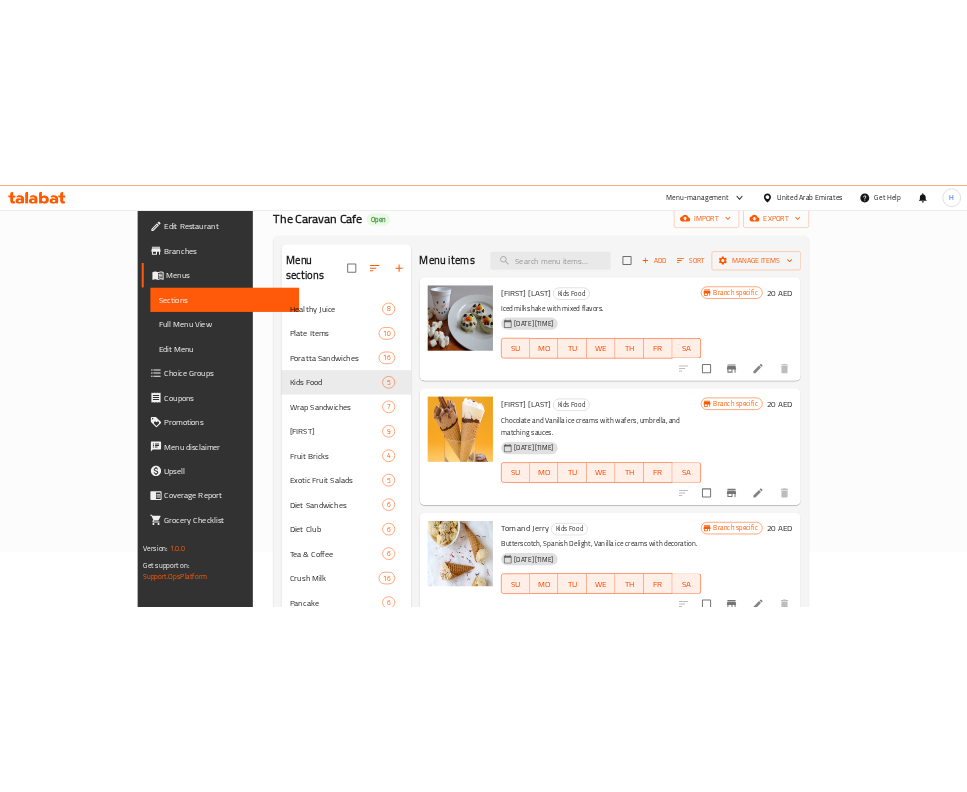 scroll, scrollTop: 0, scrollLeft: 0, axis: both 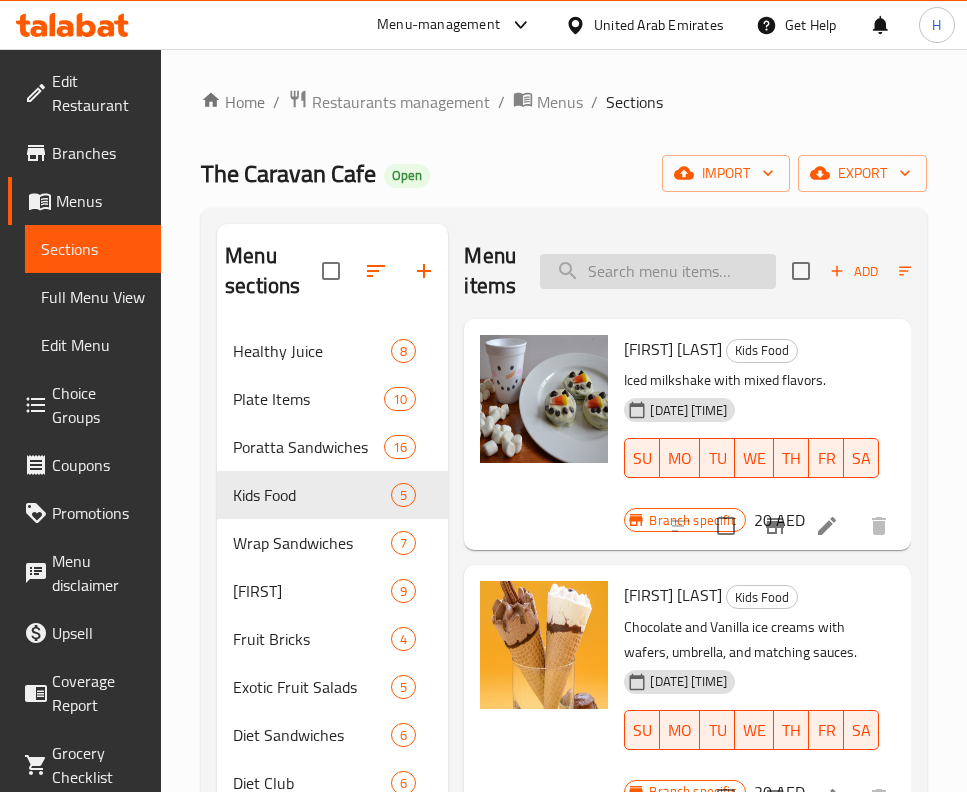 click at bounding box center [658, 271] 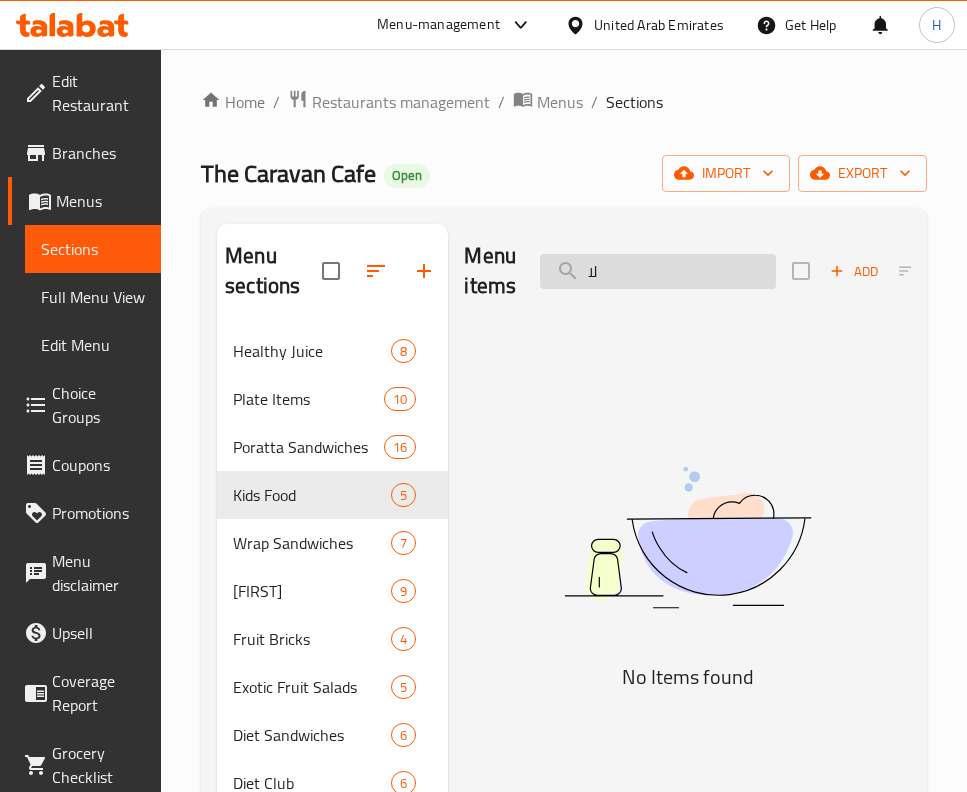 type on "ل" 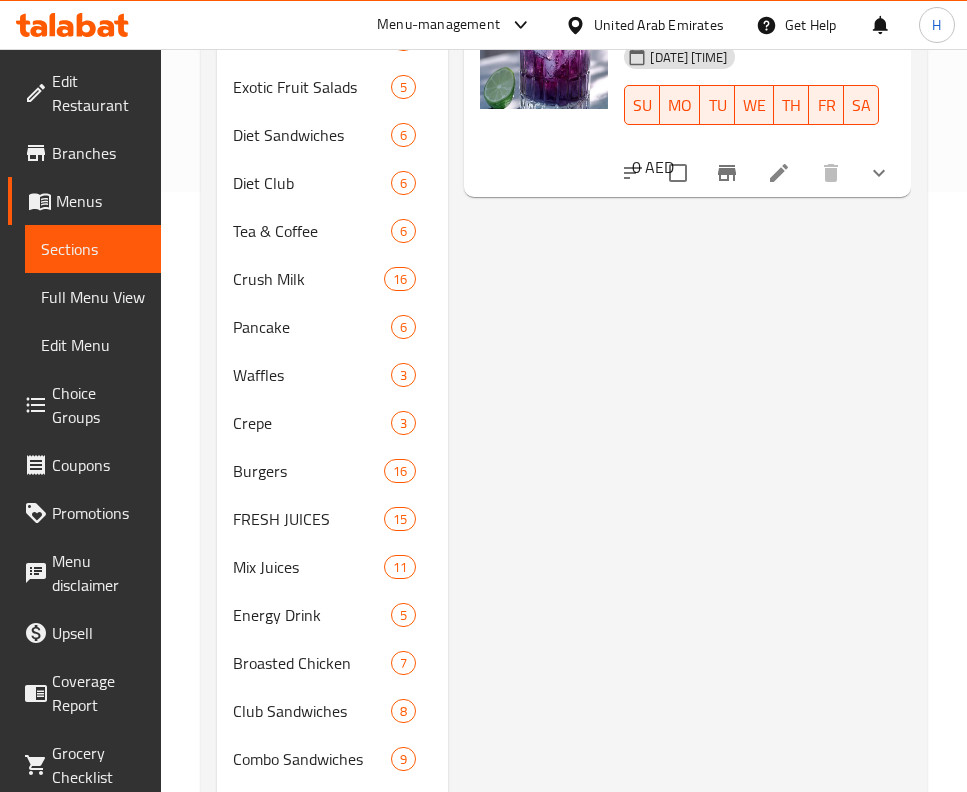scroll, scrollTop: 0, scrollLeft: 0, axis: both 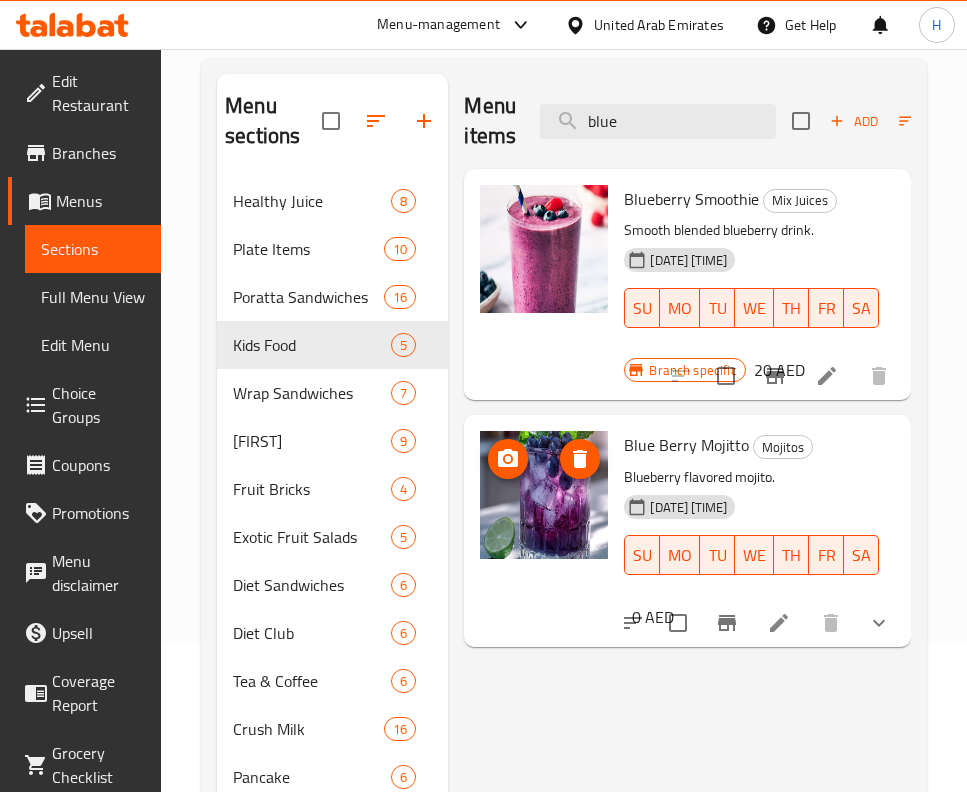 click at bounding box center [544, 495] 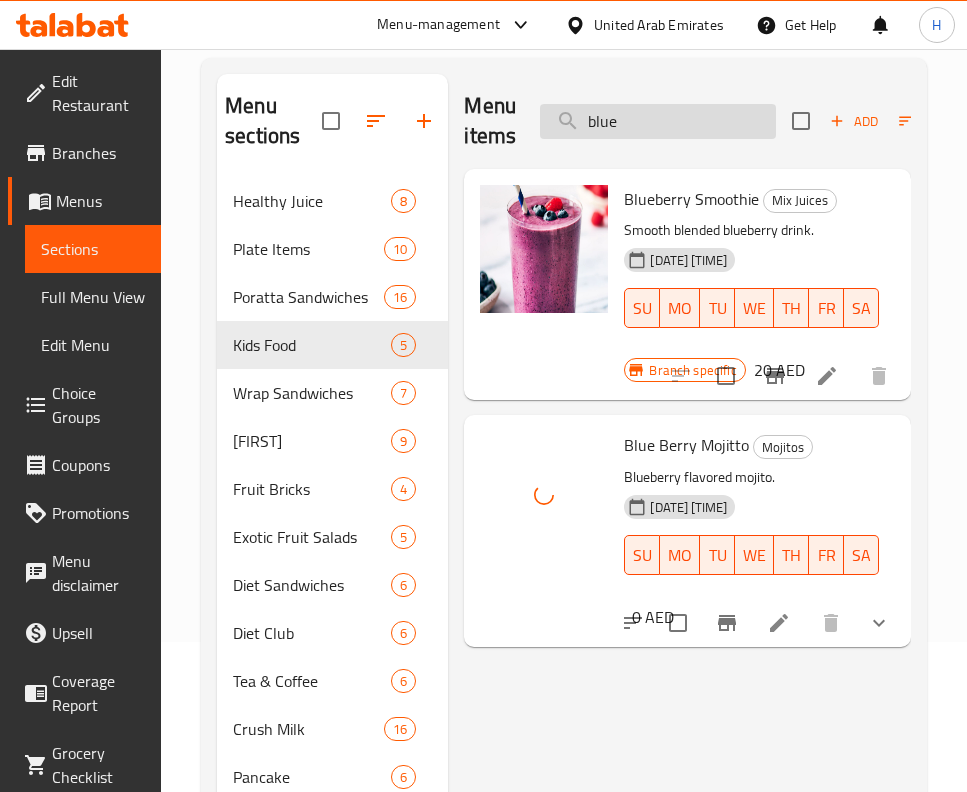 click on "blue" at bounding box center (658, 121) 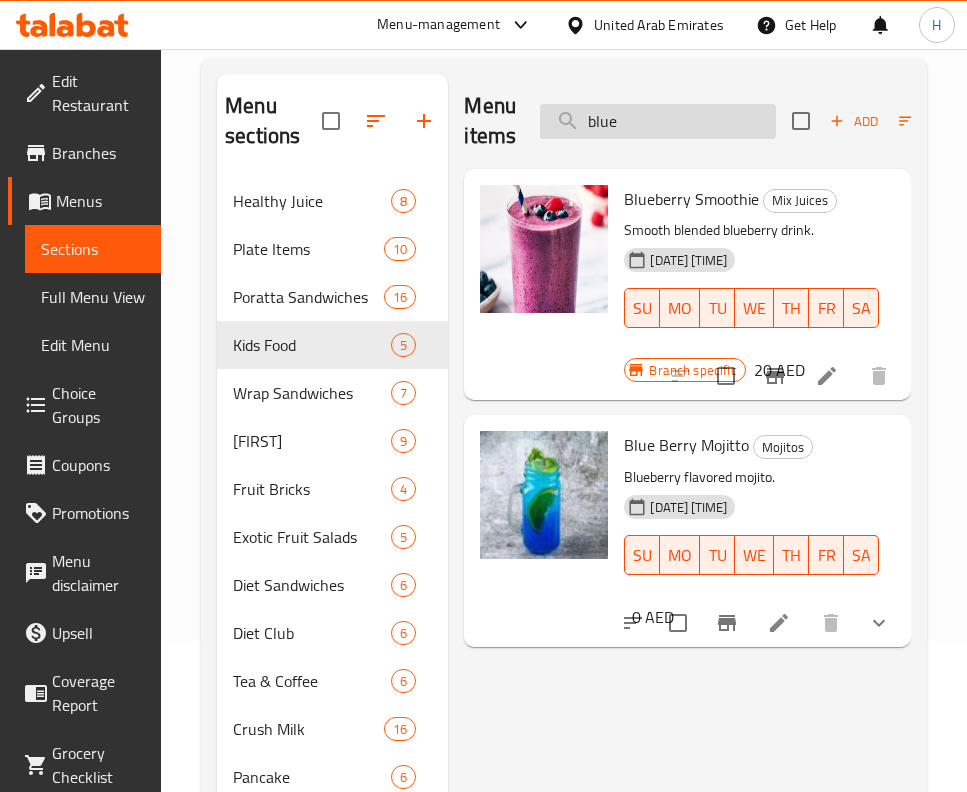 click on "blue" at bounding box center [658, 121] 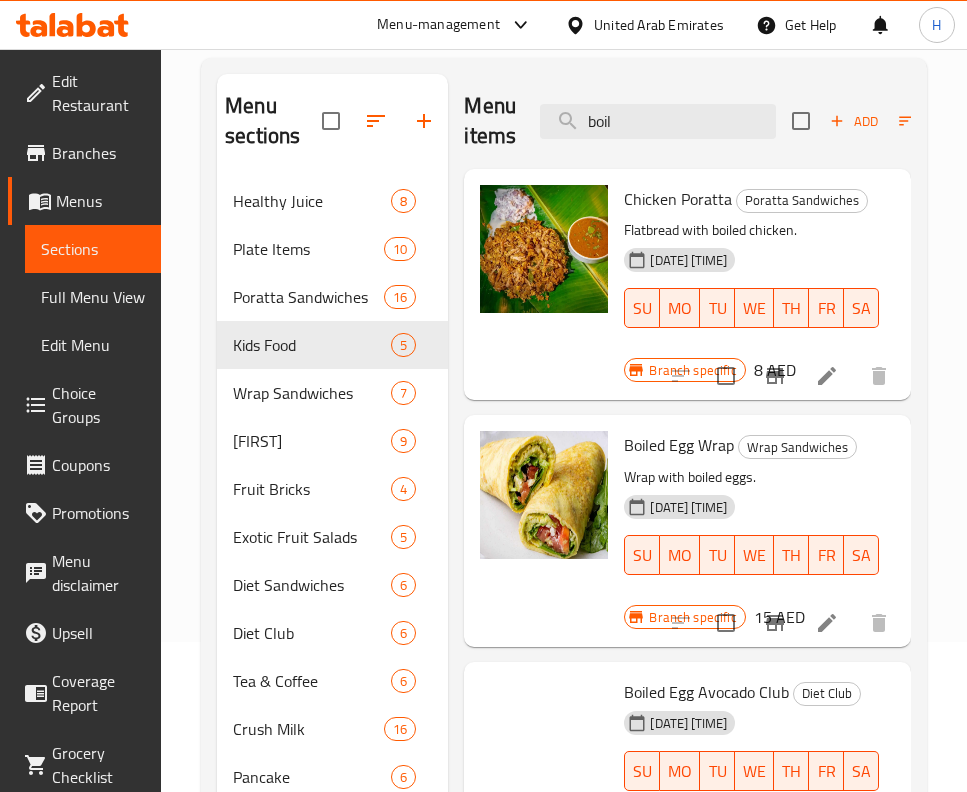 scroll, scrollTop: 1, scrollLeft: 0, axis: vertical 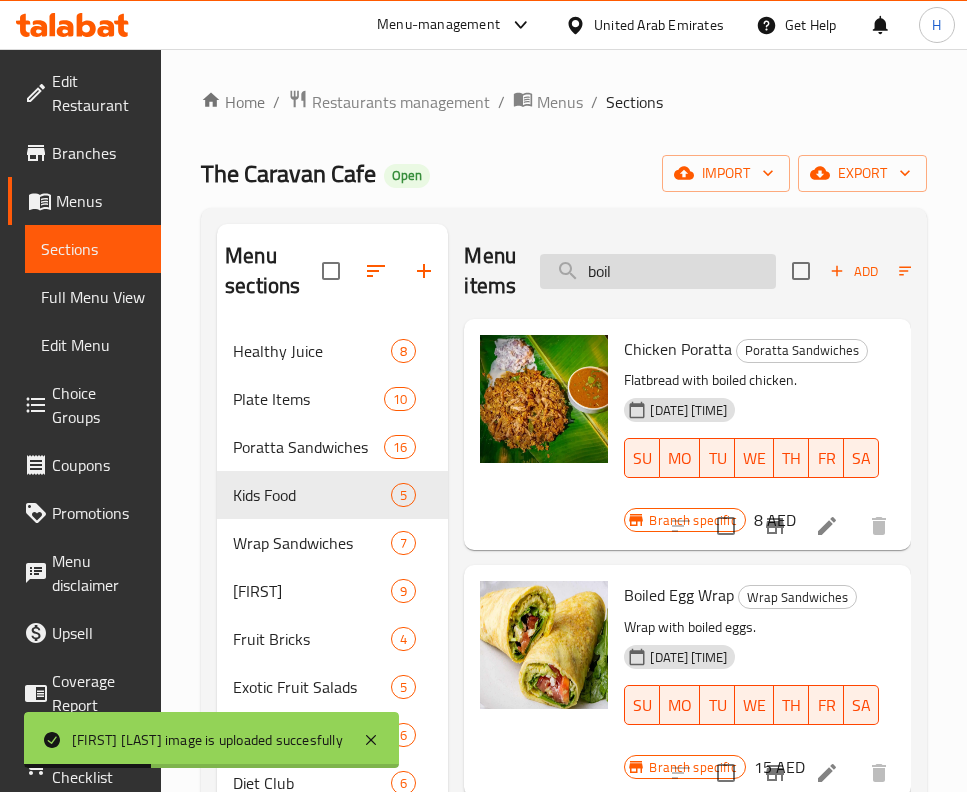 click on "boil" at bounding box center [658, 271] 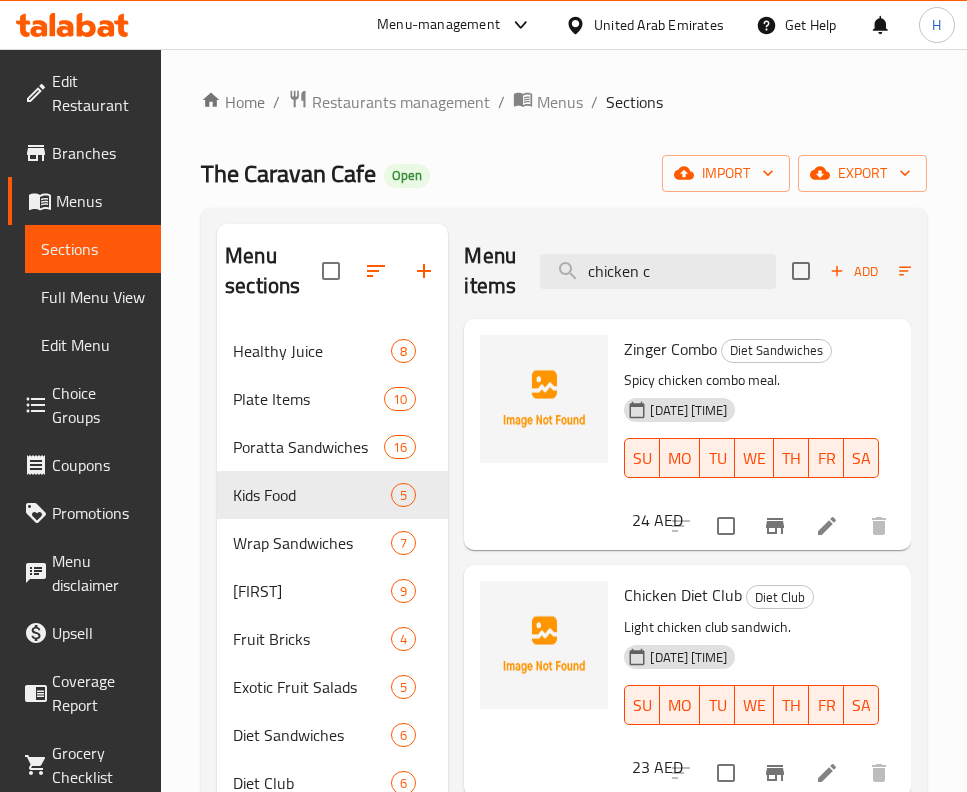 scroll, scrollTop: 391, scrollLeft: 0, axis: vertical 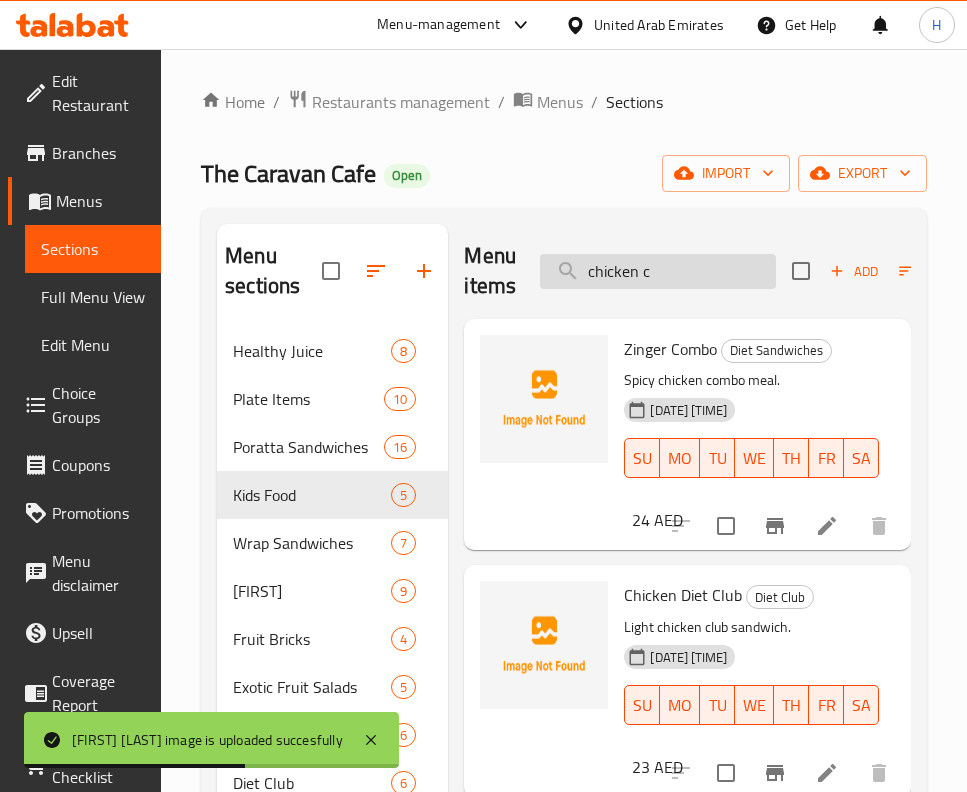click on "chicken c" at bounding box center [658, 271] 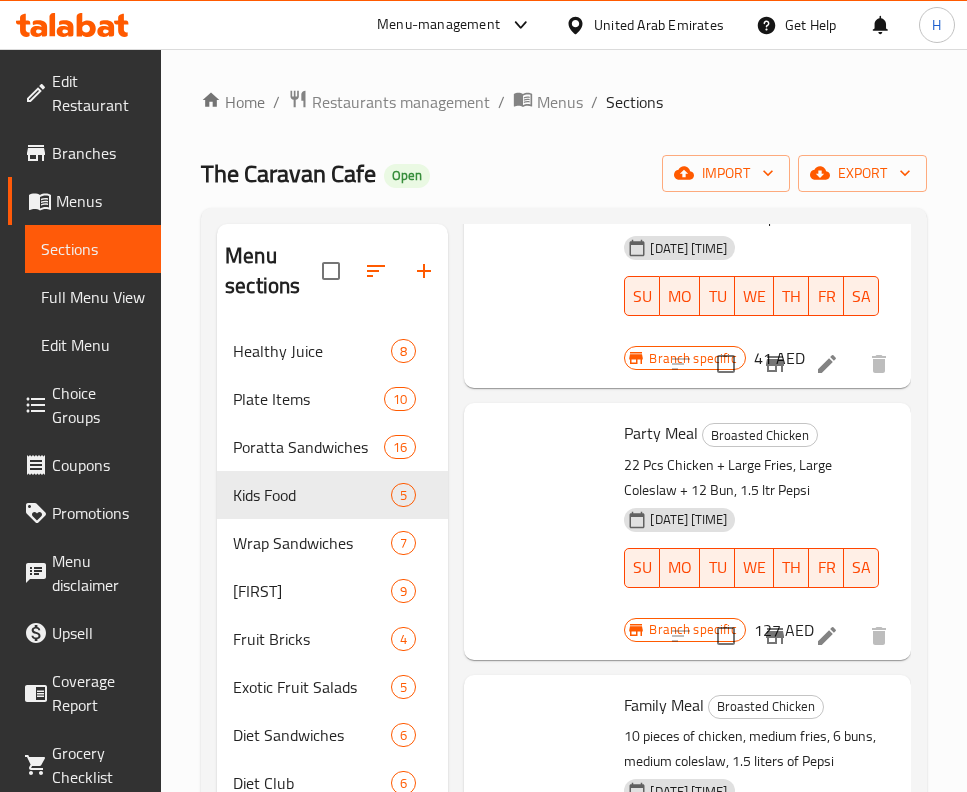 scroll, scrollTop: 7950, scrollLeft: 0, axis: vertical 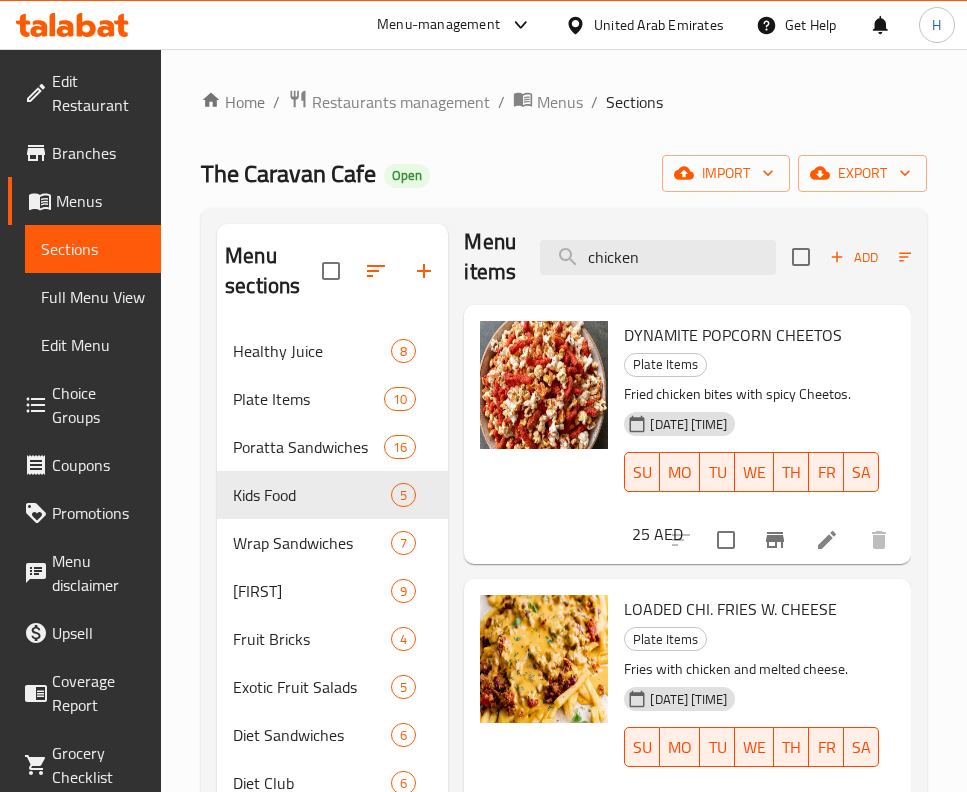 click on "Menu items chicken Add Sort Manage items" at bounding box center [687, 257] 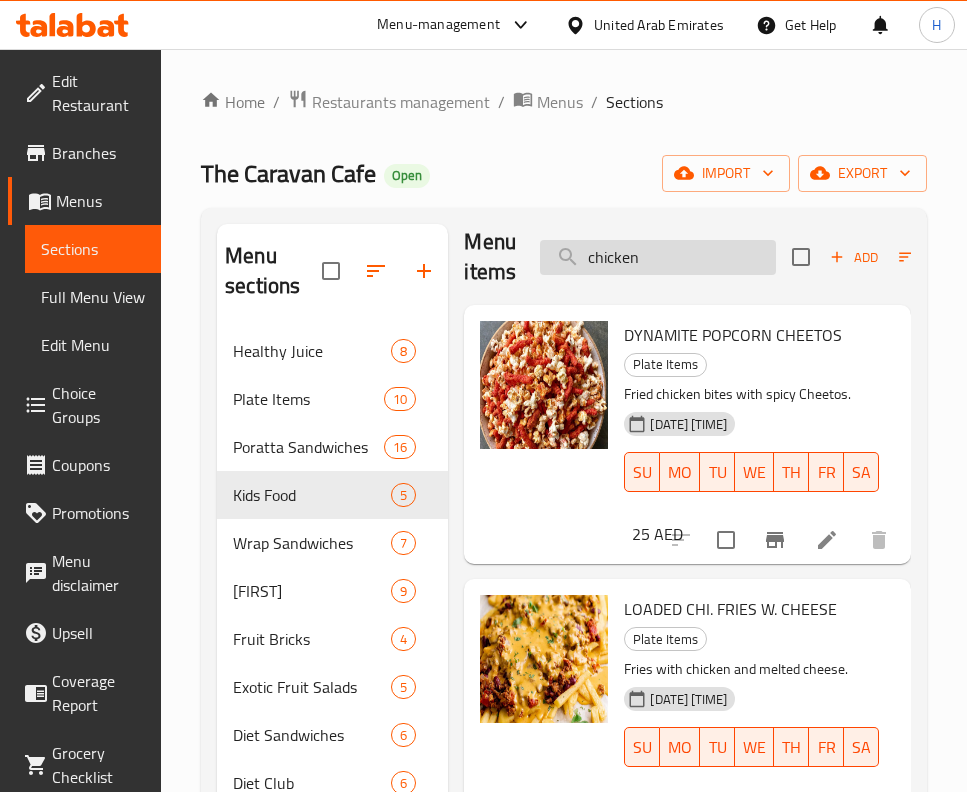 click on "chicken" at bounding box center (658, 257) 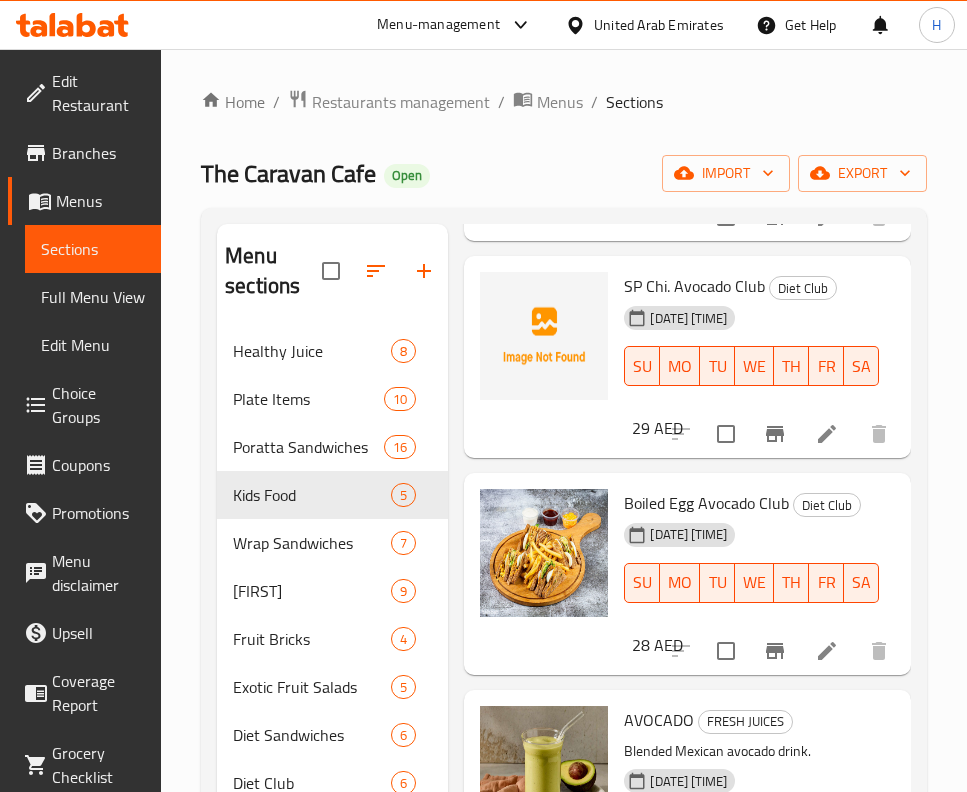 scroll, scrollTop: 1029, scrollLeft: 0, axis: vertical 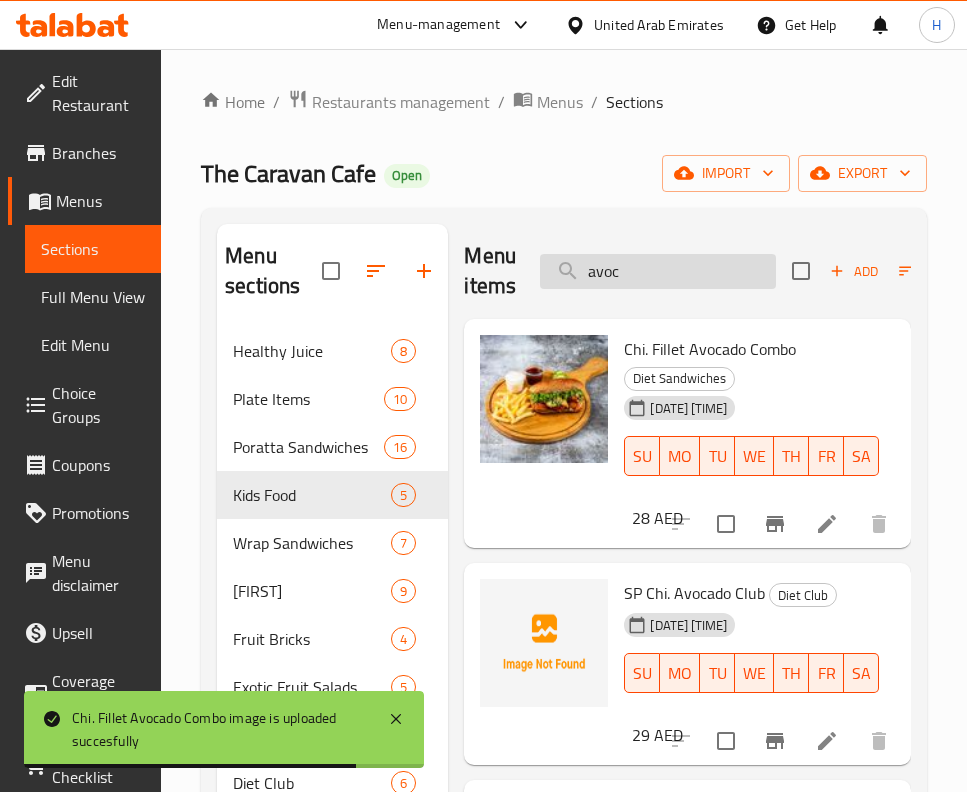 click on "avoc" at bounding box center [658, 271] 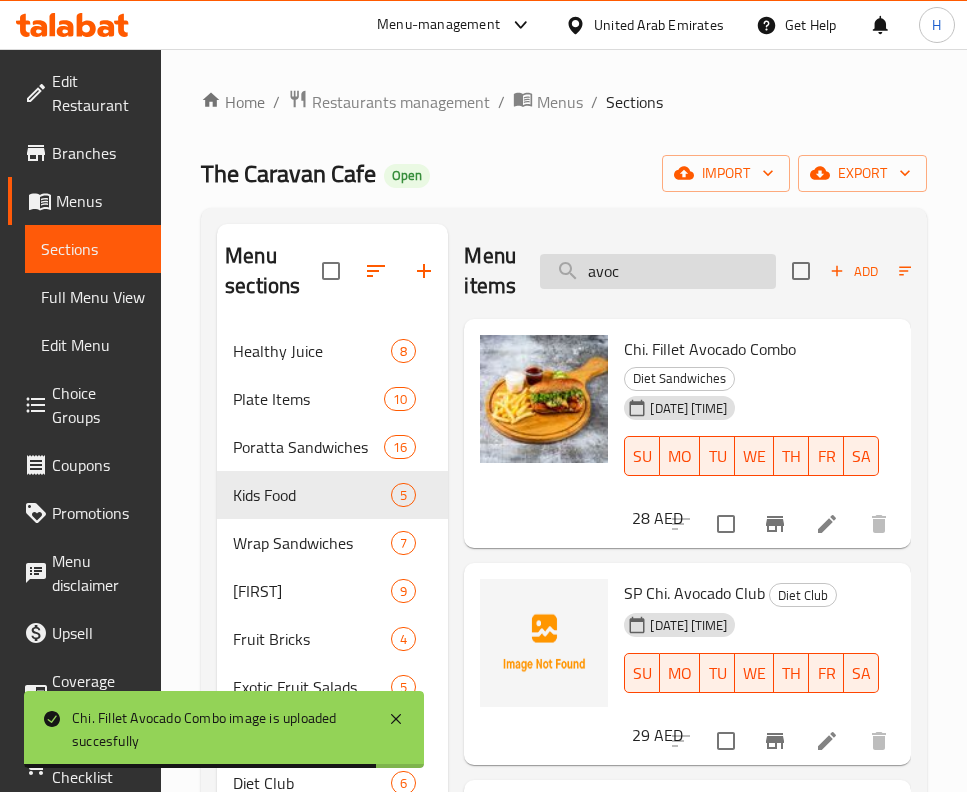 click on "avoc" at bounding box center (658, 271) 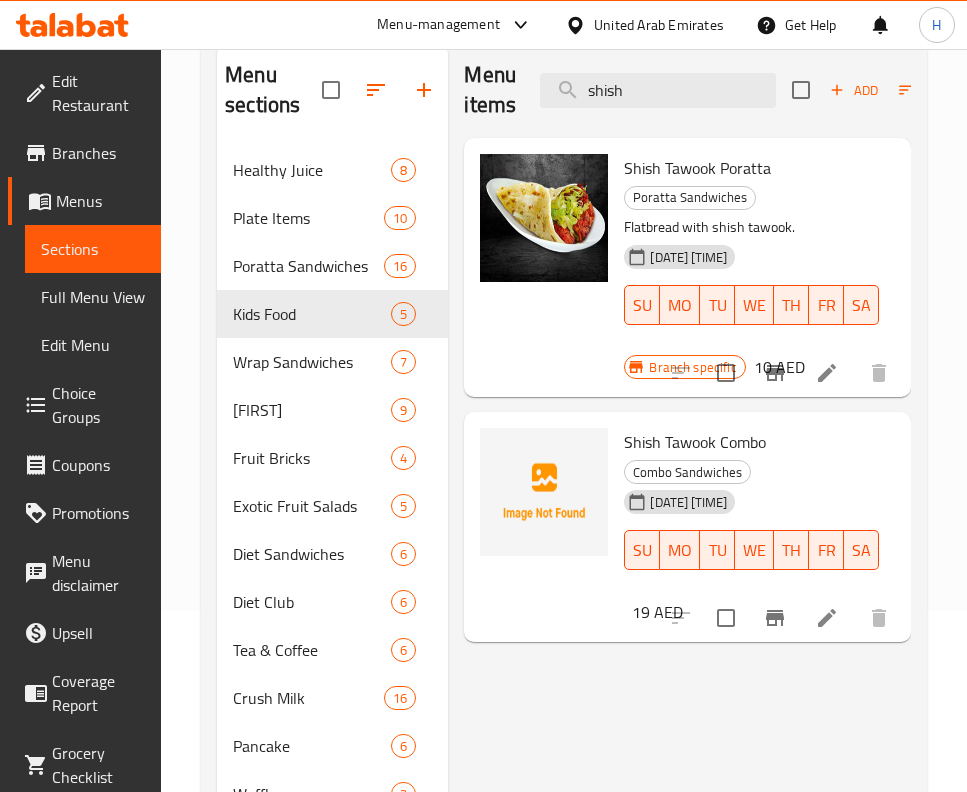 scroll, scrollTop: 0, scrollLeft: 0, axis: both 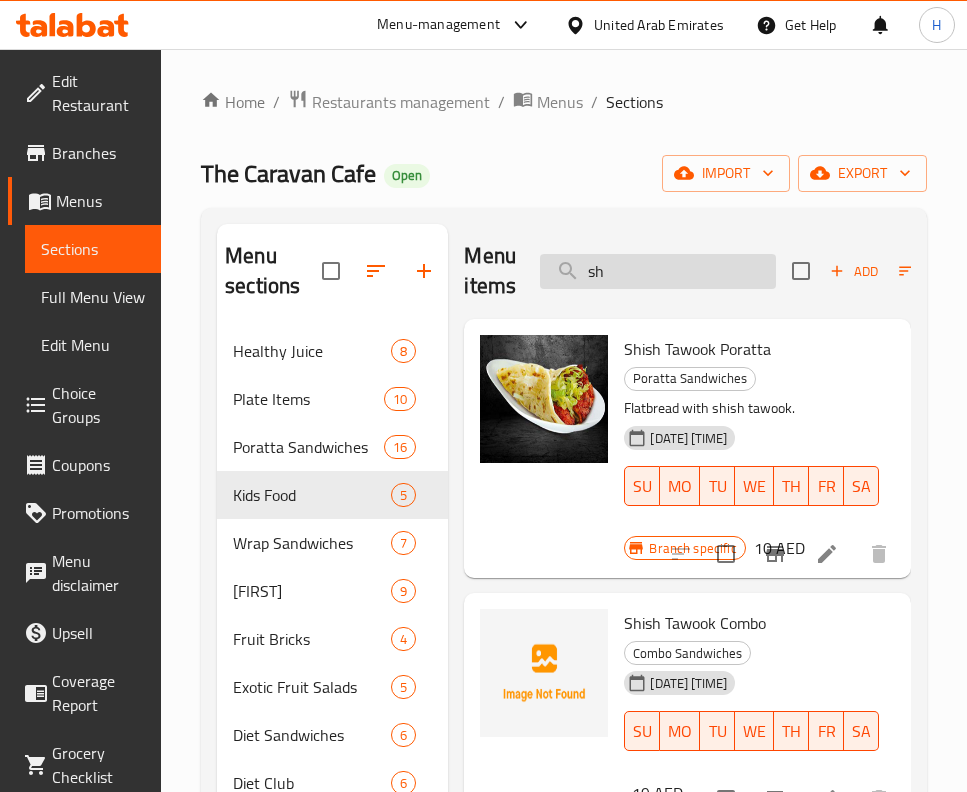 type on "s" 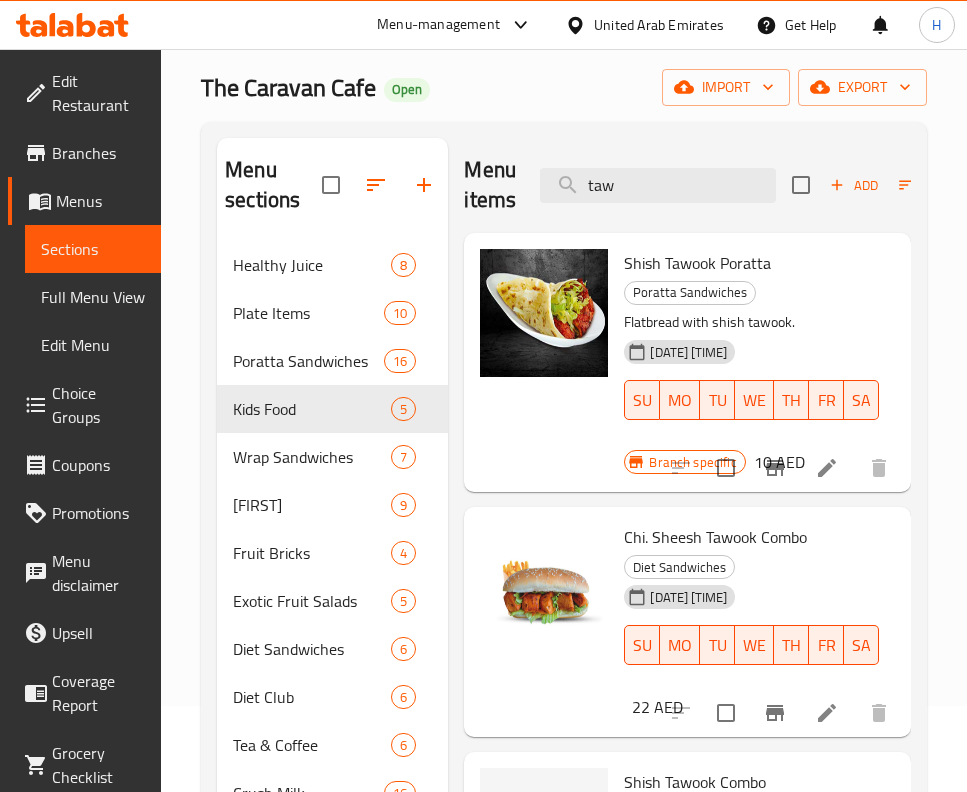 scroll, scrollTop: 150, scrollLeft: 0, axis: vertical 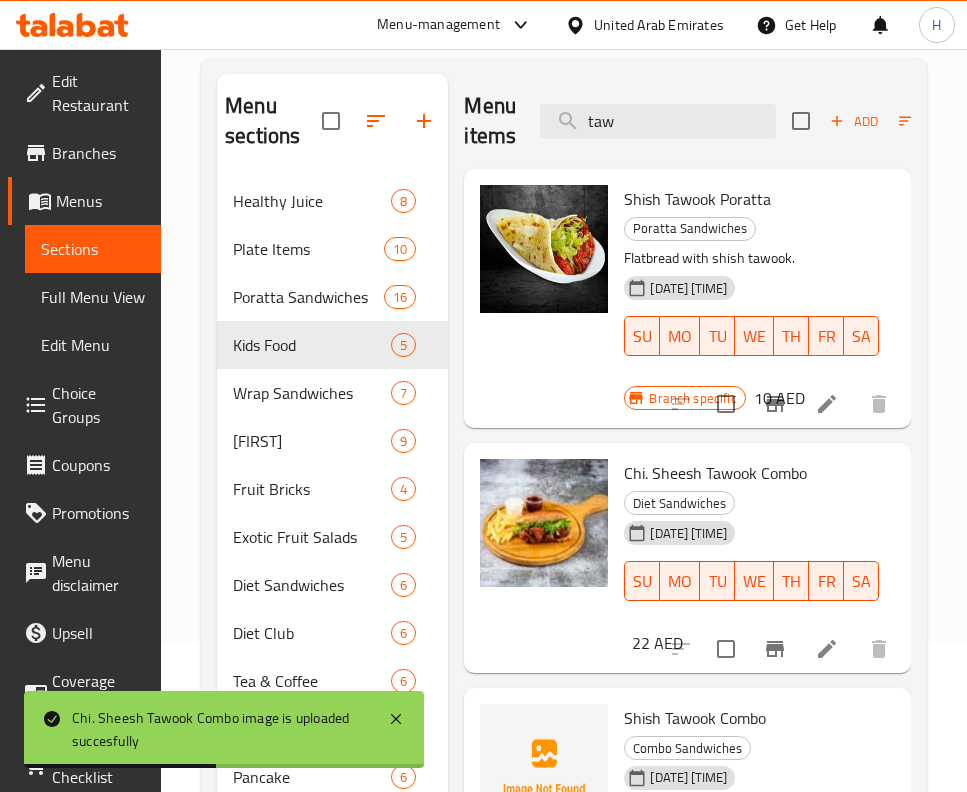 click on "Menu items taw Add Sort Manage items" at bounding box center (687, 121) 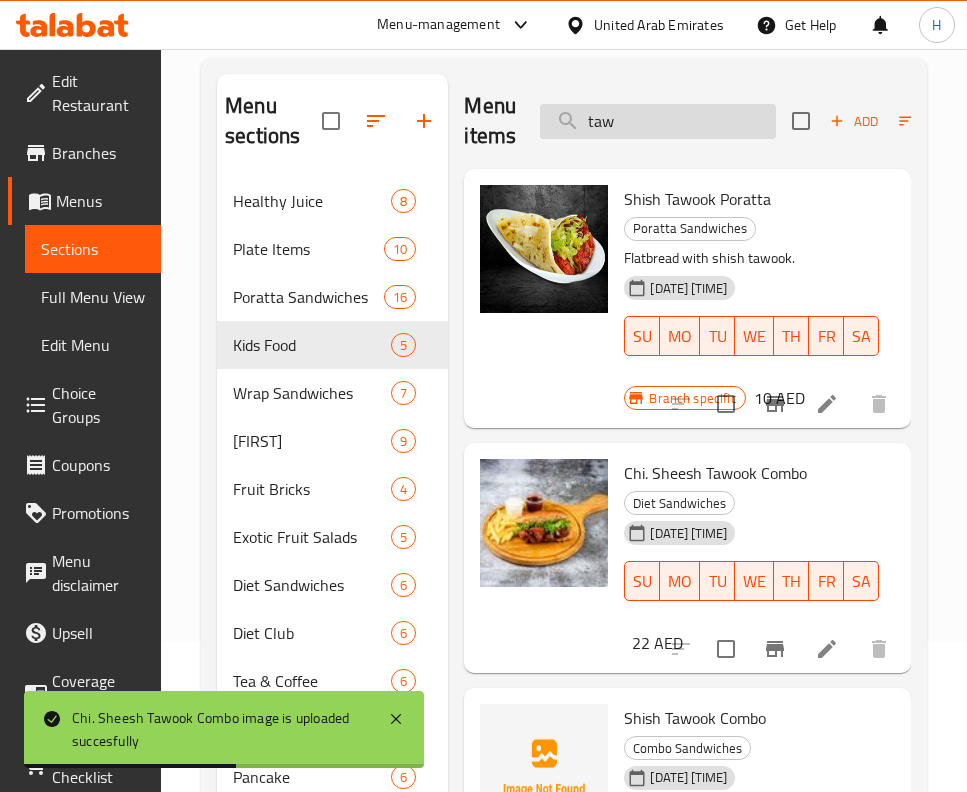 click on "taw" at bounding box center (658, 121) 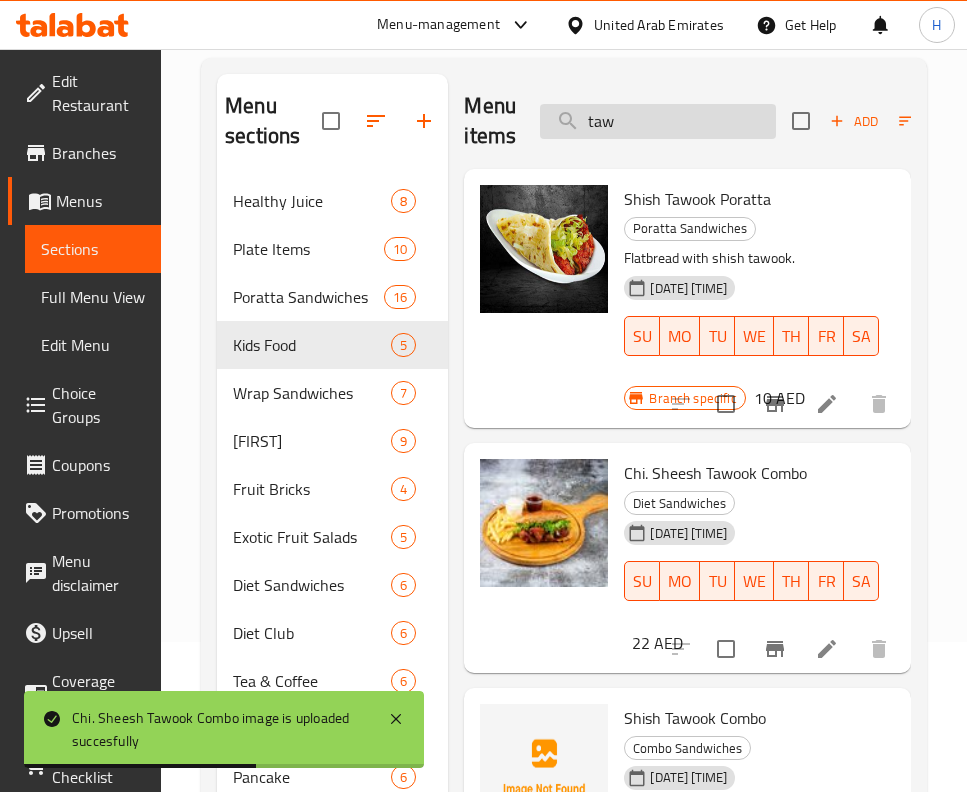click on "taw" at bounding box center (658, 121) 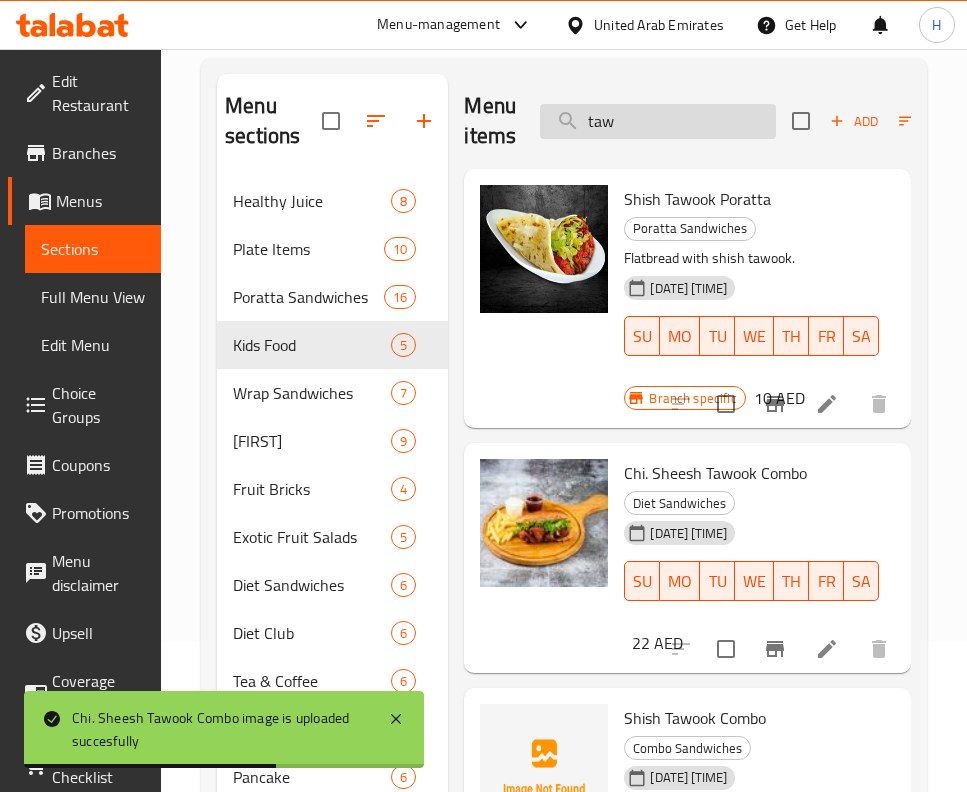 click on "taw" at bounding box center (658, 121) 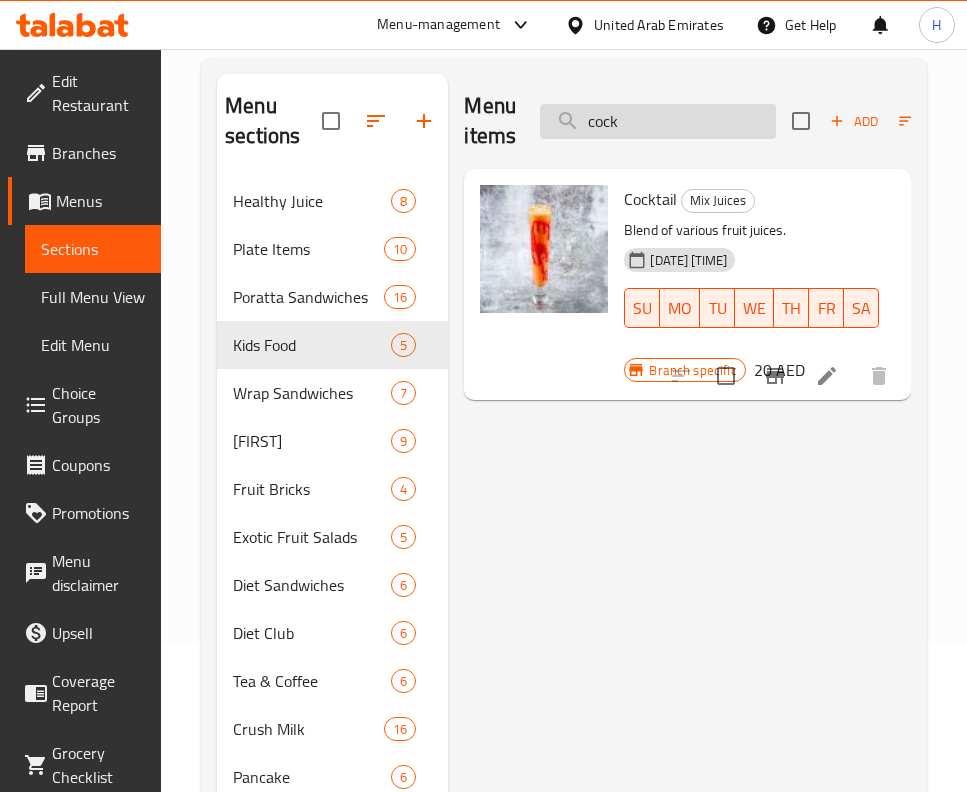 click on "cock" at bounding box center (658, 121) 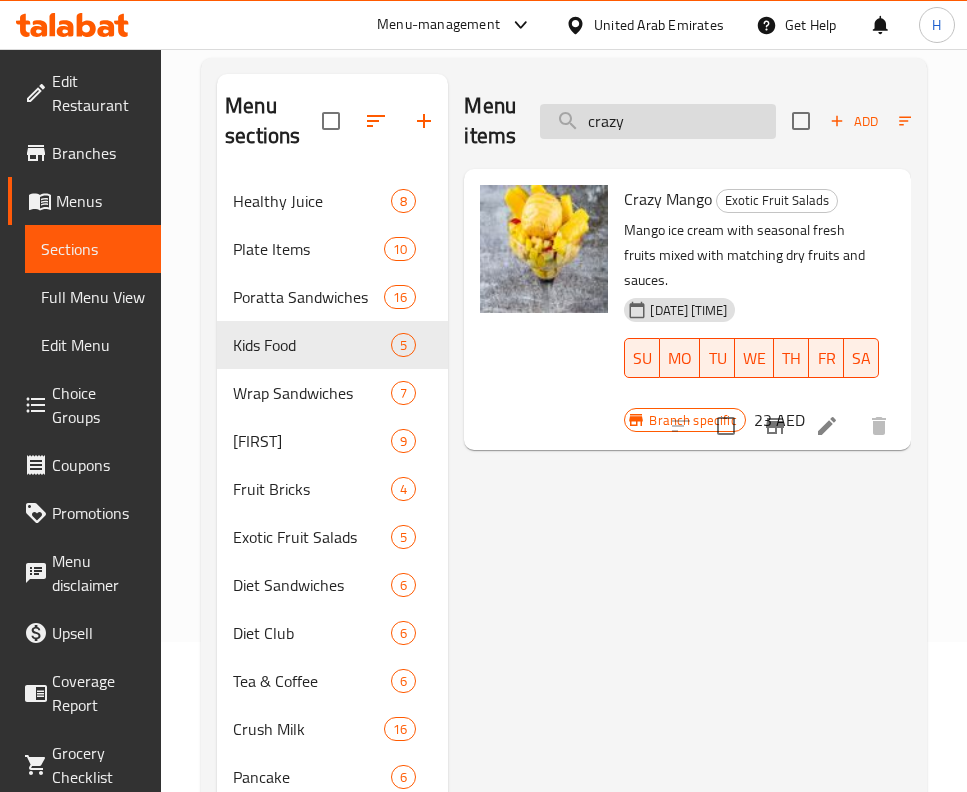 click on "crazy" at bounding box center [658, 121] 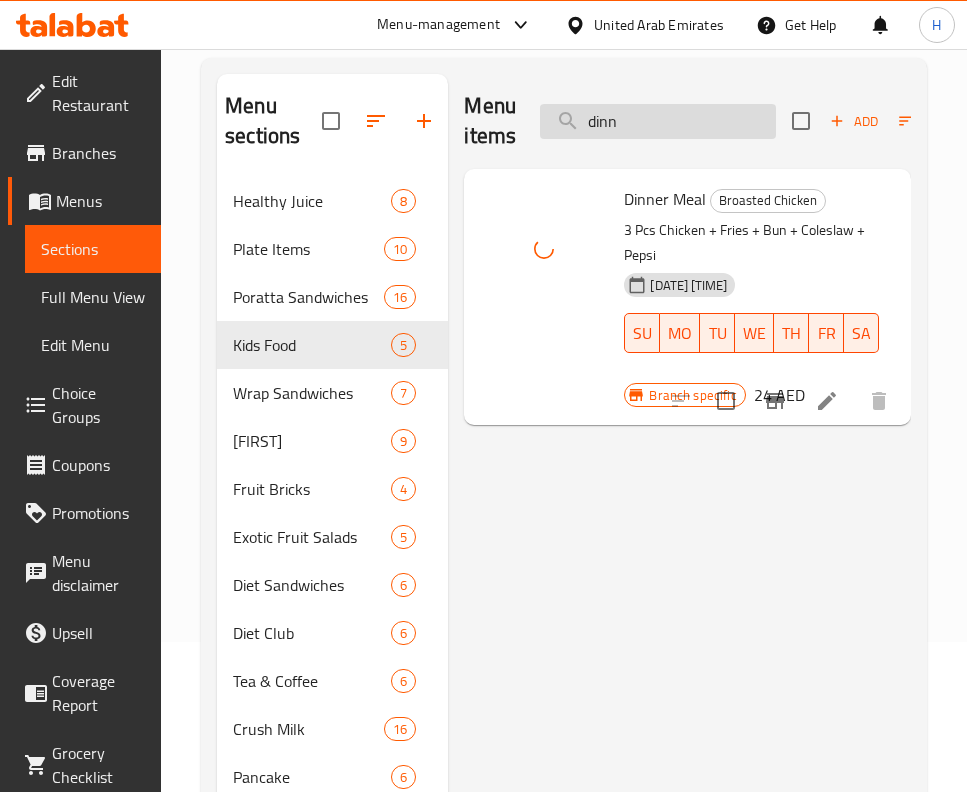 click on "dinn" at bounding box center (658, 121) 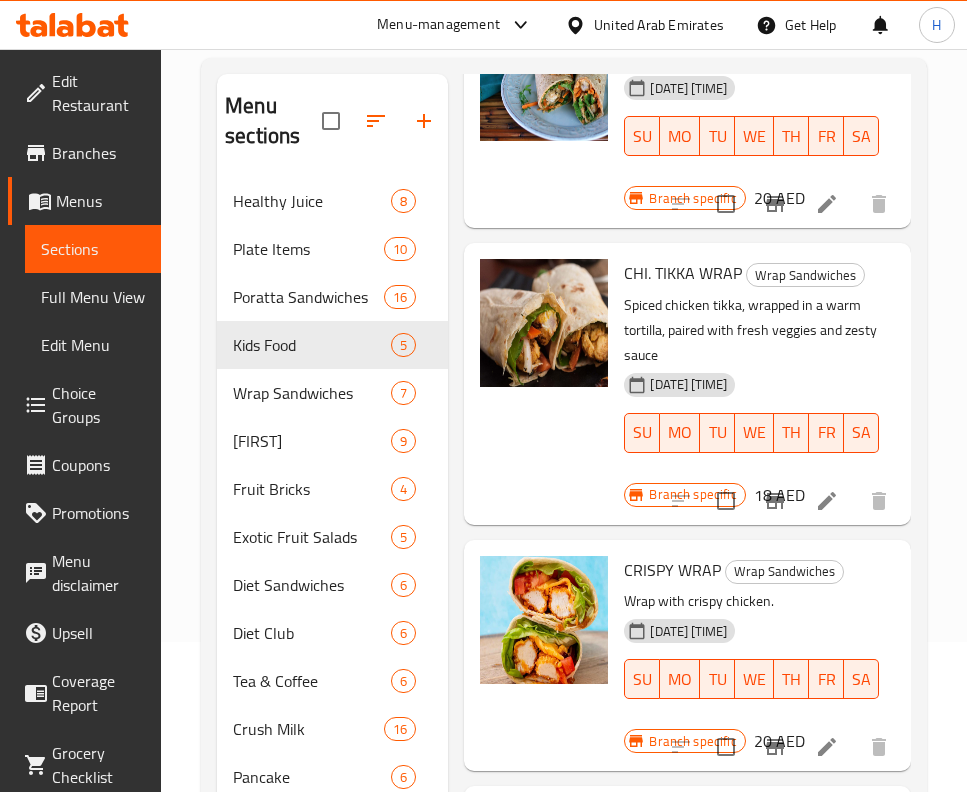 scroll, scrollTop: 2399, scrollLeft: 0, axis: vertical 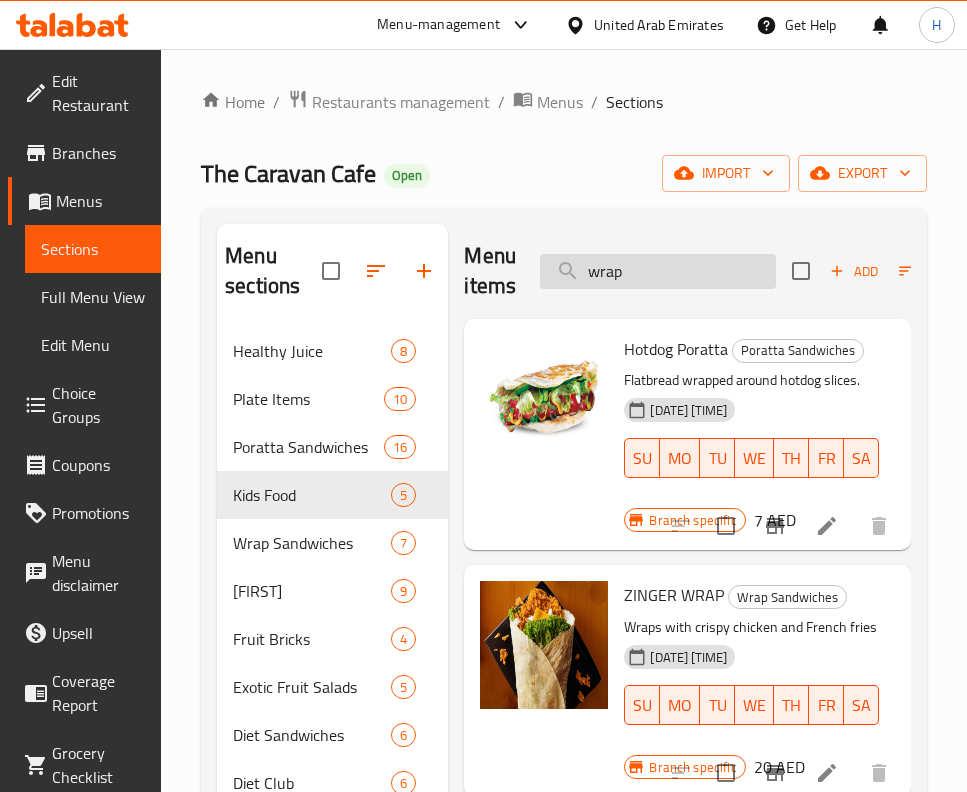 click on "wrap" at bounding box center (658, 271) 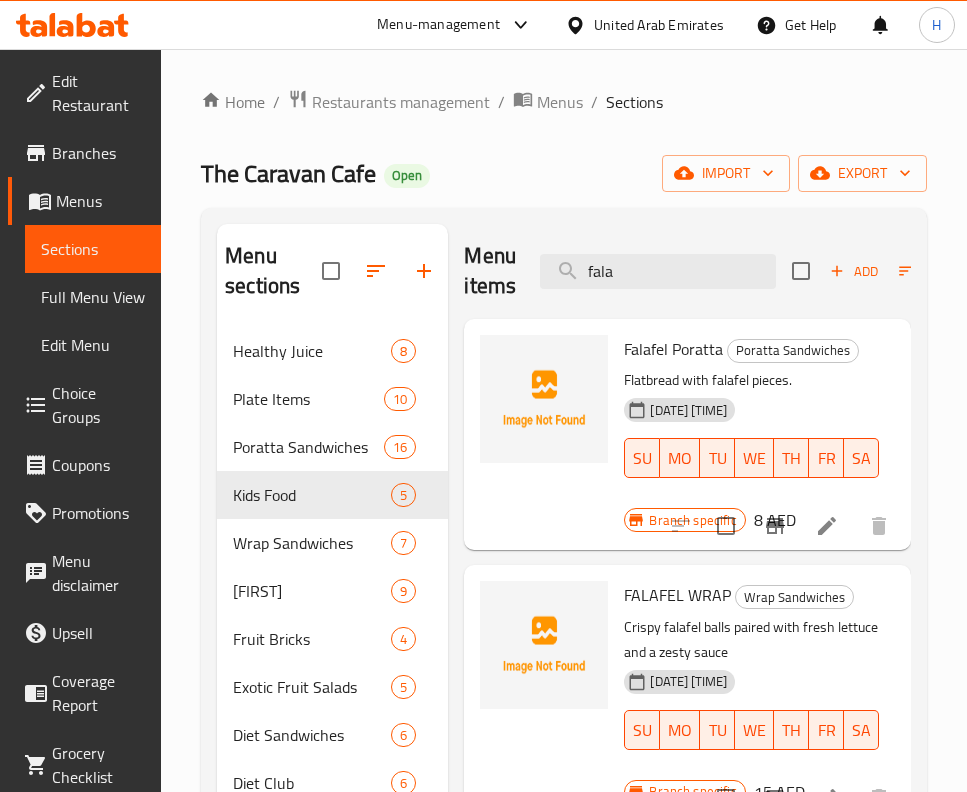 scroll, scrollTop: 422, scrollLeft: 0, axis: vertical 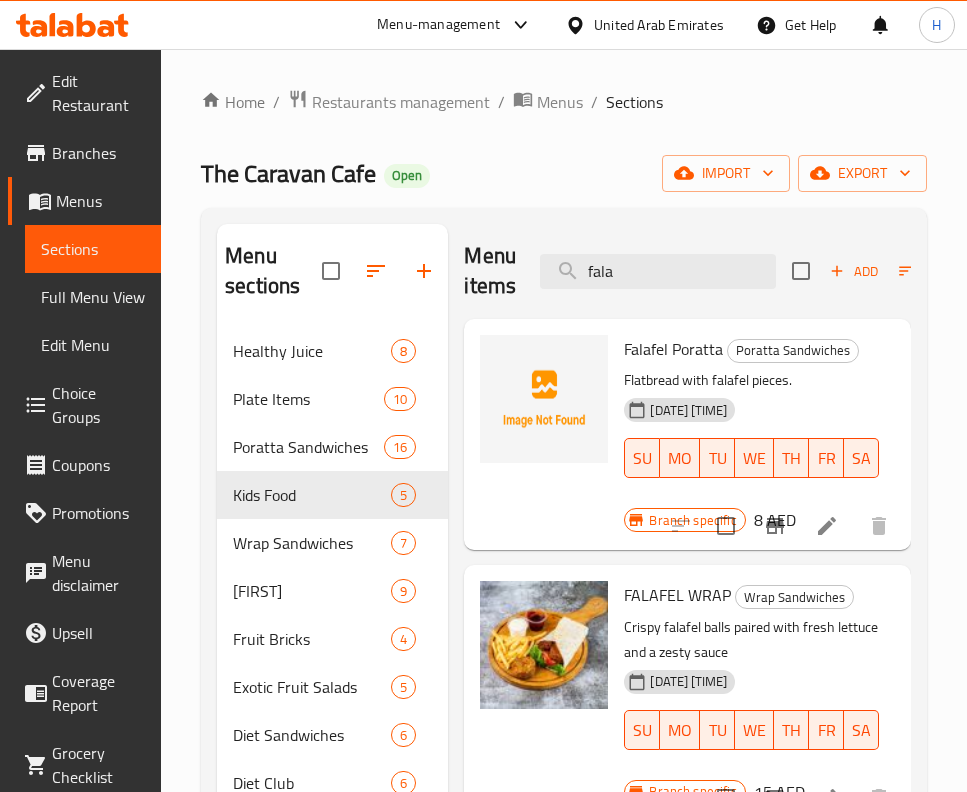 click on "Menu items fala Add Sort Manage items" at bounding box center (687, 271) 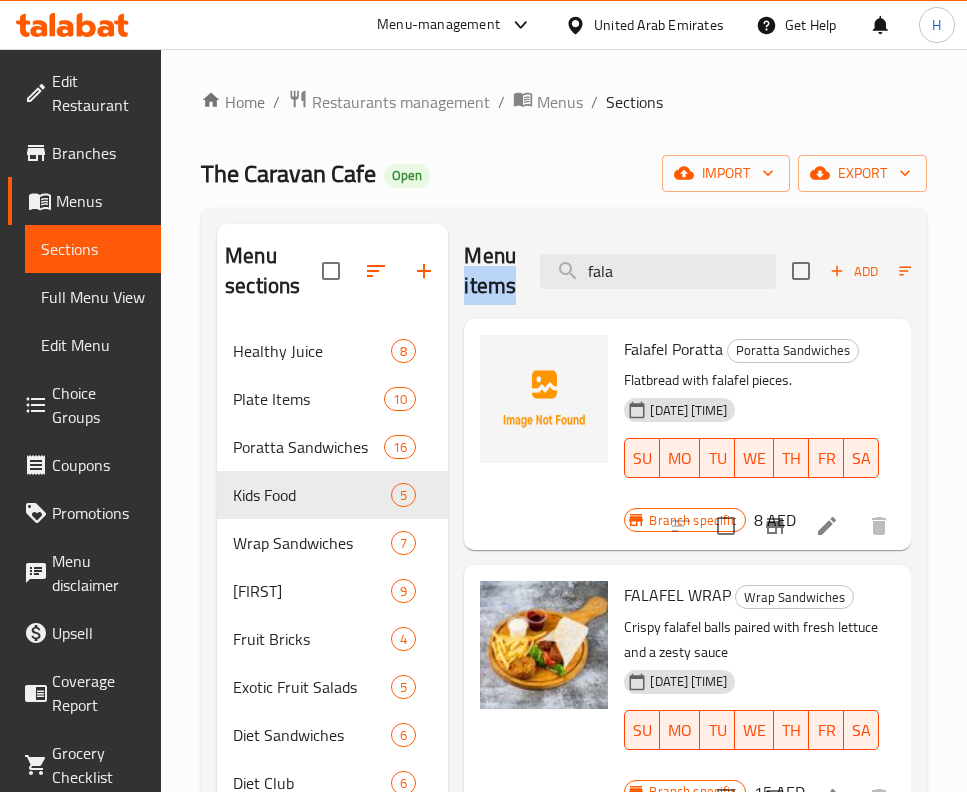 click on "Menu items fala Add Sort Manage items" at bounding box center [687, 271] 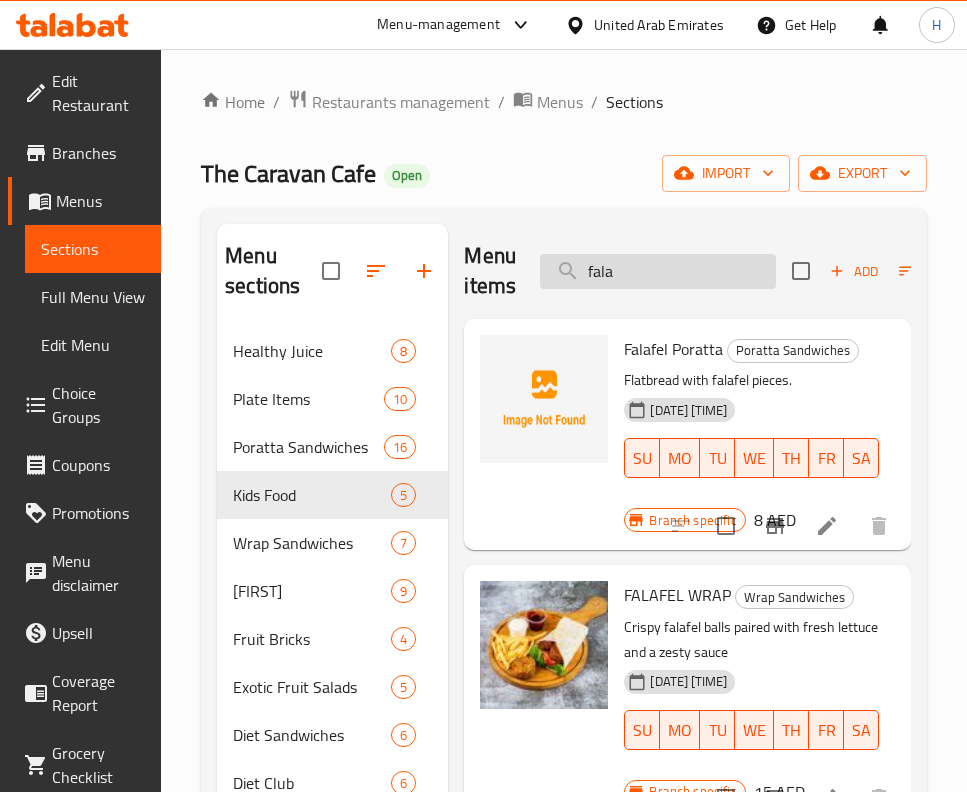 click on "fala" at bounding box center (658, 271) 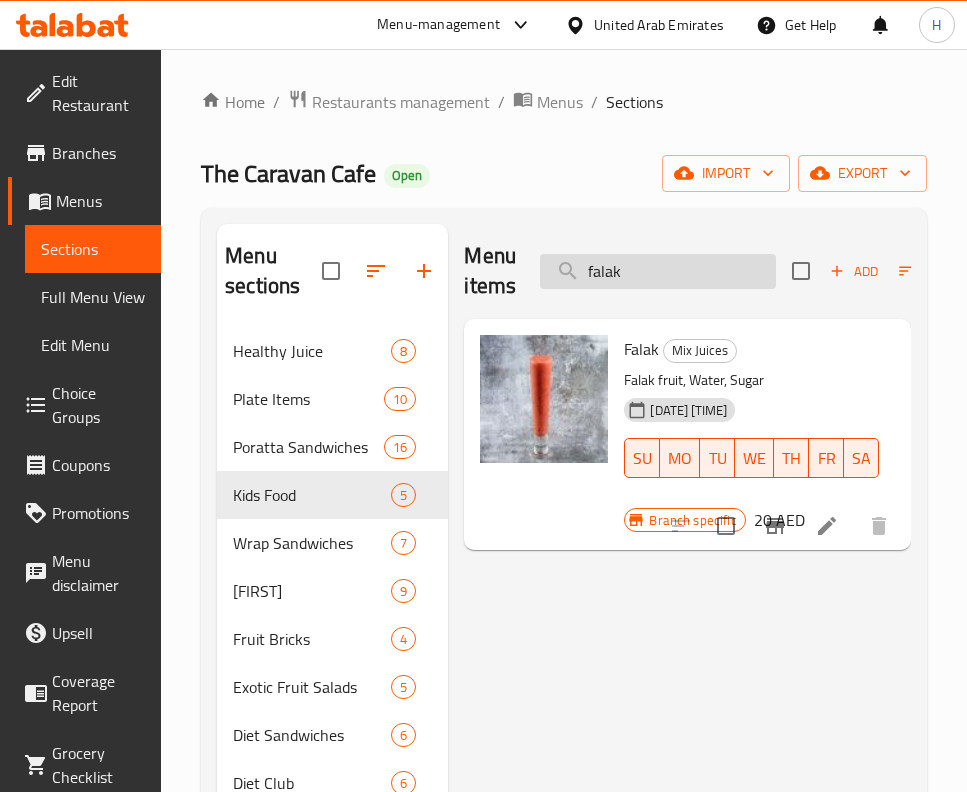 click on "falak" at bounding box center (658, 271) 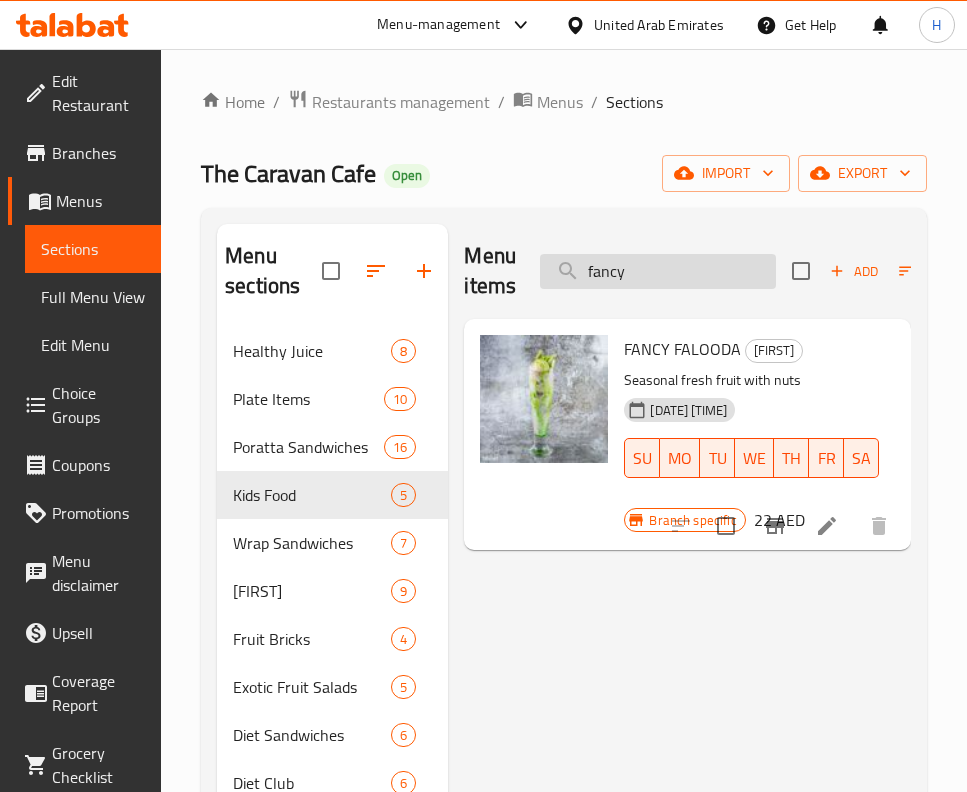 click on "fancy" at bounding box center (658, 271) 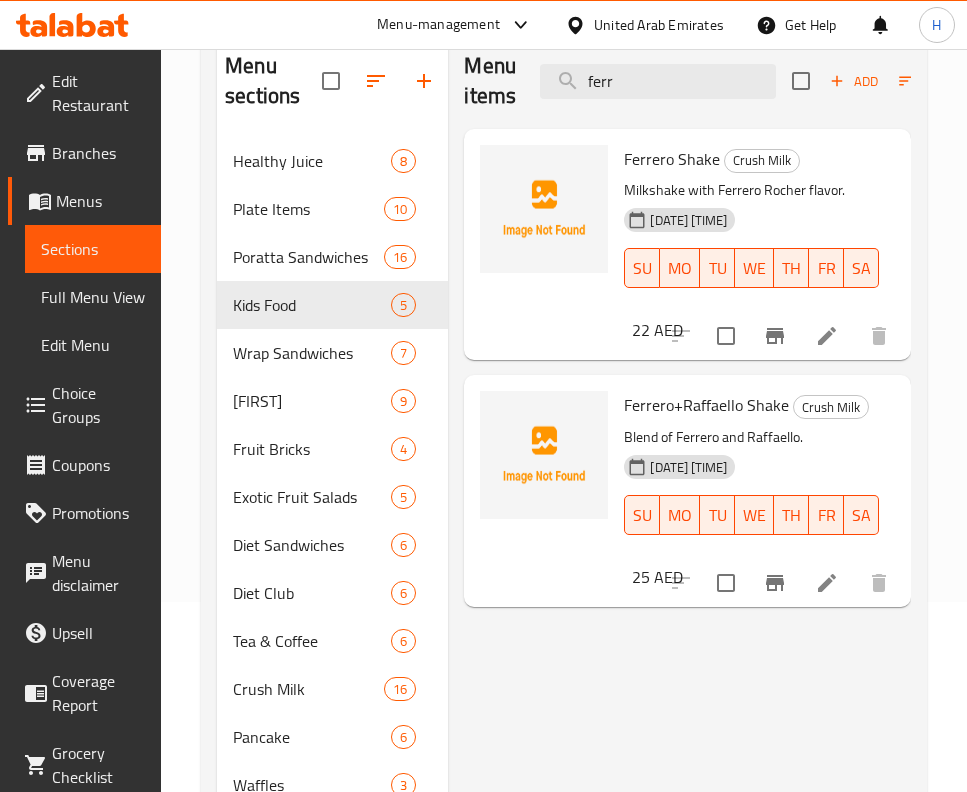 scroll, scrollTop: 150, scrollLeft: 0, axis: vertical 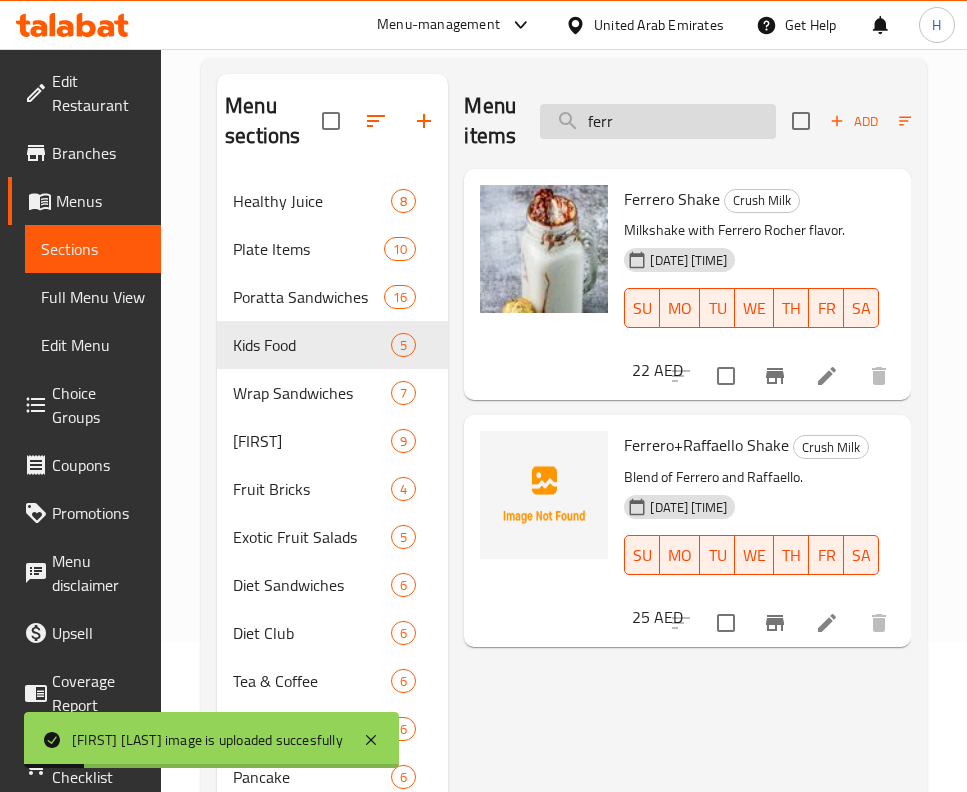 click on "ferr" at bounding box center [658, 121] 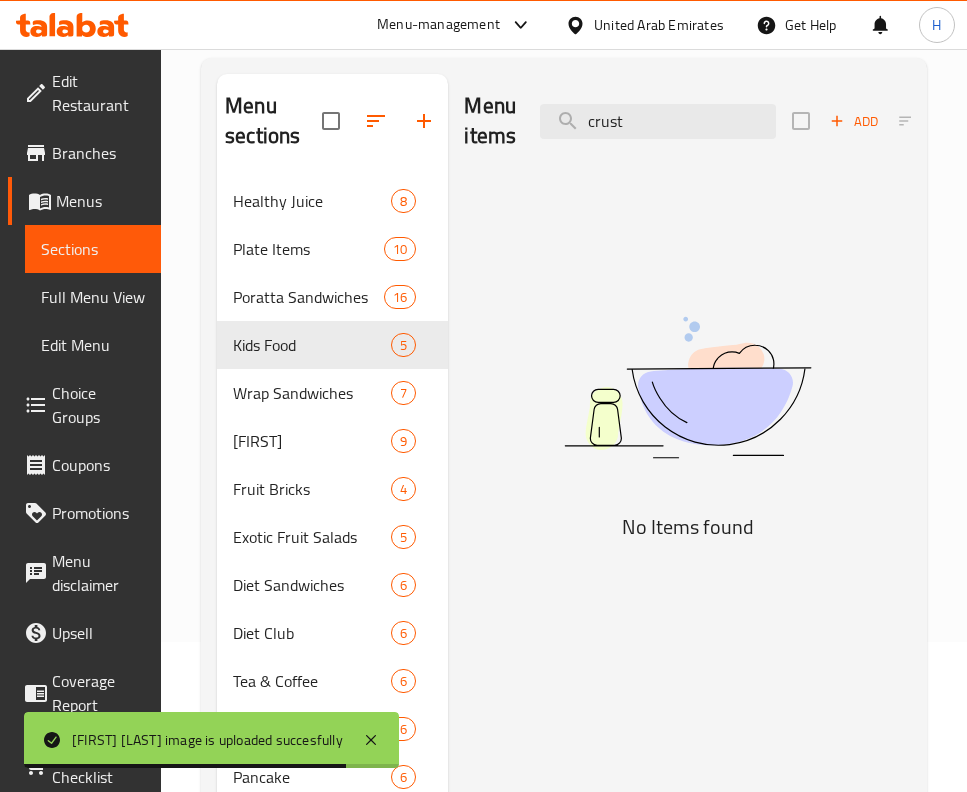 click on "Menu items crust Add Sort Manage items" at bounding box center [687, 121] 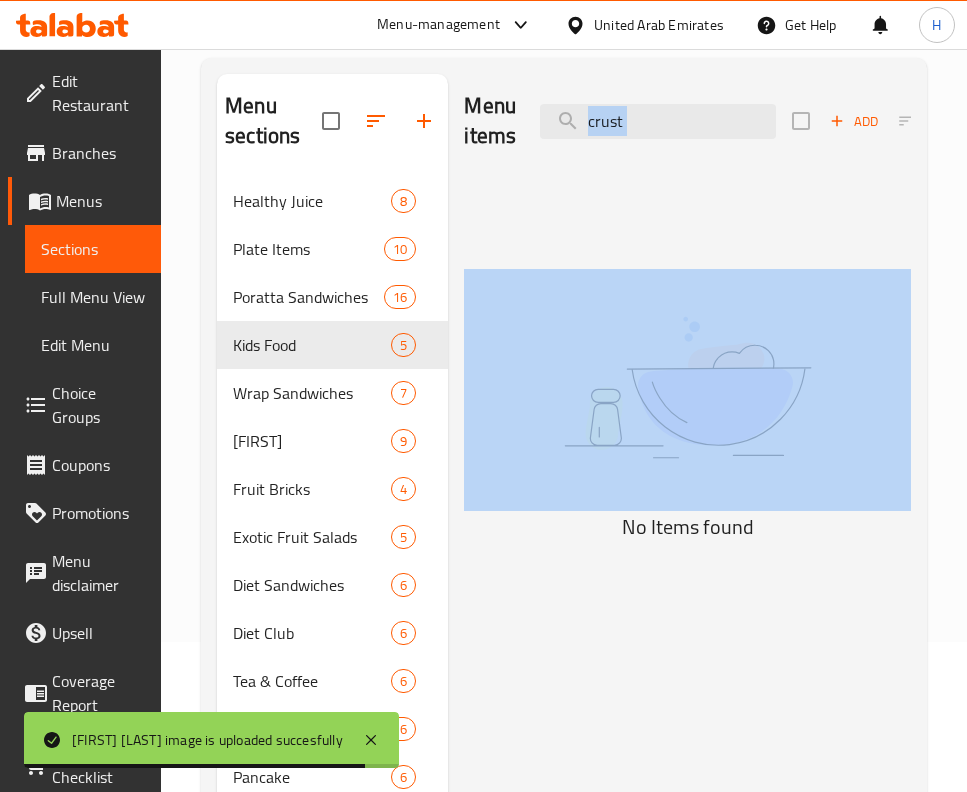 click on "Menu items crust Add Sort Manage items" at bounding box center [687, 121] 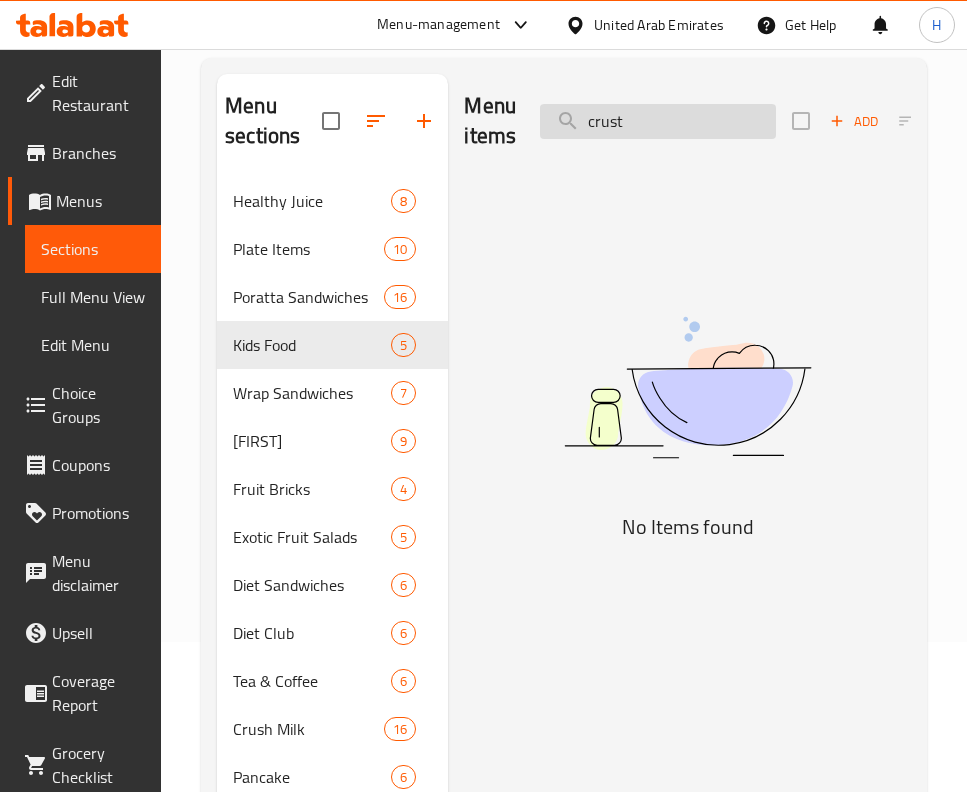 click on "crust" at bounding box center [658, 121] 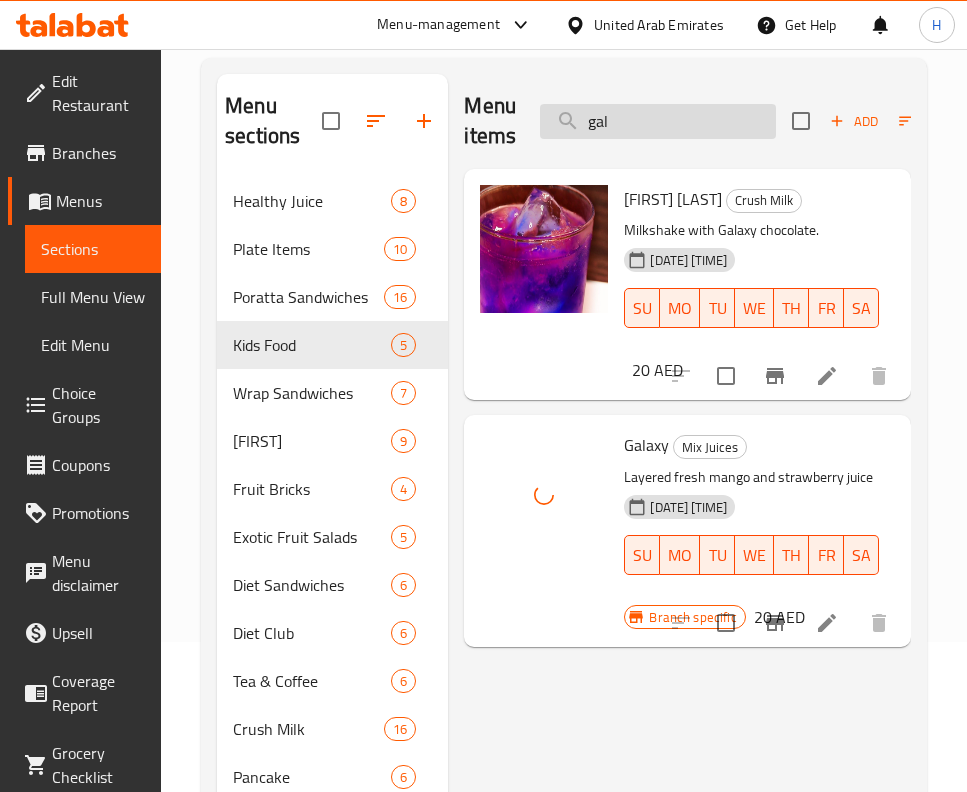 click on "gal" at bounding box center (658, 121) 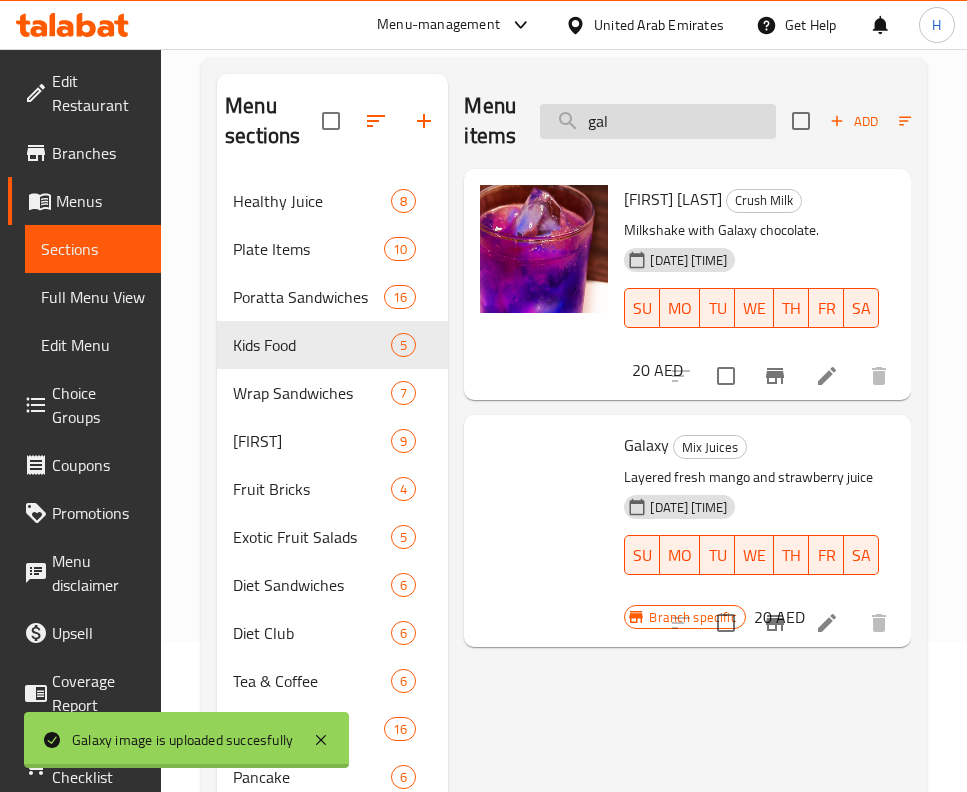click on "gal" at bounding box center (658, 121) 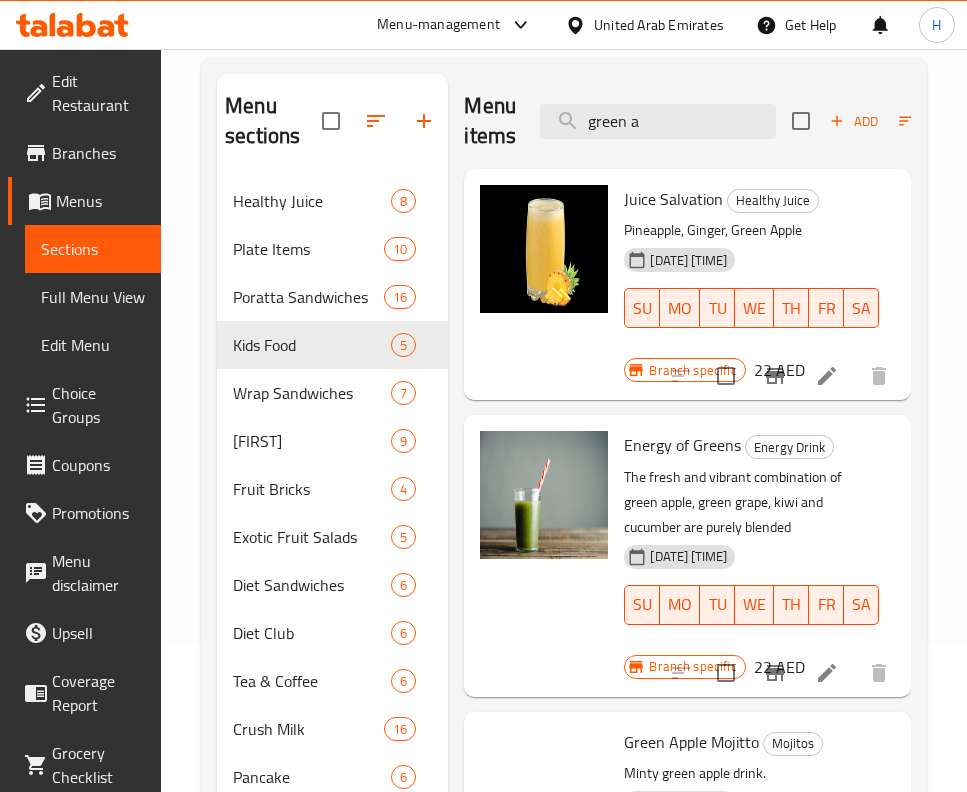 scroll, scrollTop: 56, scrollLeft: 0, axis: vertical 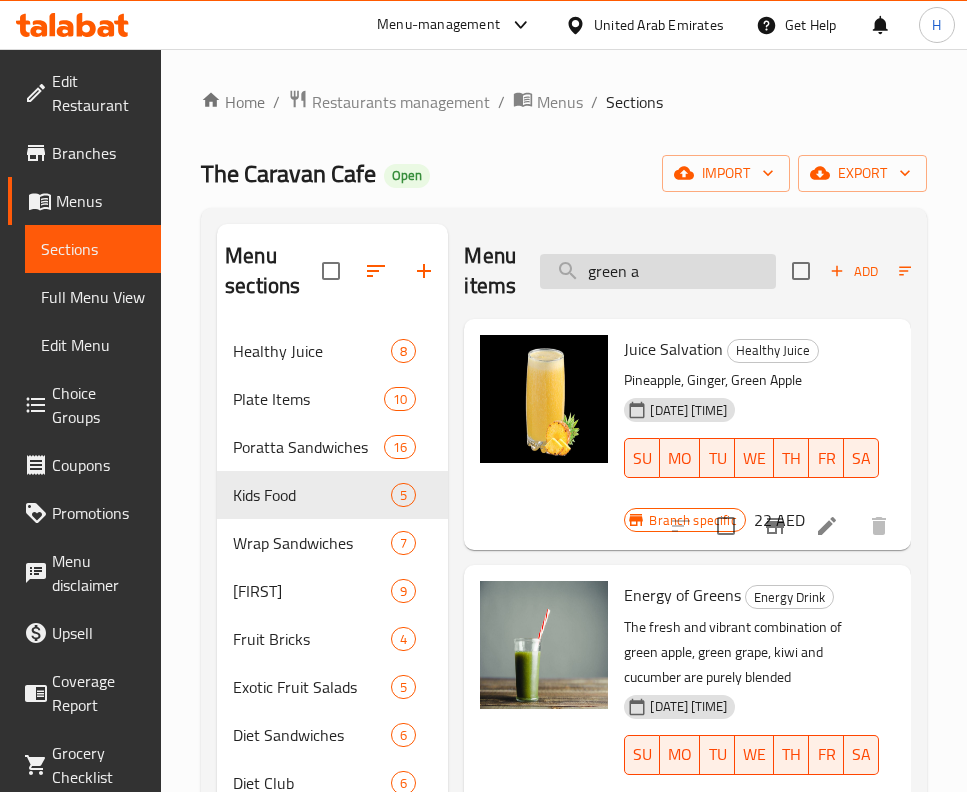 click on "green a" at bounding box center (658, 271) 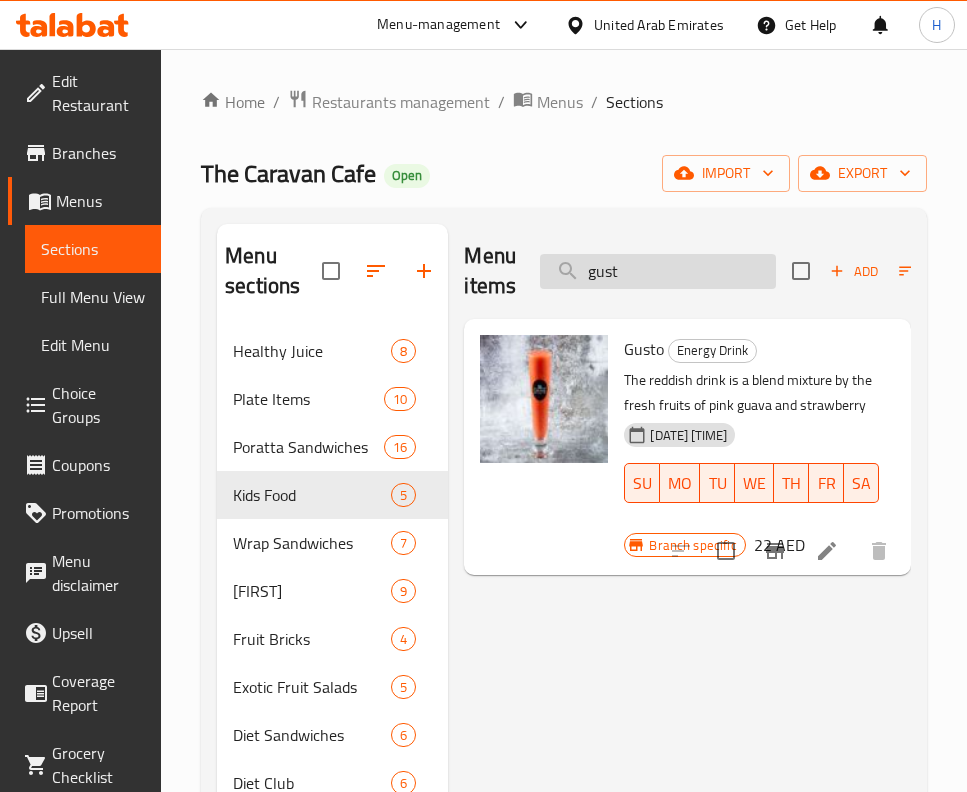 click on "gust" at bounding box center [658, 271] 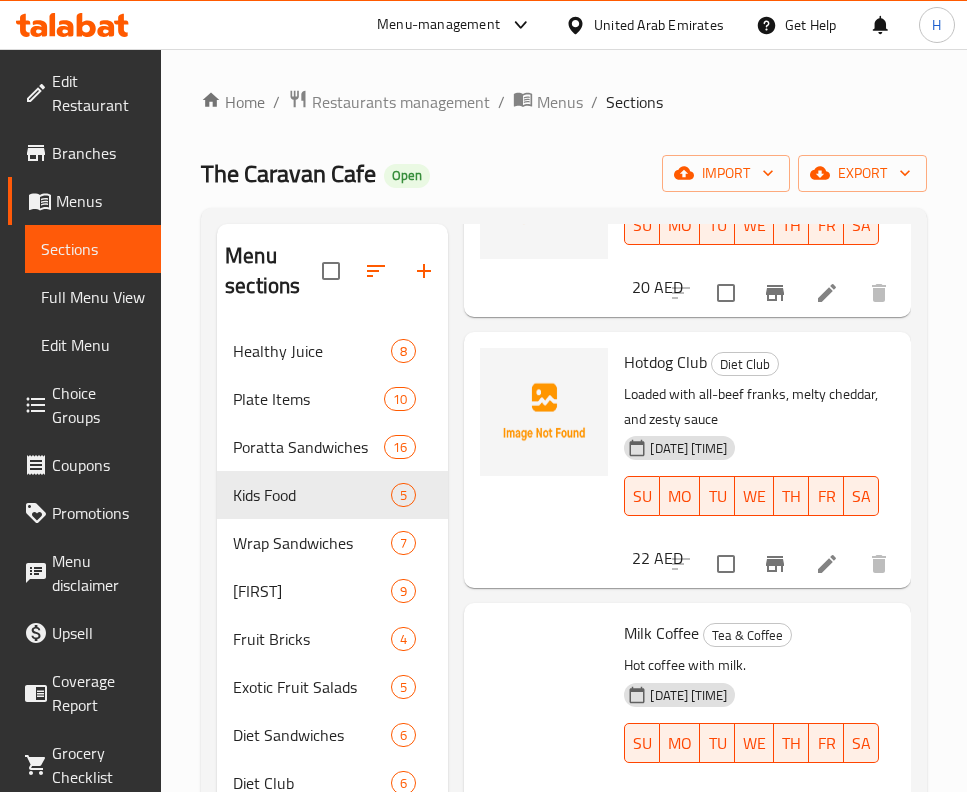 scroll, scrollTop: 600, scrollLeft: 0, axis: vertical 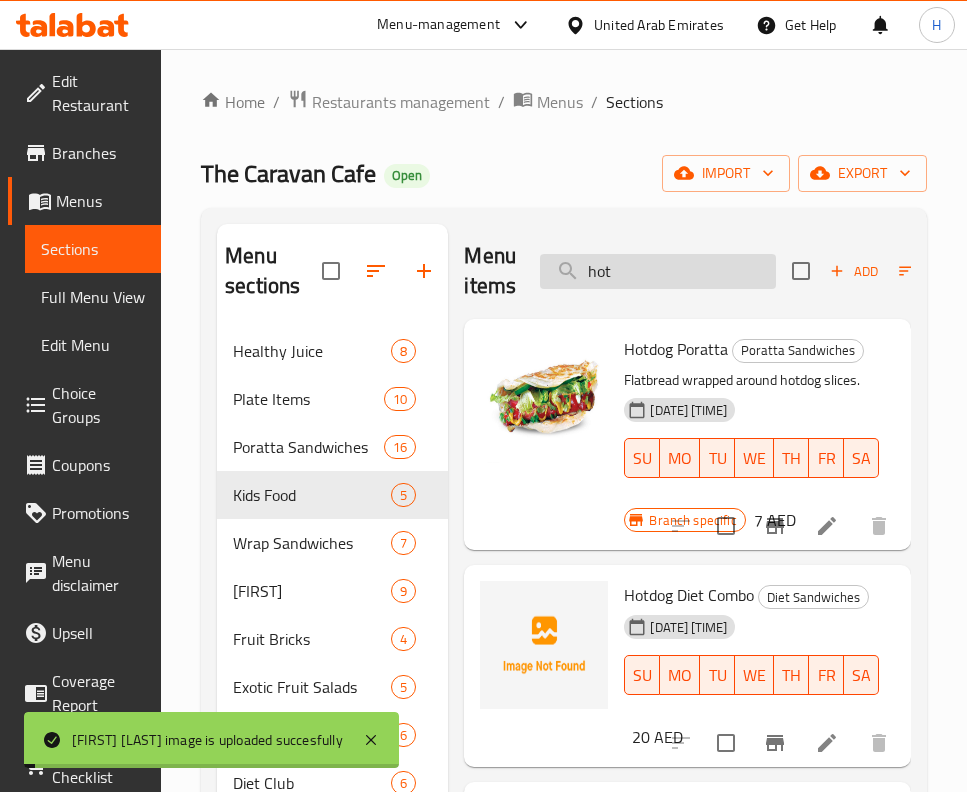 click on "hot" at bounding box center [658, 271] 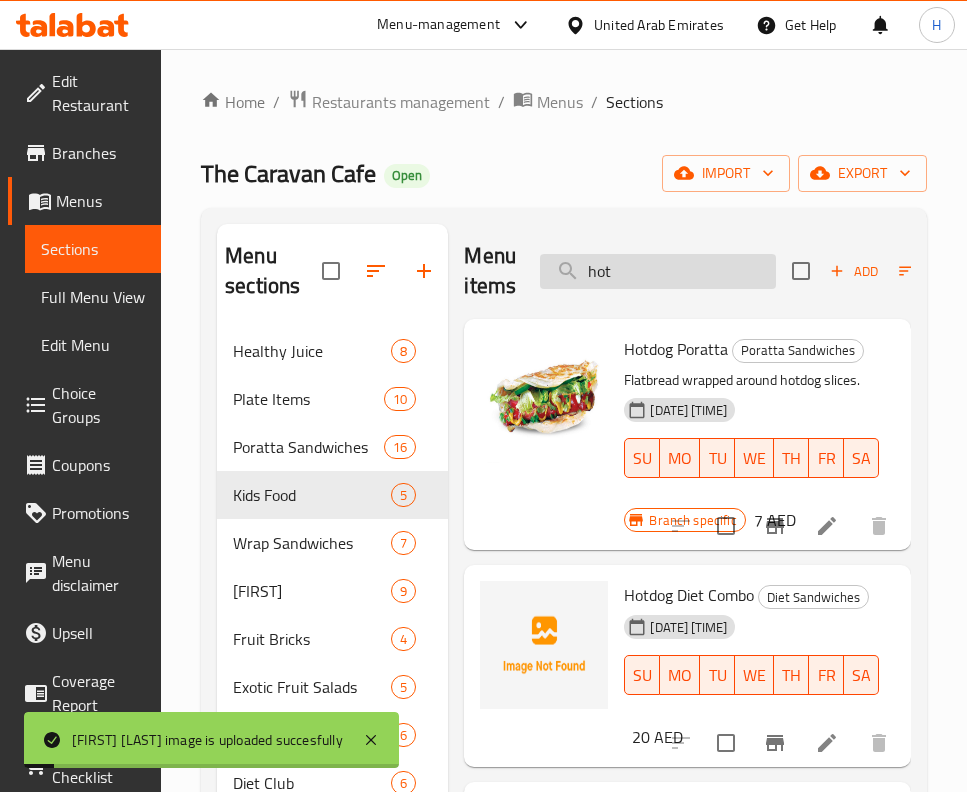 click on "hot" at bounding box center (658, 271) 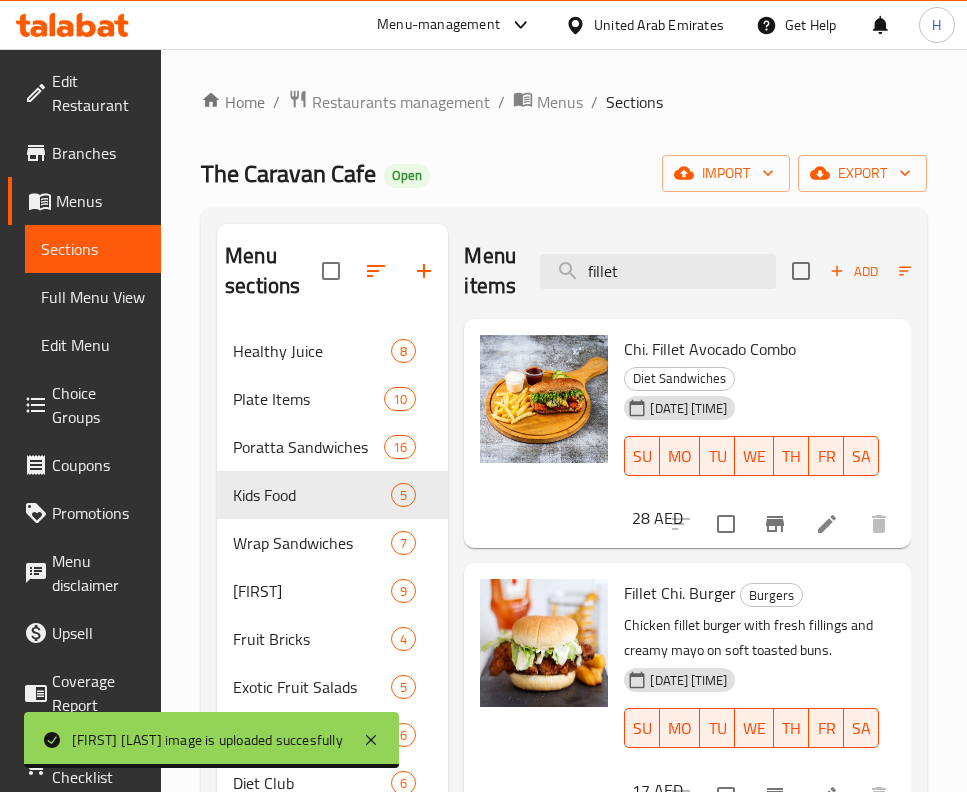scroll, scrollTop: 333, scrollLeft: 0, axis: vertical 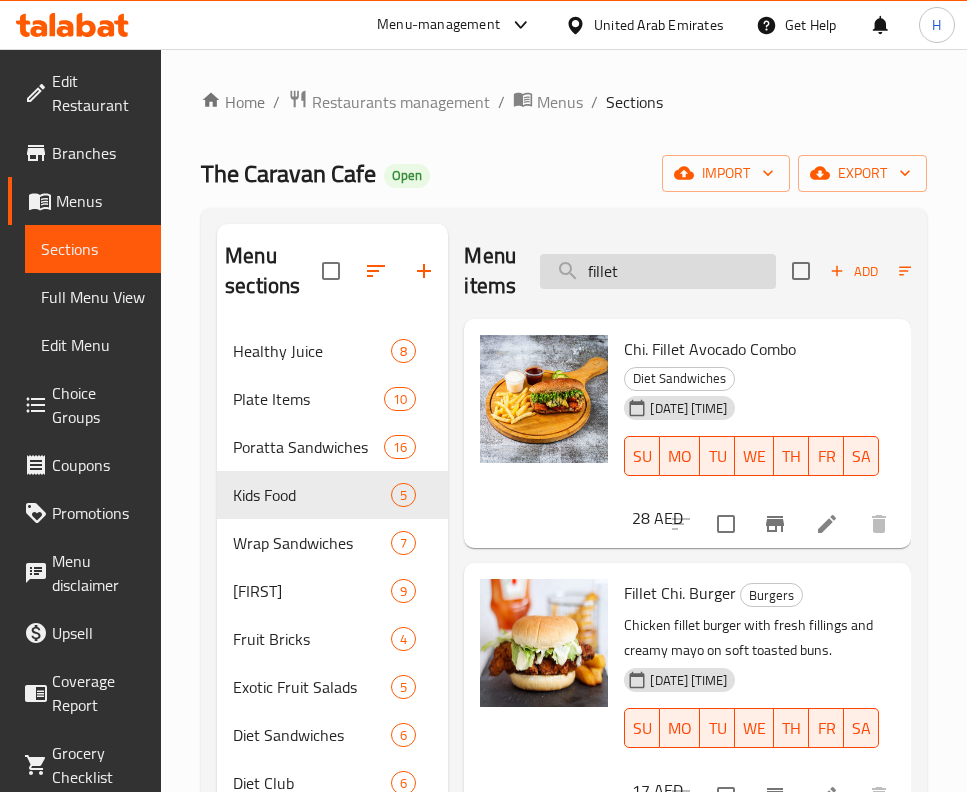 click on "fillet" at bounding box center (658, 271) 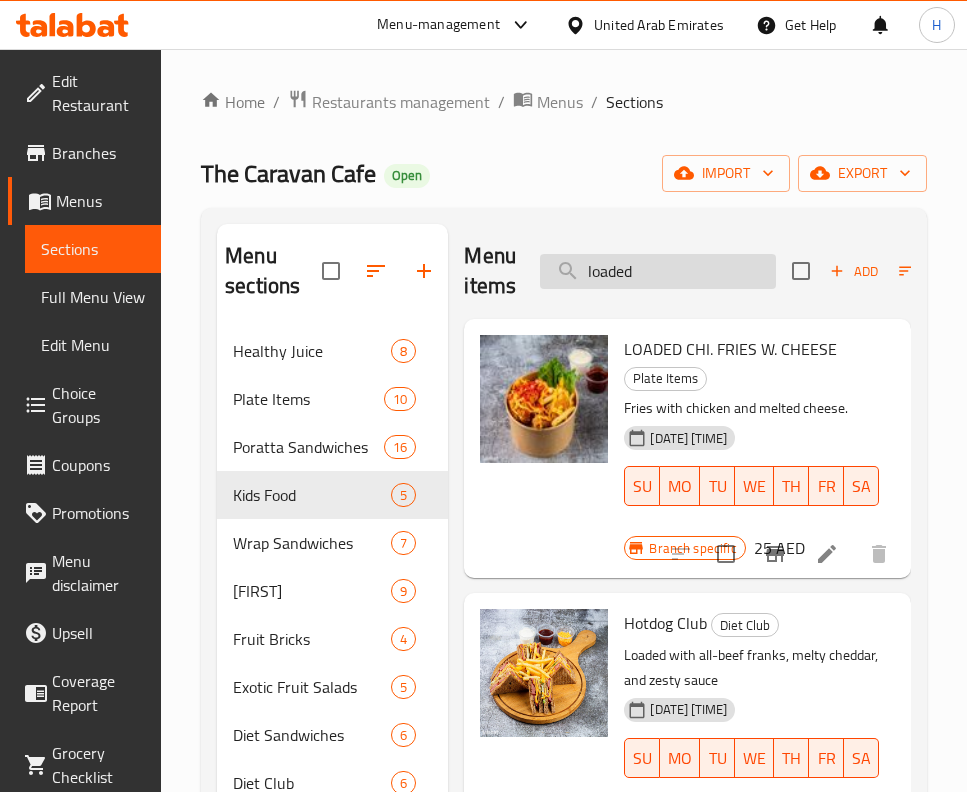 click on "loaded" at bounding box center (658, 271) 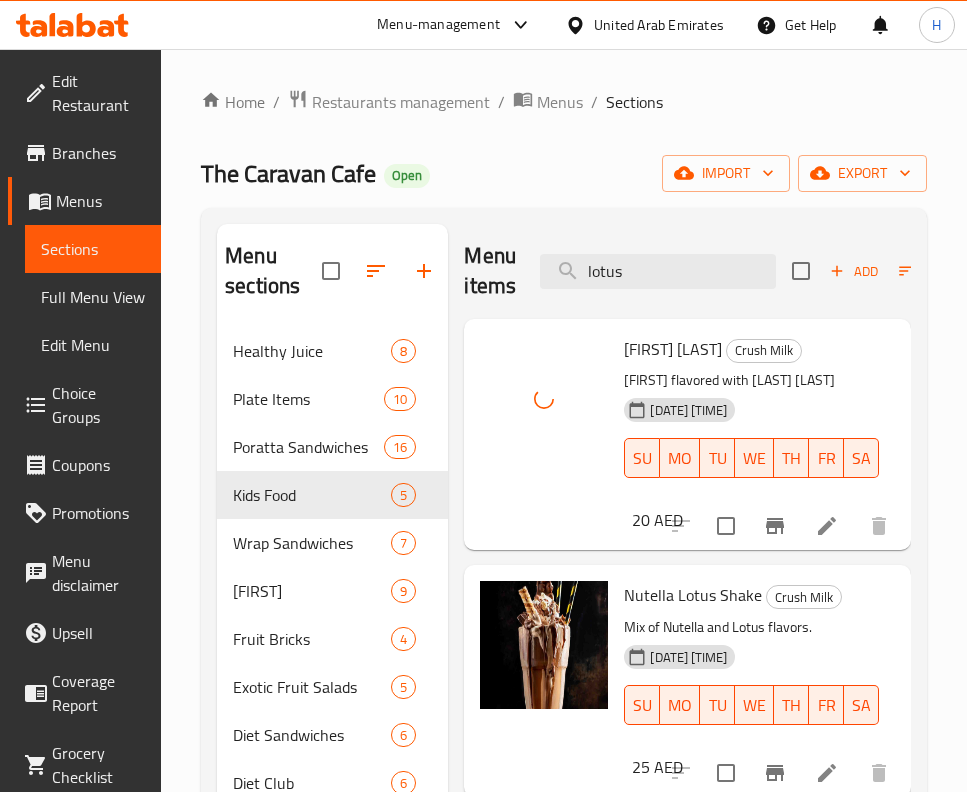 scroll, scrollTop: 0, scrollLeft: 0, axis: both 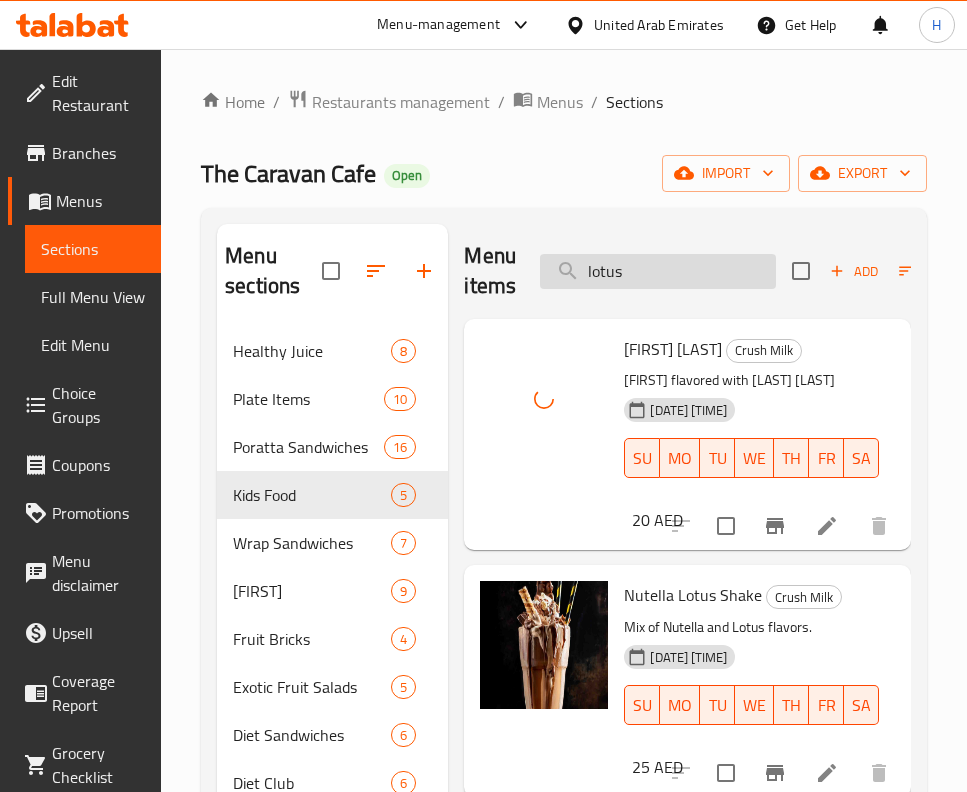 click on "lotus" at bounding box center [658, 271] 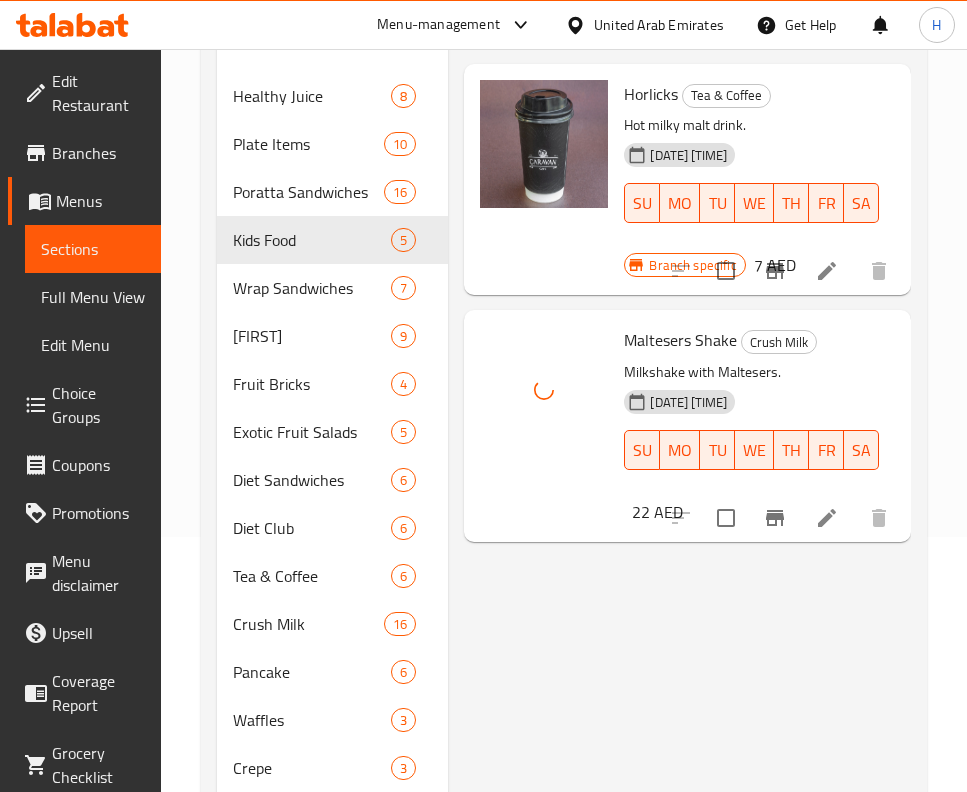 scroll, scrollTop: 150, scrollLeft: 0, axis: vertical 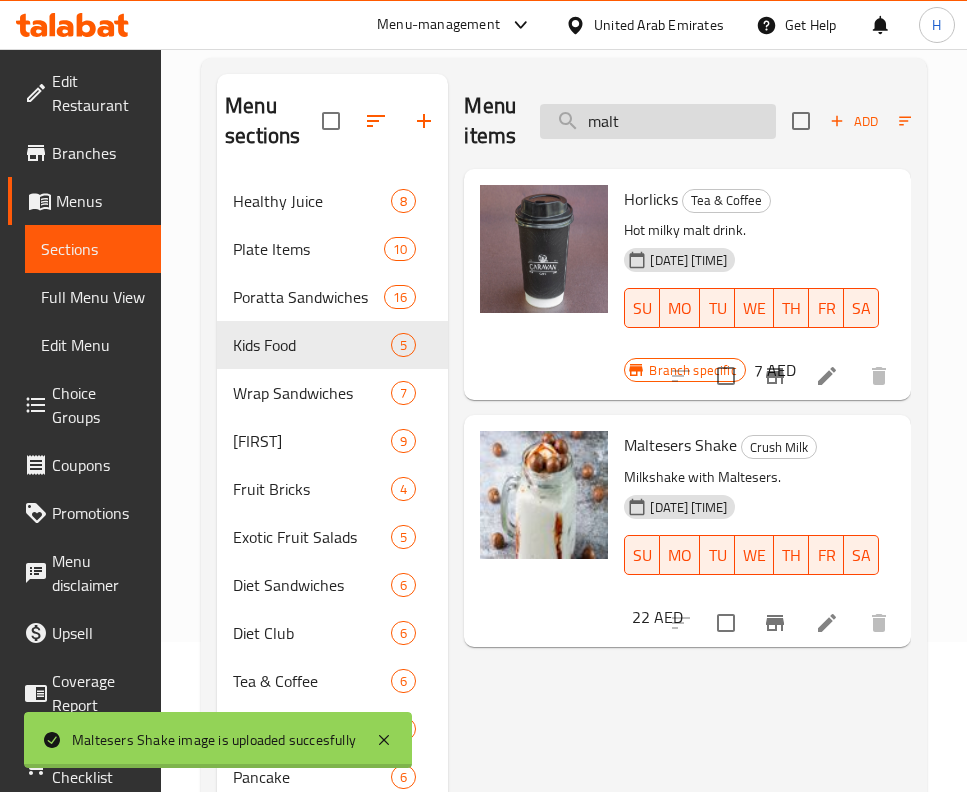 click on "malt" at bounding box center [658, 121] 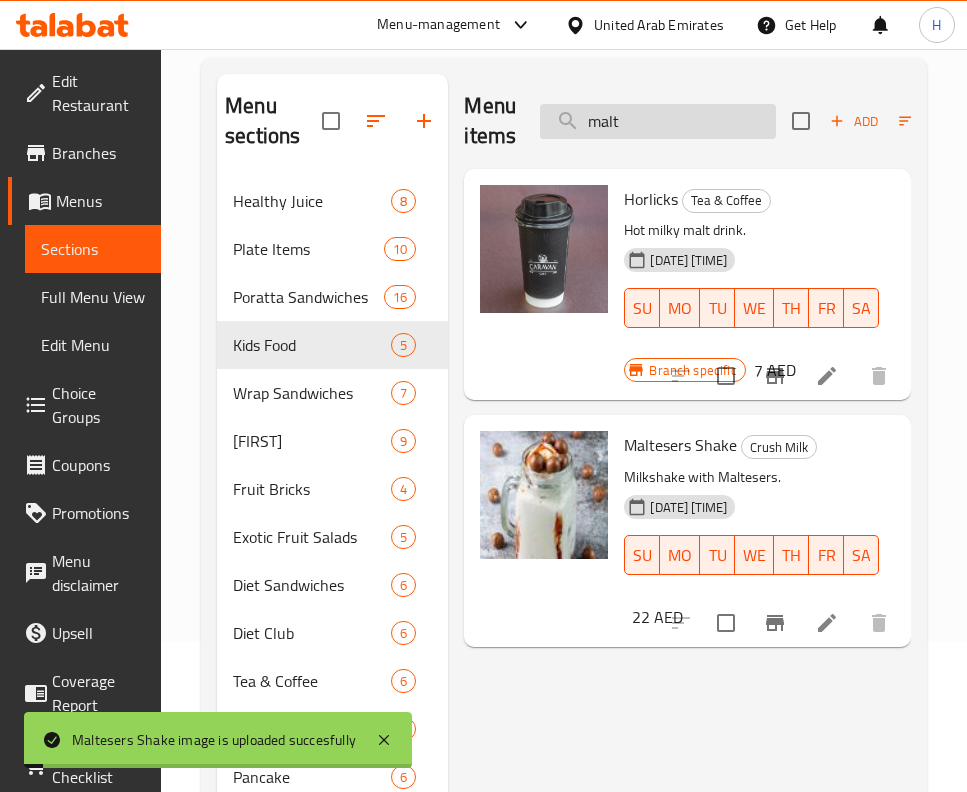 click on "malt" at bounding box center [658, 121] 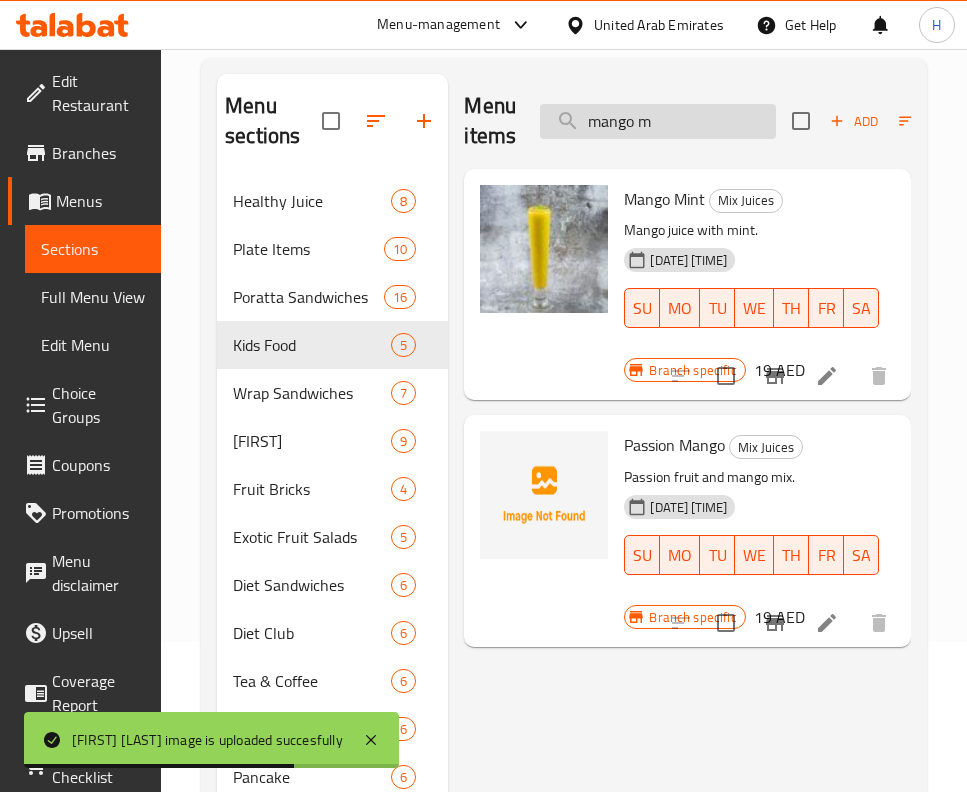 click on "mango m" at bounding box center (658, 121) 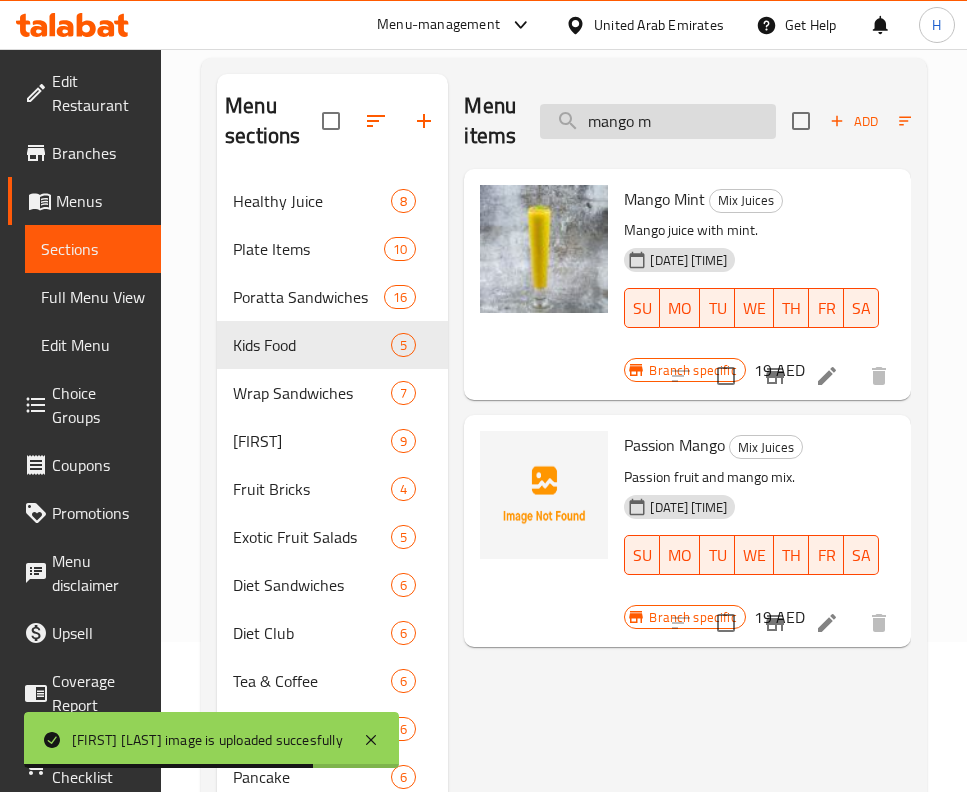 click on "mango m" at bounding box center [658, 121] 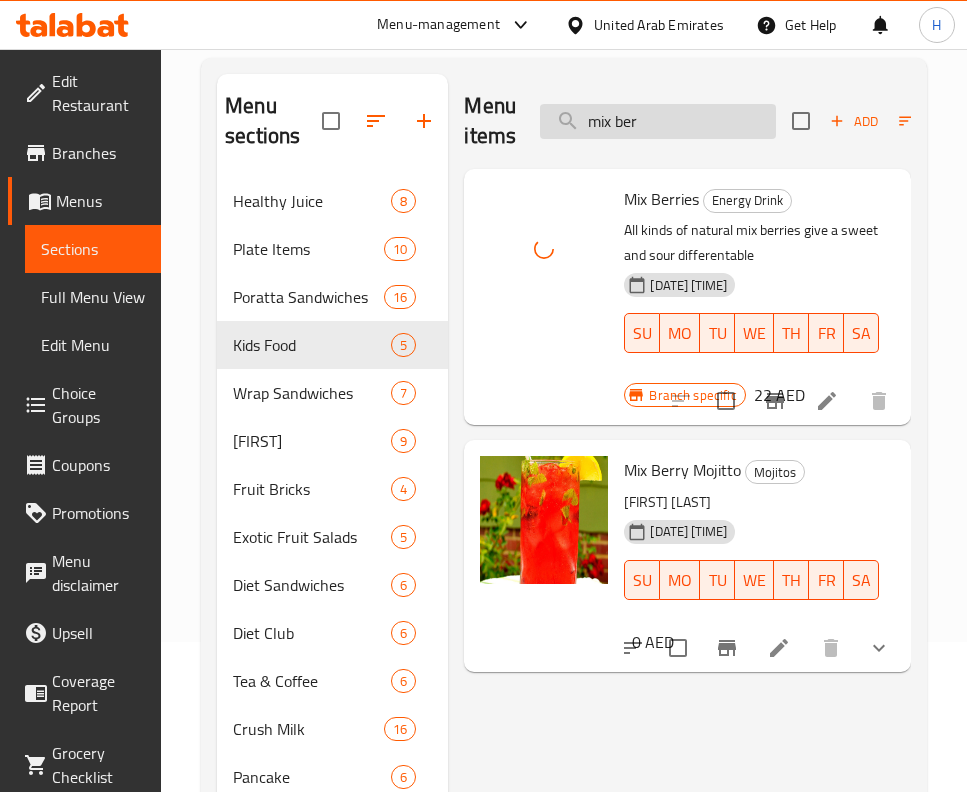 click on "mix ber" at bounding box center [658, 121] 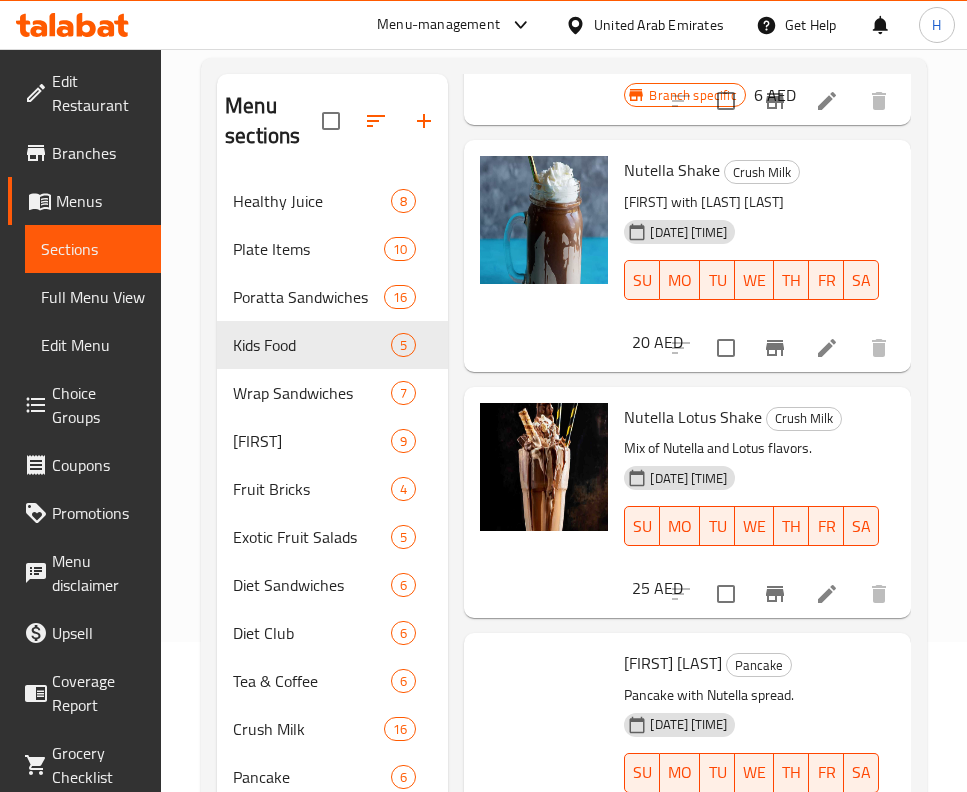 scroll, scrollTop: 450, scrollLeft: 0, axis: vertical 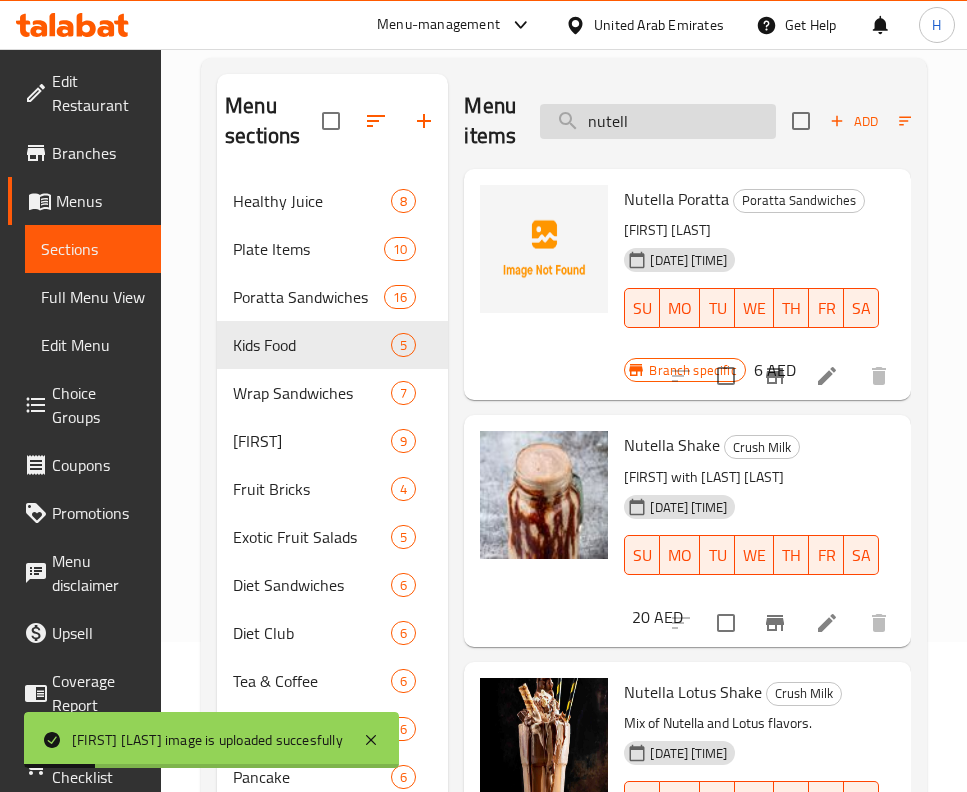 click on "nutell" at bounding box center [658, 121] 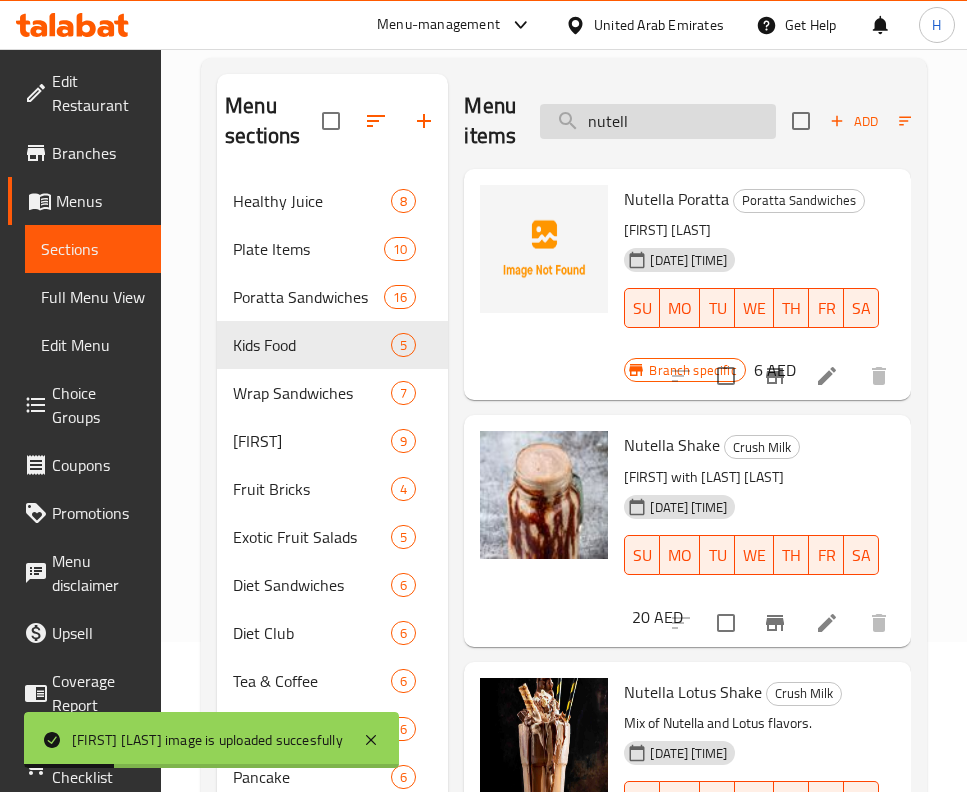 click on "nutell" at bounding box center (658, 121) 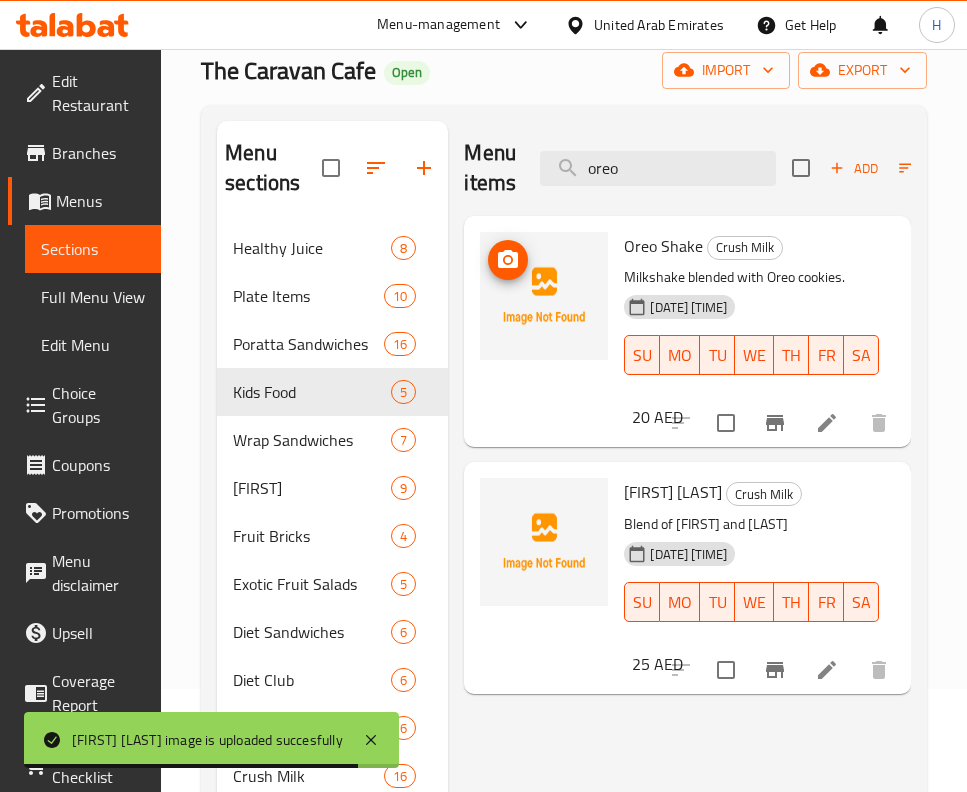 scroll, scrollTop: 150, scrollLeft: 0, axis: vertical 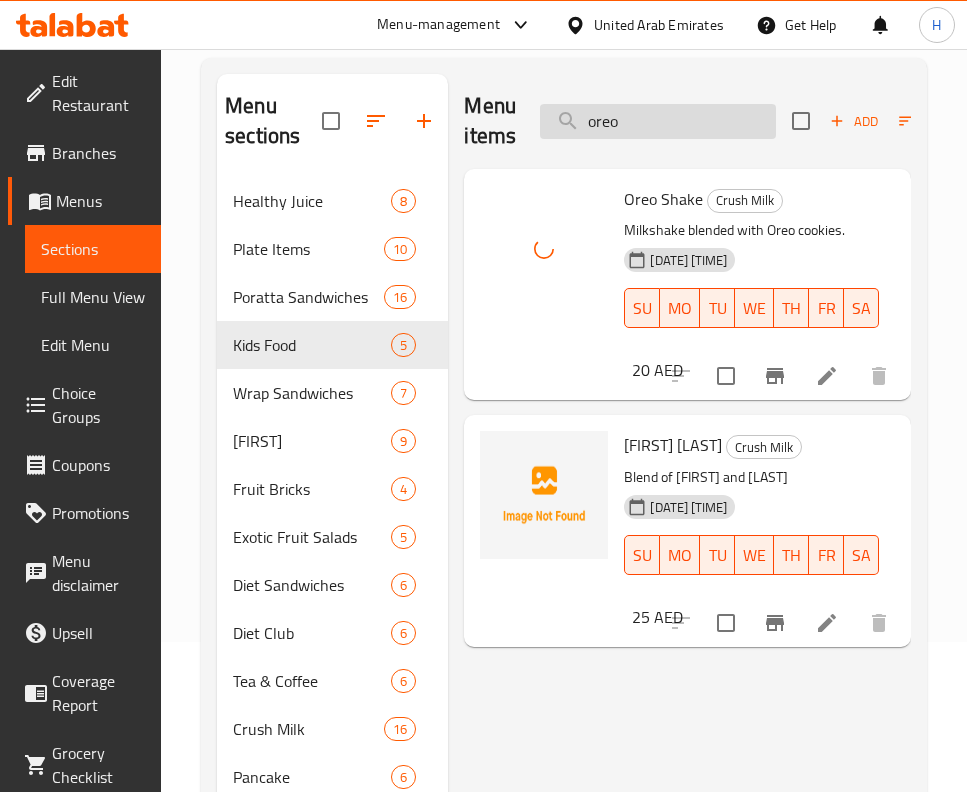 click on "oreo" at bounding box center [658, 121] 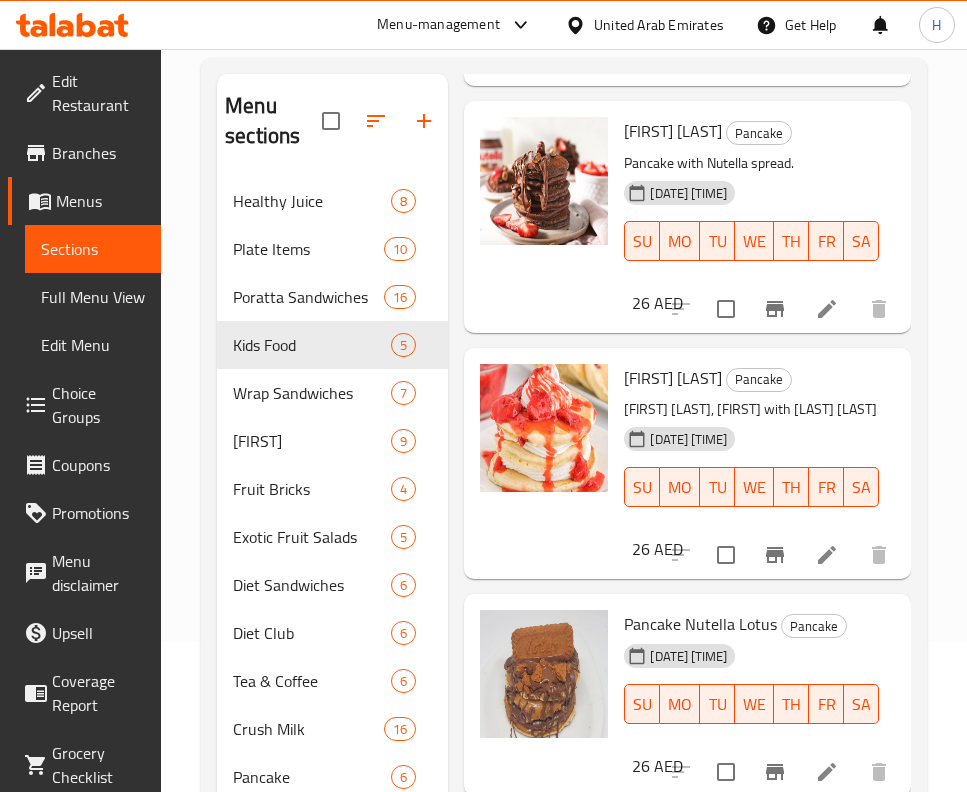 scroll, scrollTop: 1033, scrollLeft: 0, axis: vertical 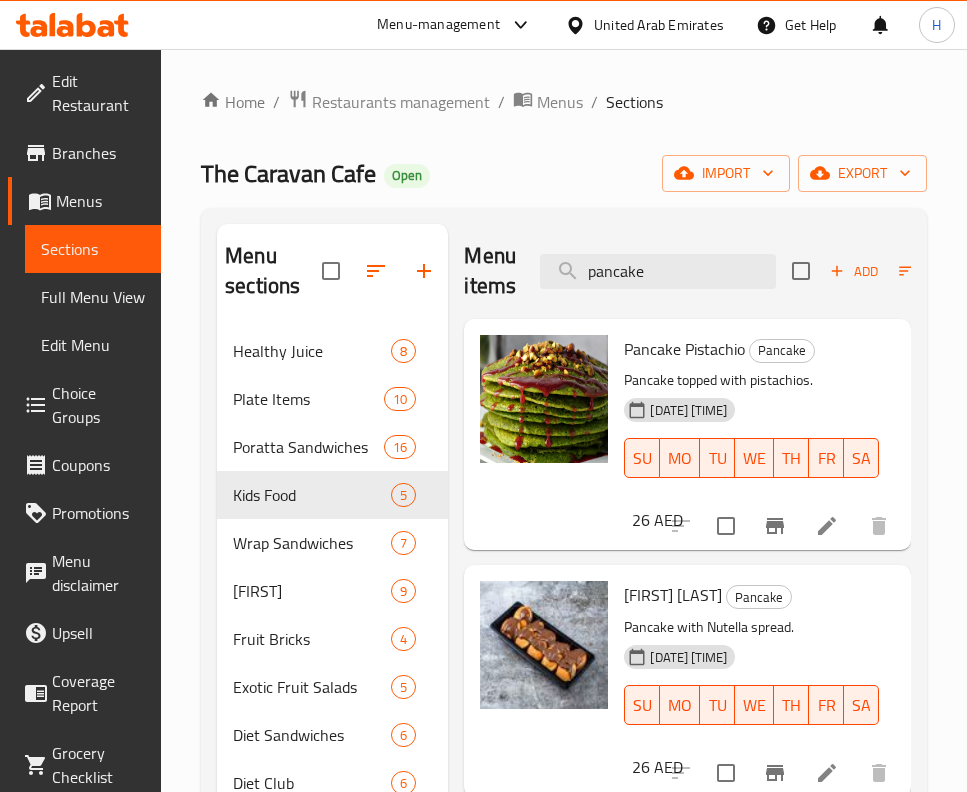 click on "Menu items pancake Add Sort Manage items" at bounding box center (687, 271) 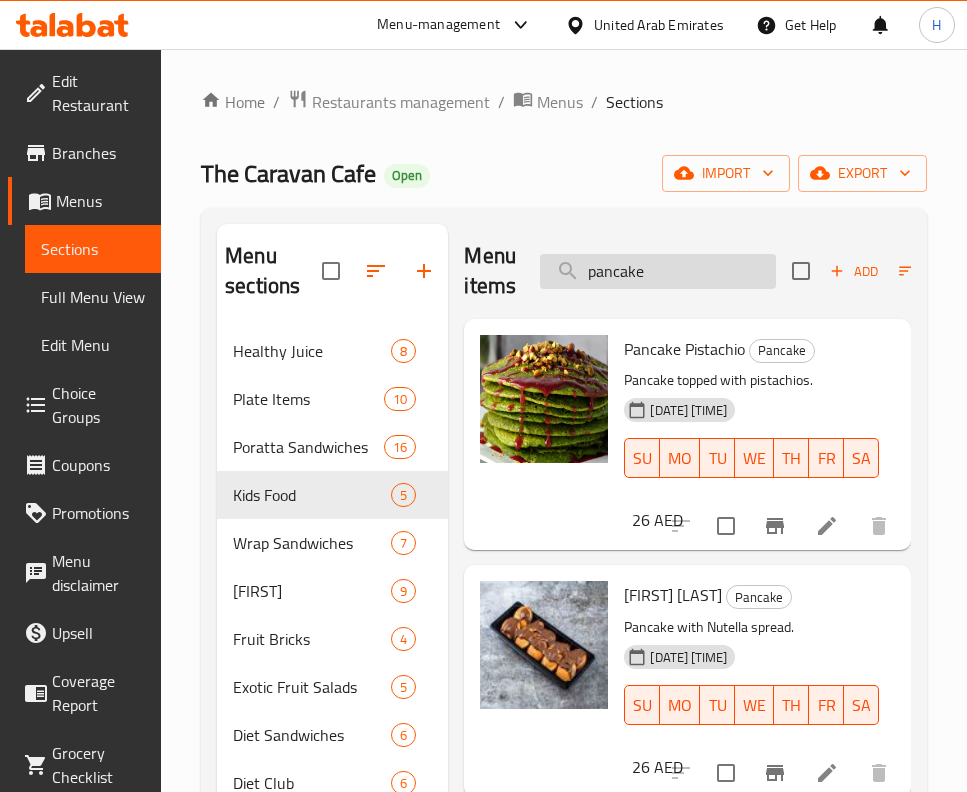 click on "pancake" at bounding box center (658, 271) 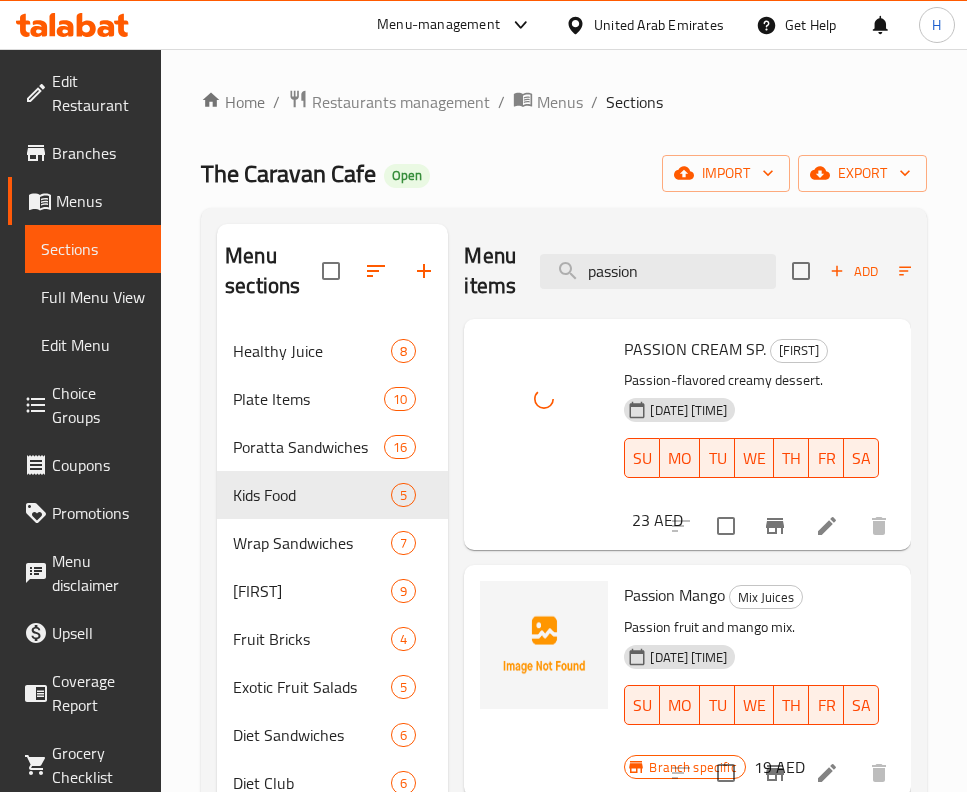 scroll, scrollTop: 394, scrollLeft: 0, axis: vertical 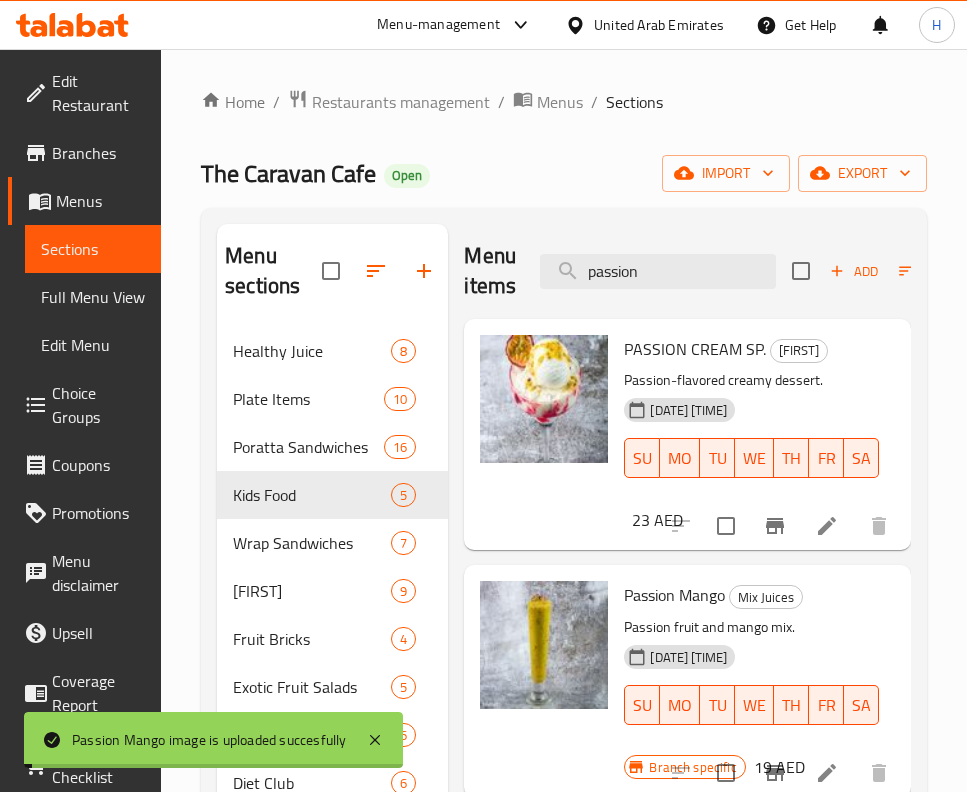 click on "Menu items passion Add Sort Manage items" at bounding box center [687, 271] 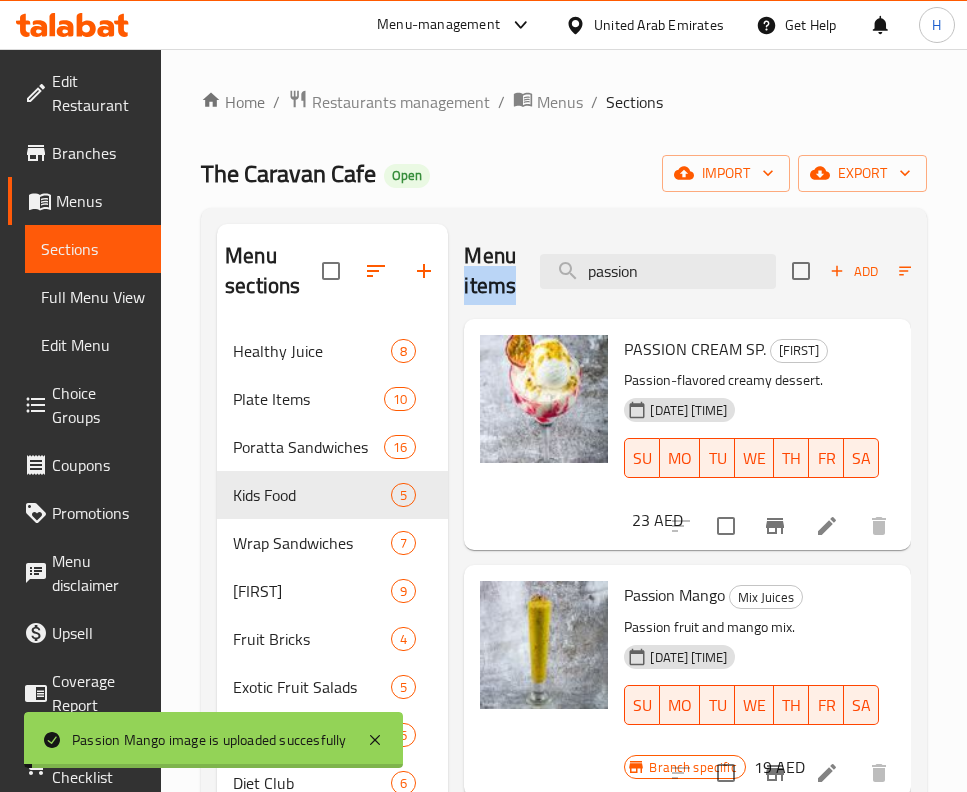 click on "Menu items passion Add Sort Manage items" at bounding box center (687, 271) 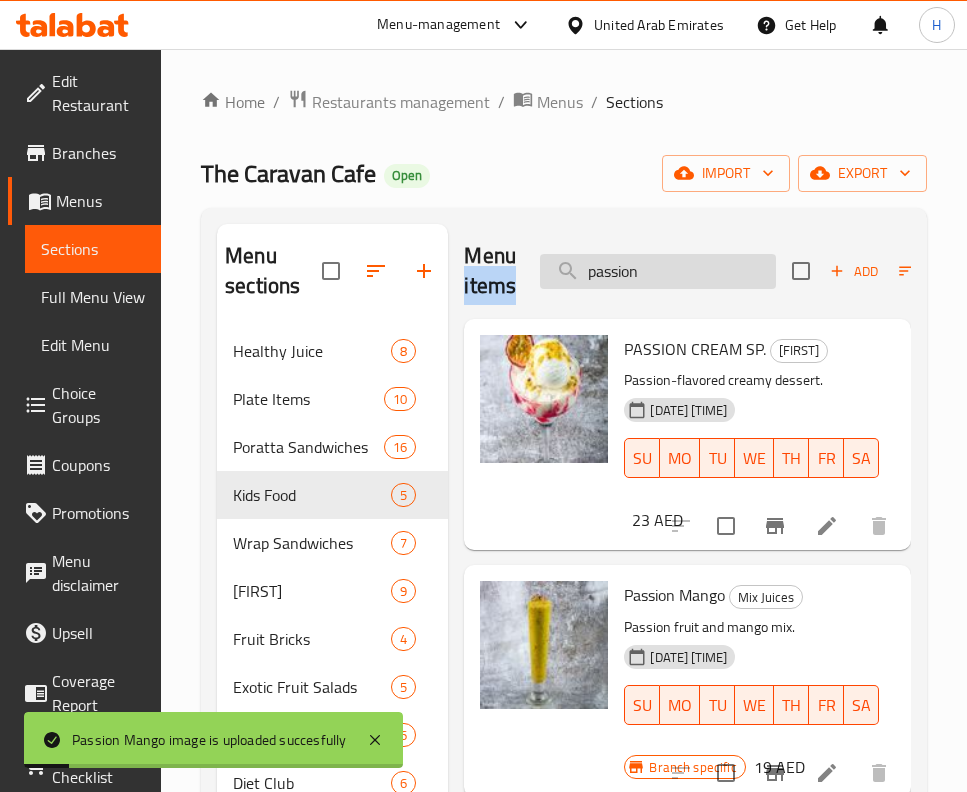 click on "passion" at bounding box center [658, 271] 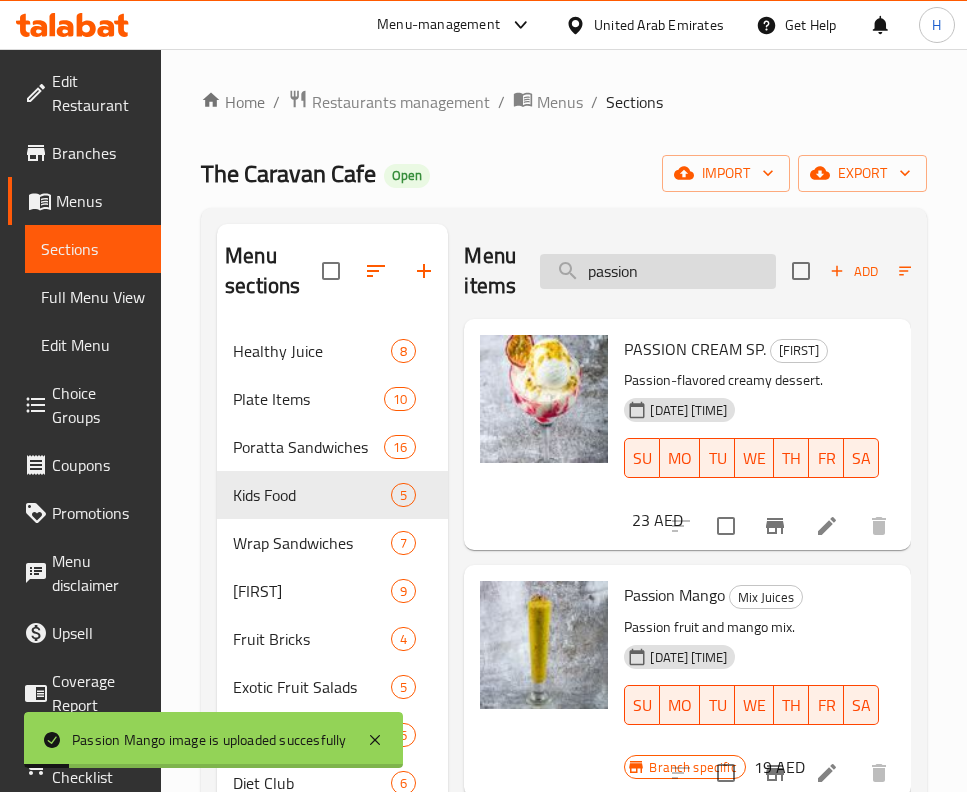 click on "passion" at bounding box center (658, 271) 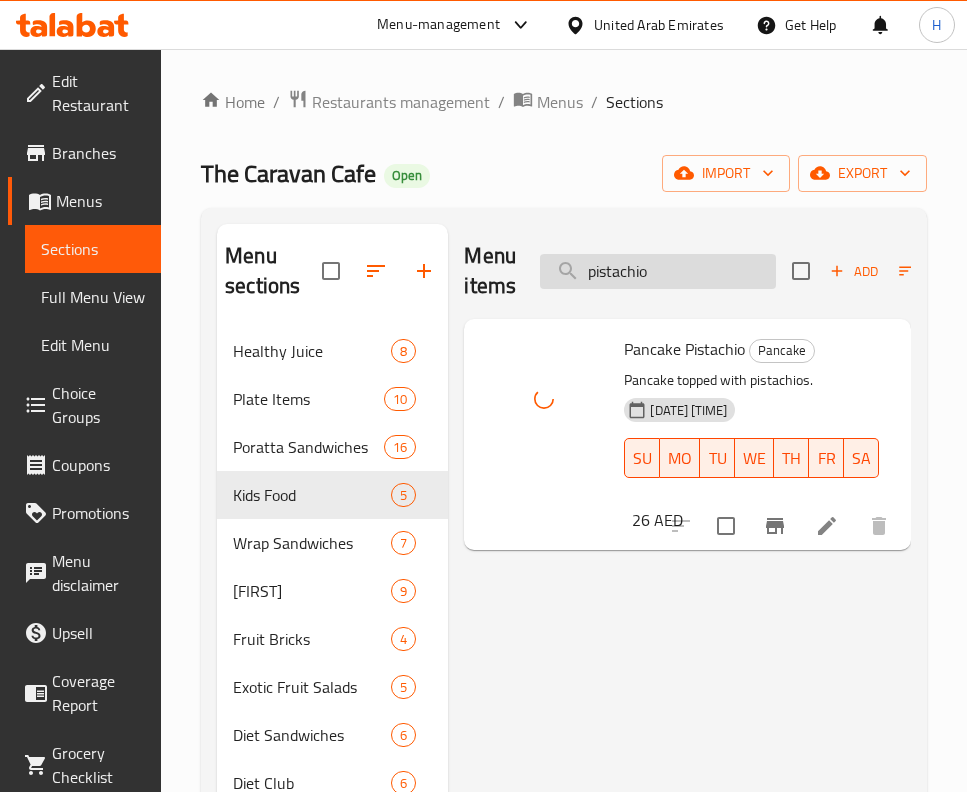 click on "pistachio" at bounding box center (658, 271) 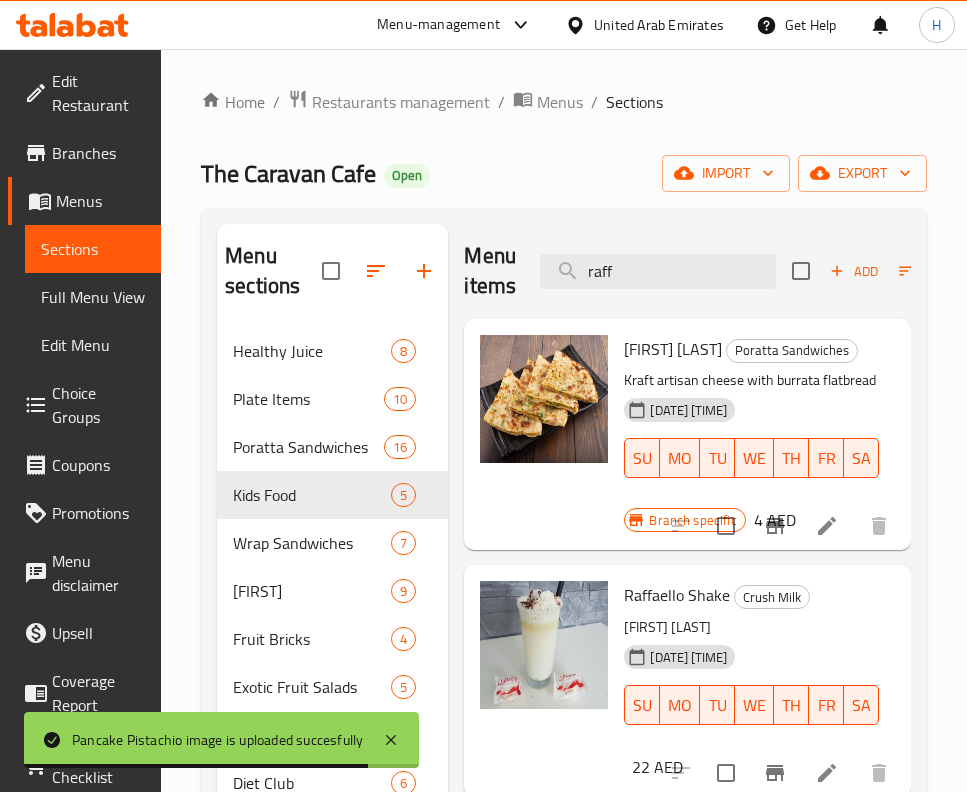 scroll, scrollTop: 0, scrollLeft: 0, axis: both 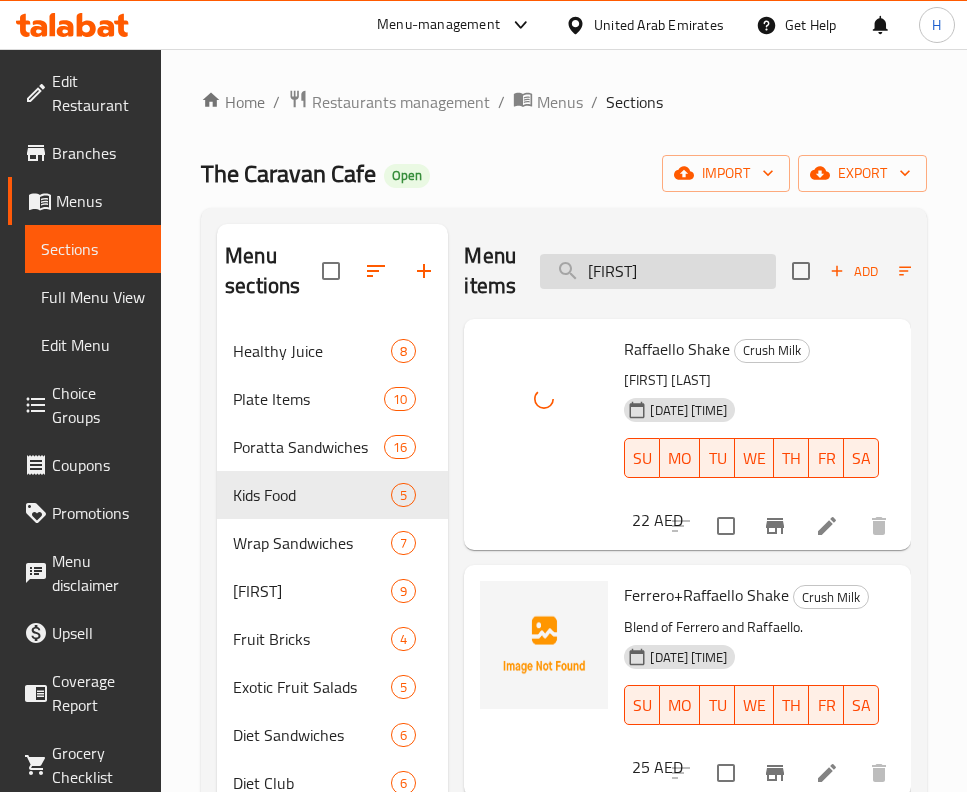 click on "raffa" at bounding box center (658, 271) 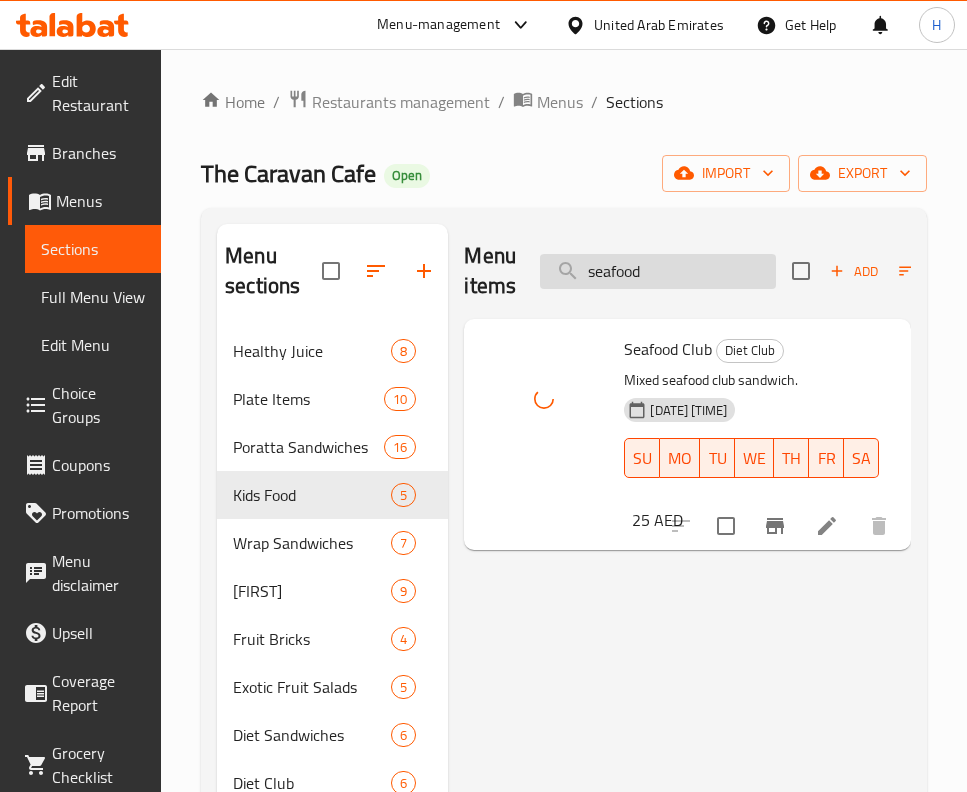 click on "seafood" at bounding box center [658, 271] 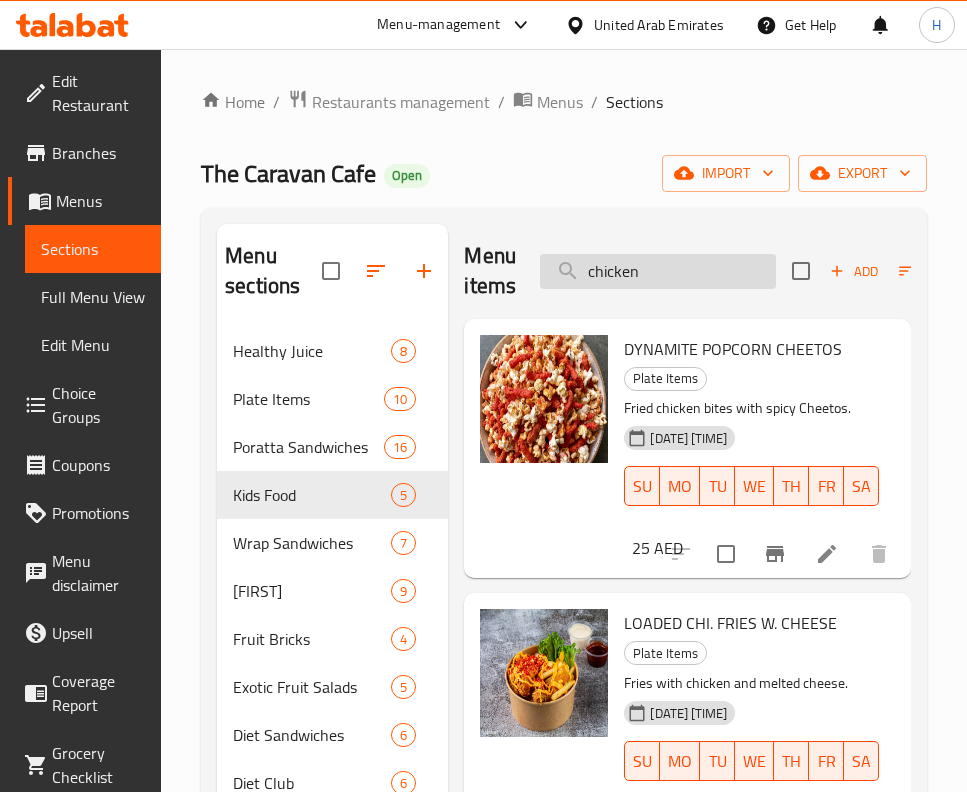 click on "chicken" at bounding box center [658, 271] 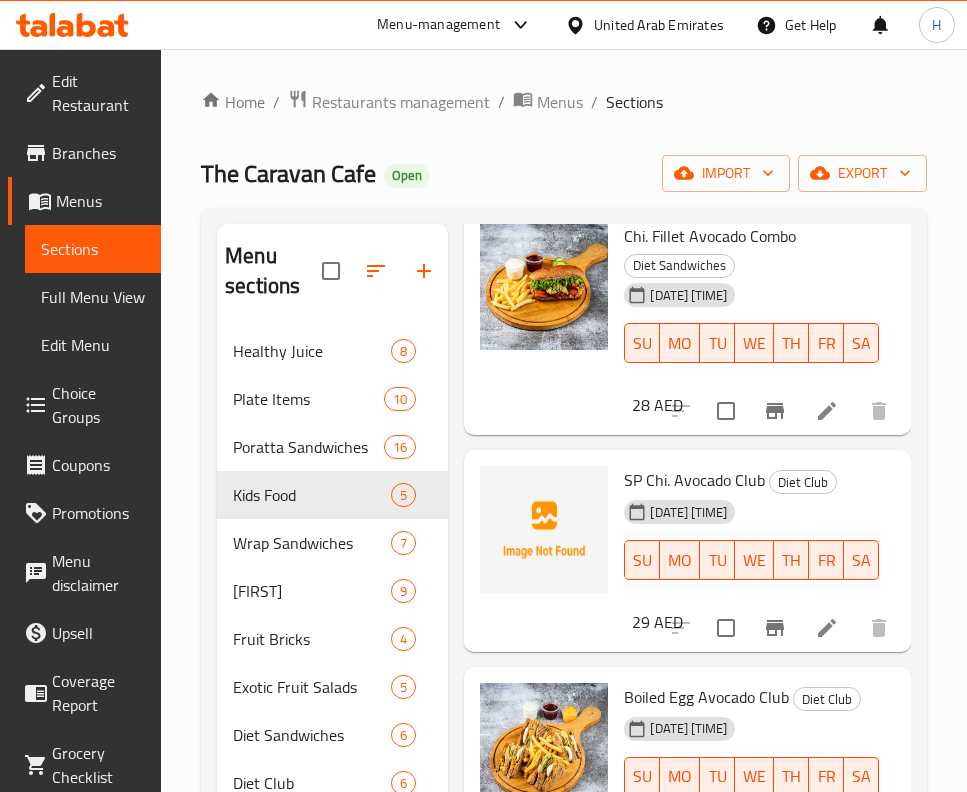 scroll, scrollTop: 300, scrollLeft: 0, axis: vertical 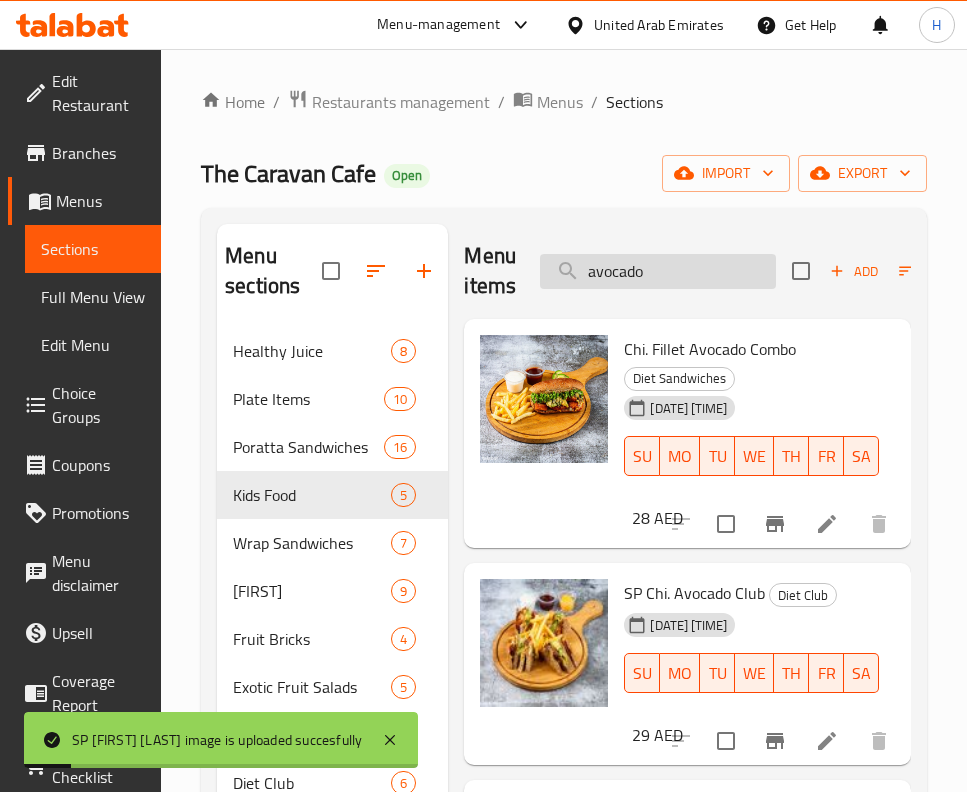 click on "avocado" at bounding box center (658, 271) 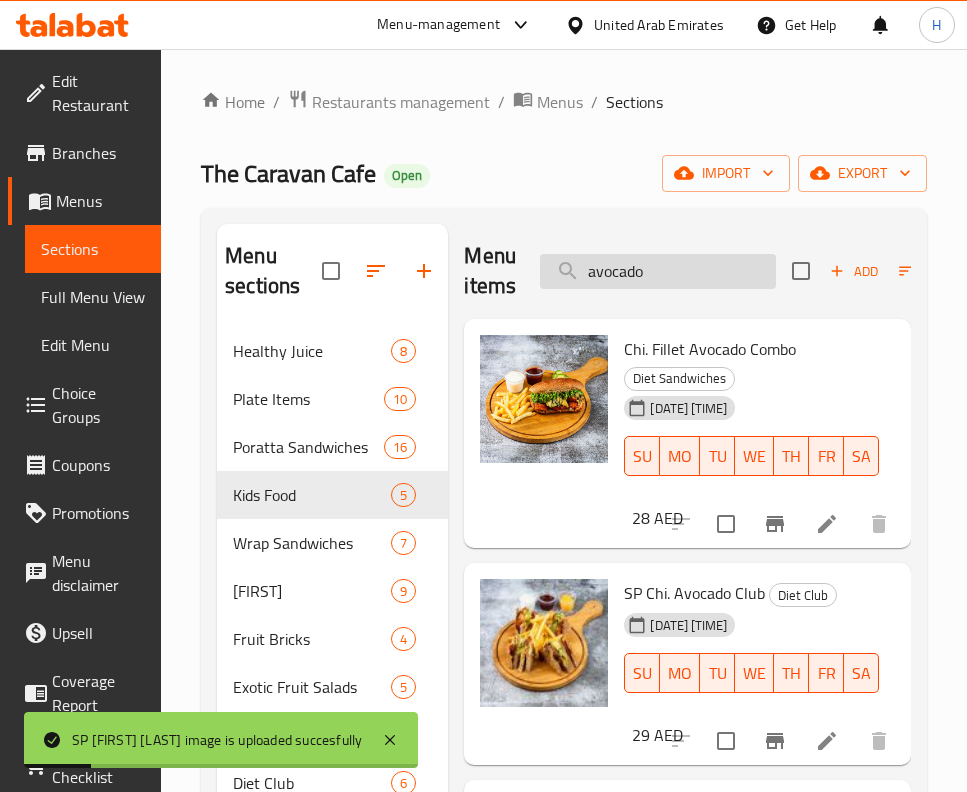 click on "avocado" at bounding box center [658, 271] 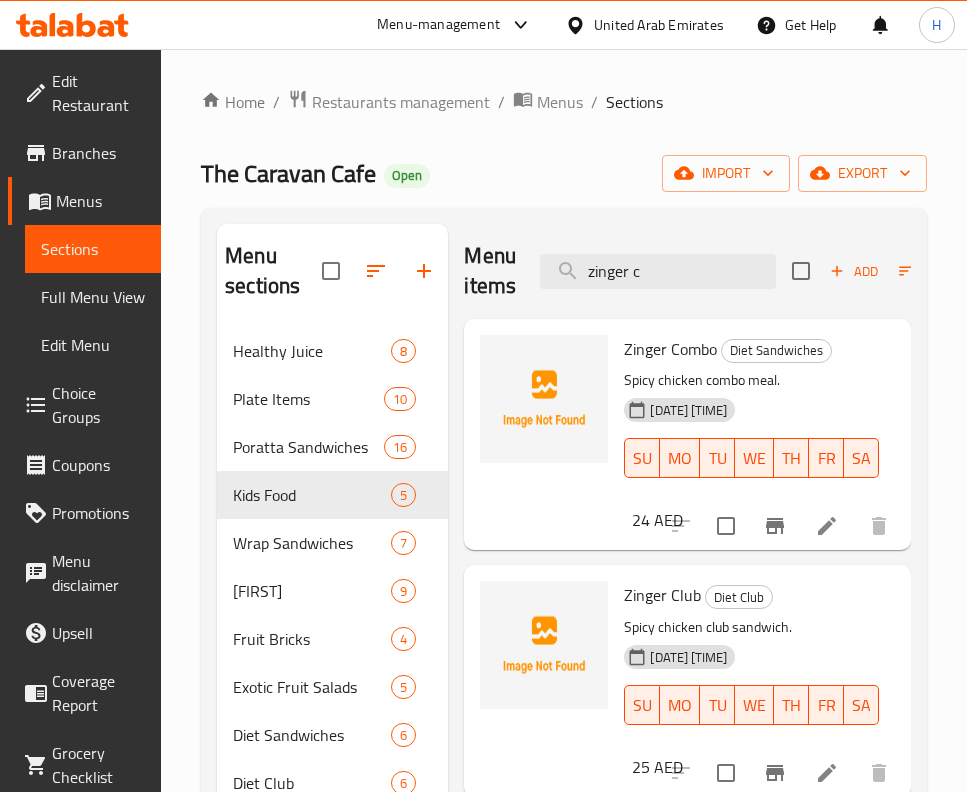 scroll, scrollTop: 300, scrollLeft: 0, axis: vertical 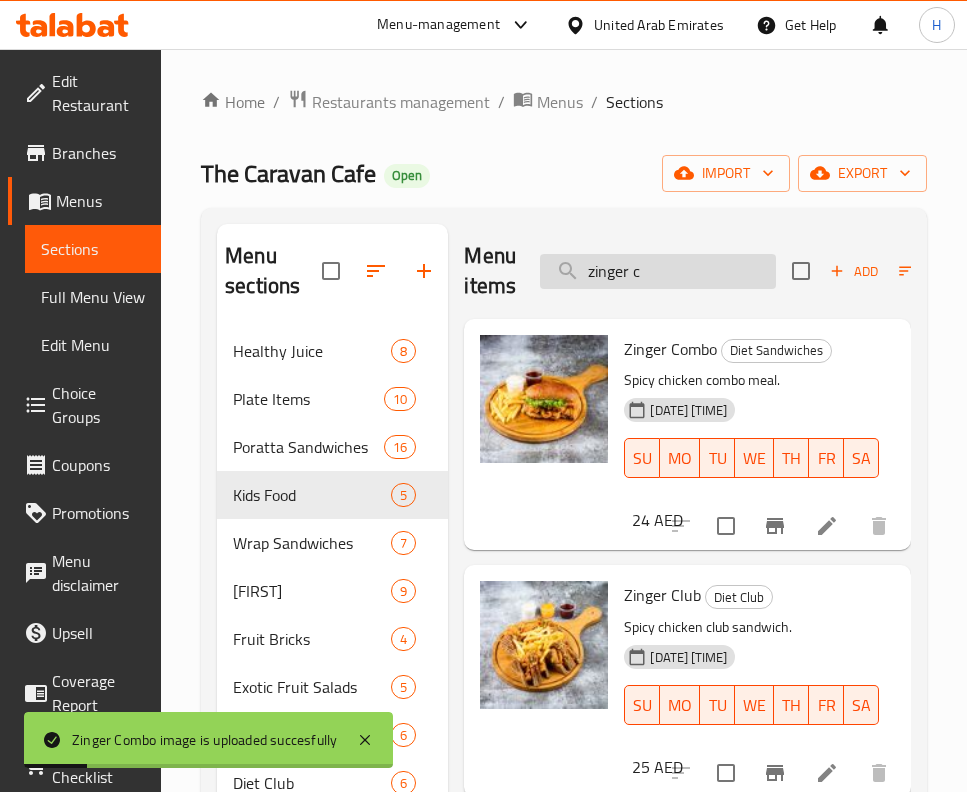 click on "zinger c" at bounding box center (658, 271) 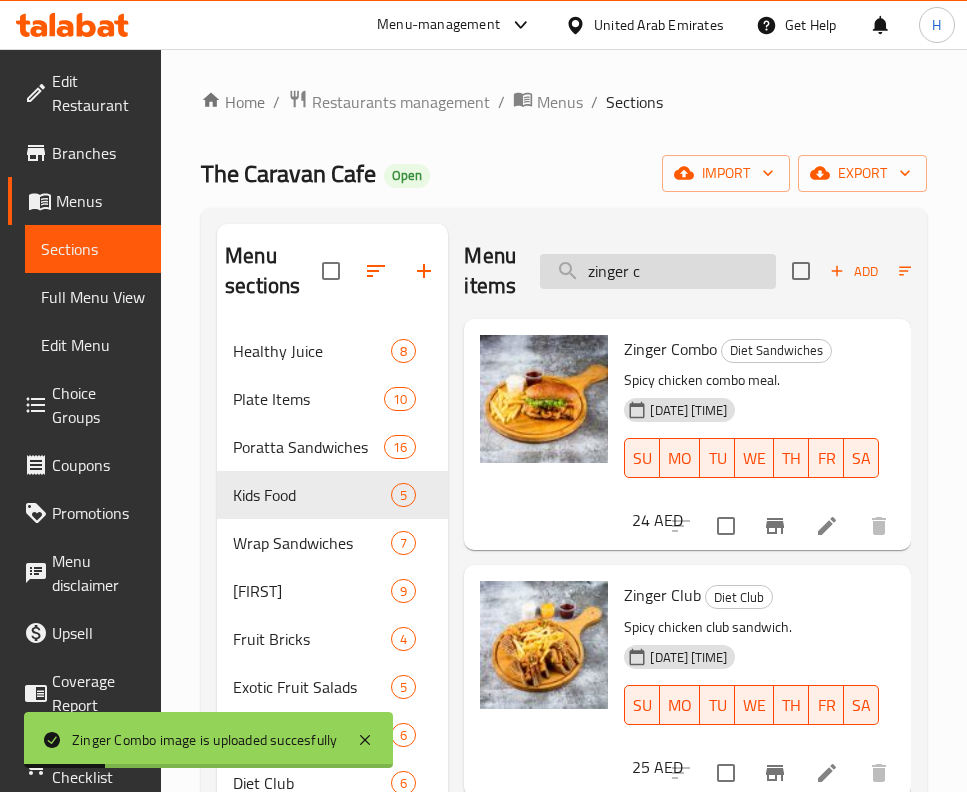 click on "zinger c" at bounding box center (658, 271) 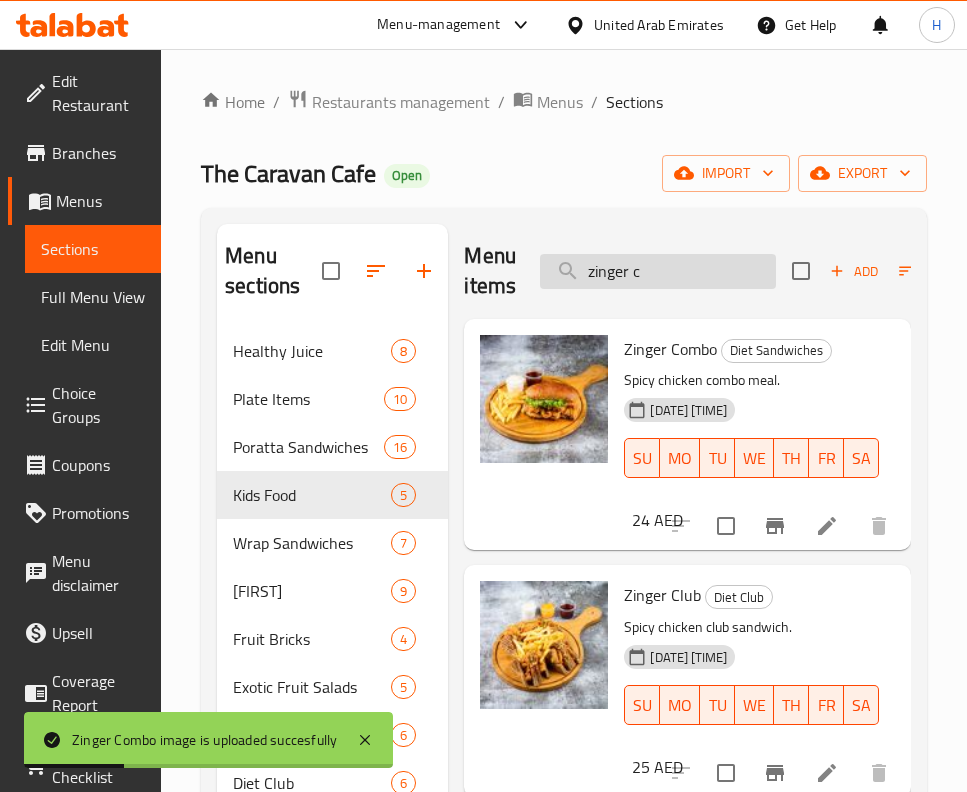 click on "zinger c" at bounding box center (658, 271) 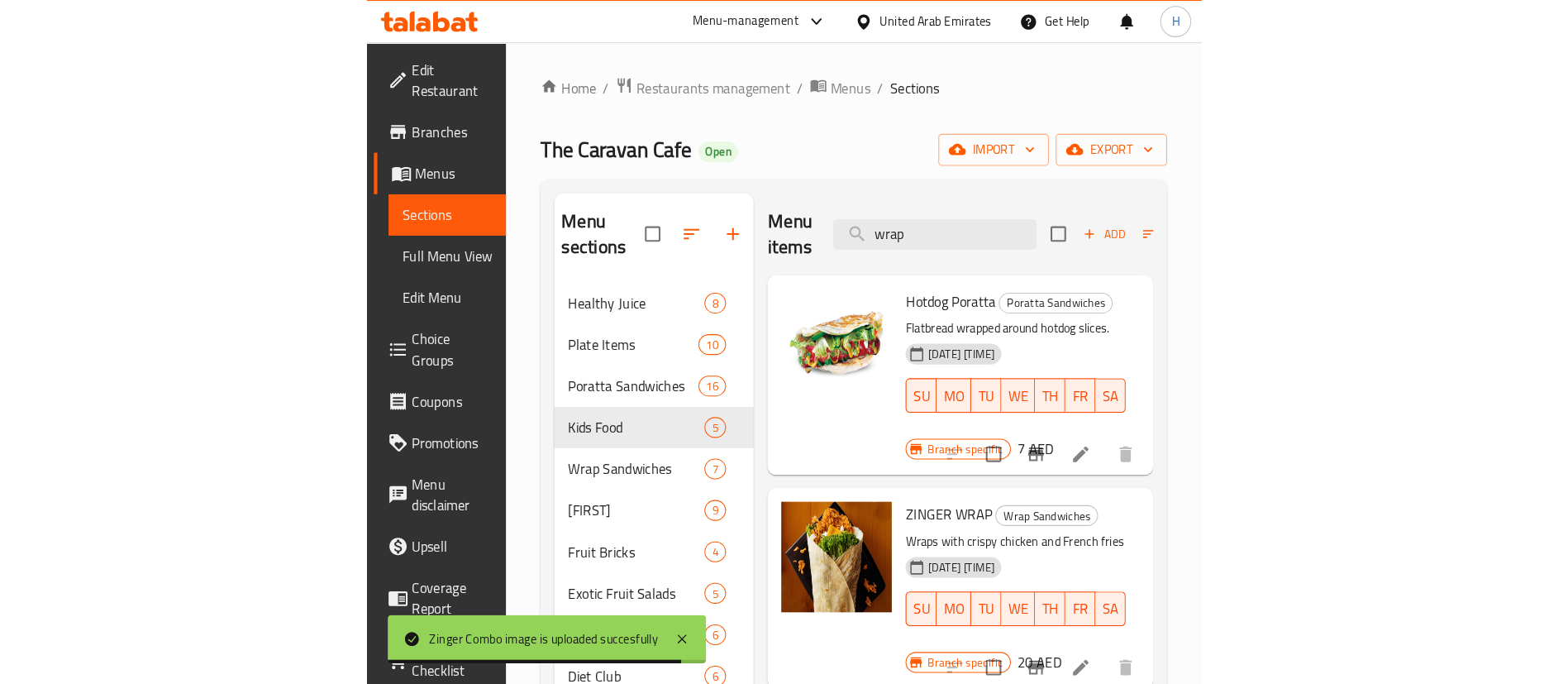 scroll, scrollTop: 248, scrollLeft: 0, axis: vertical 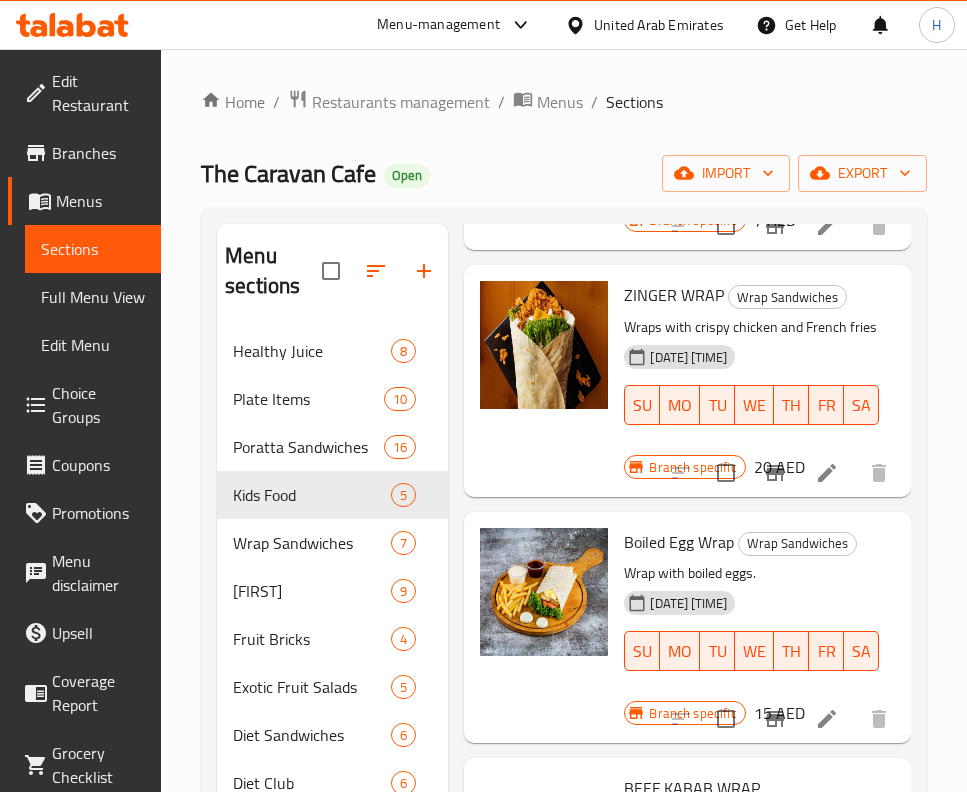 type on "wrap" 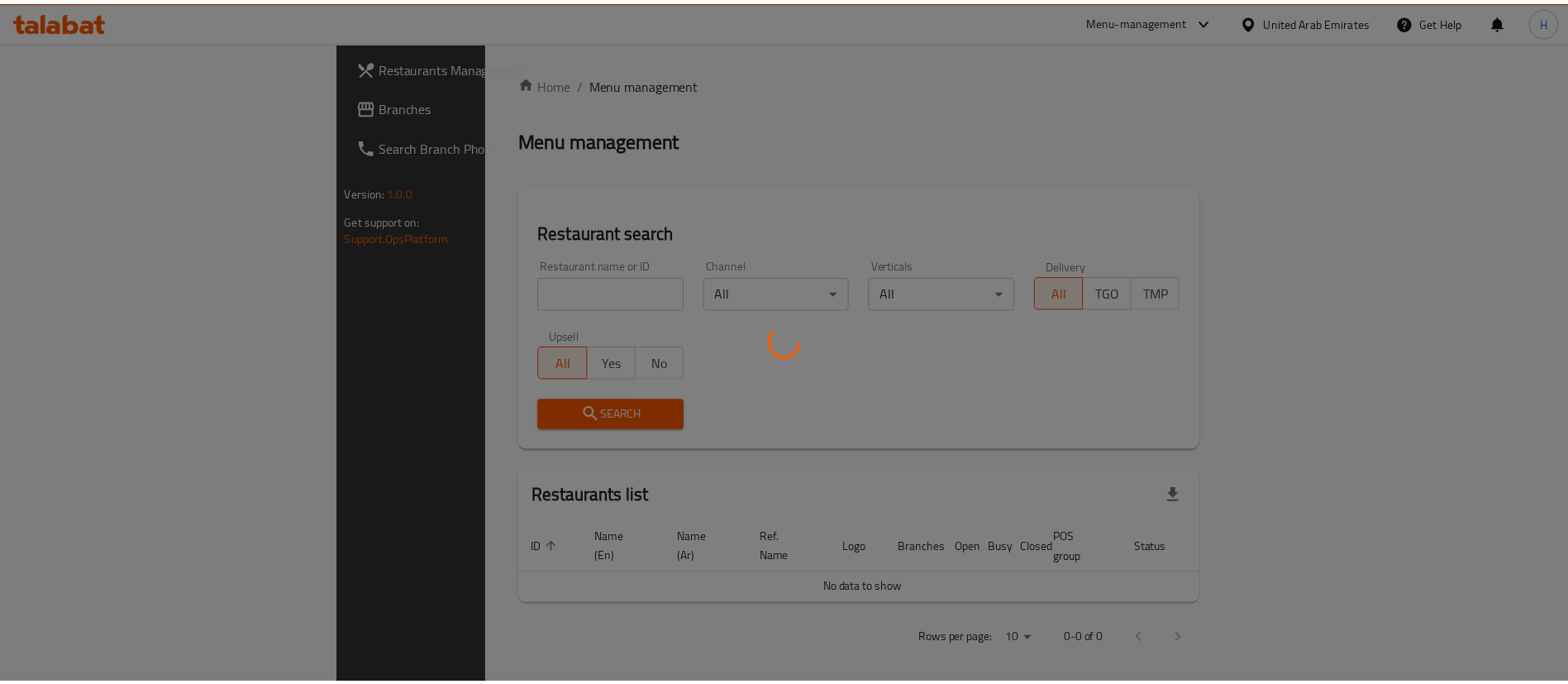 scroll, scrollTop: 0, scrollLeft: 0, axis: both 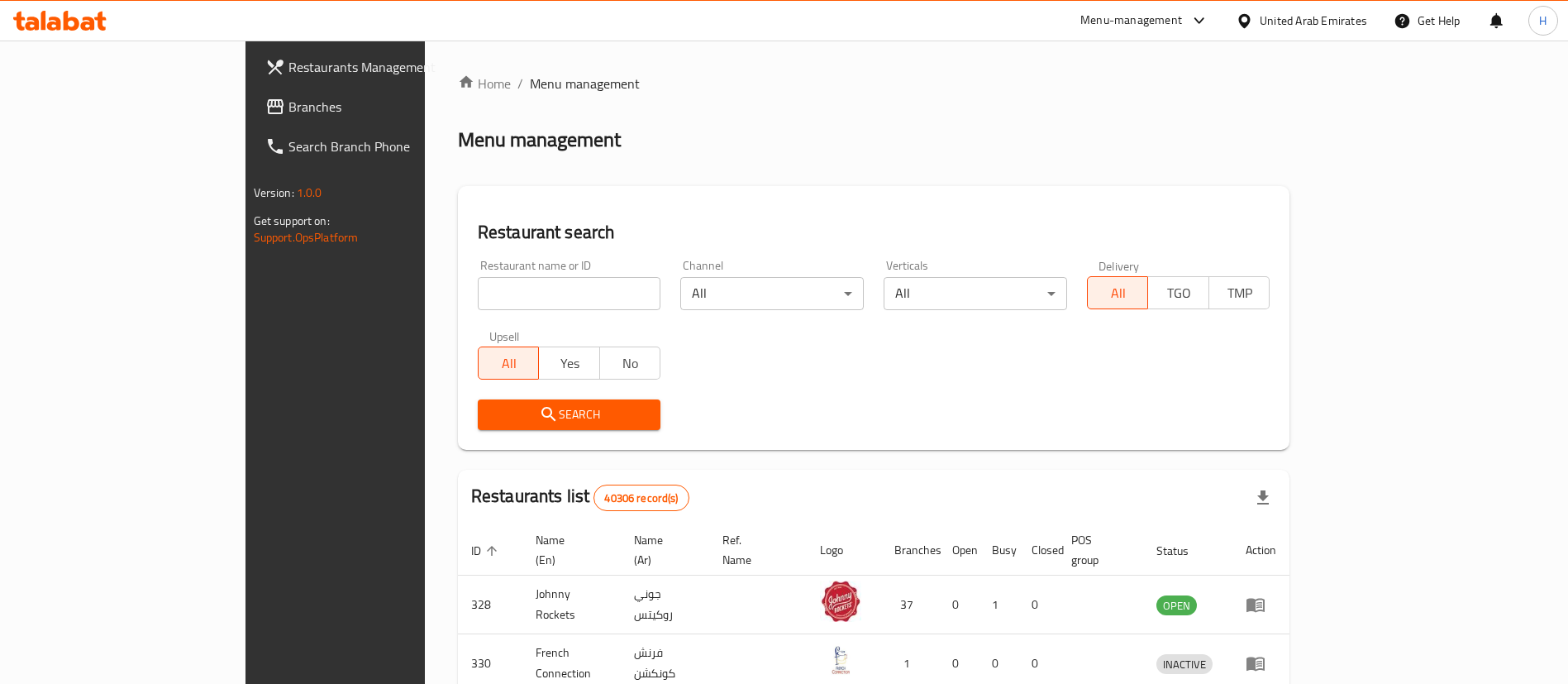 click at bounding box center (570, 294) 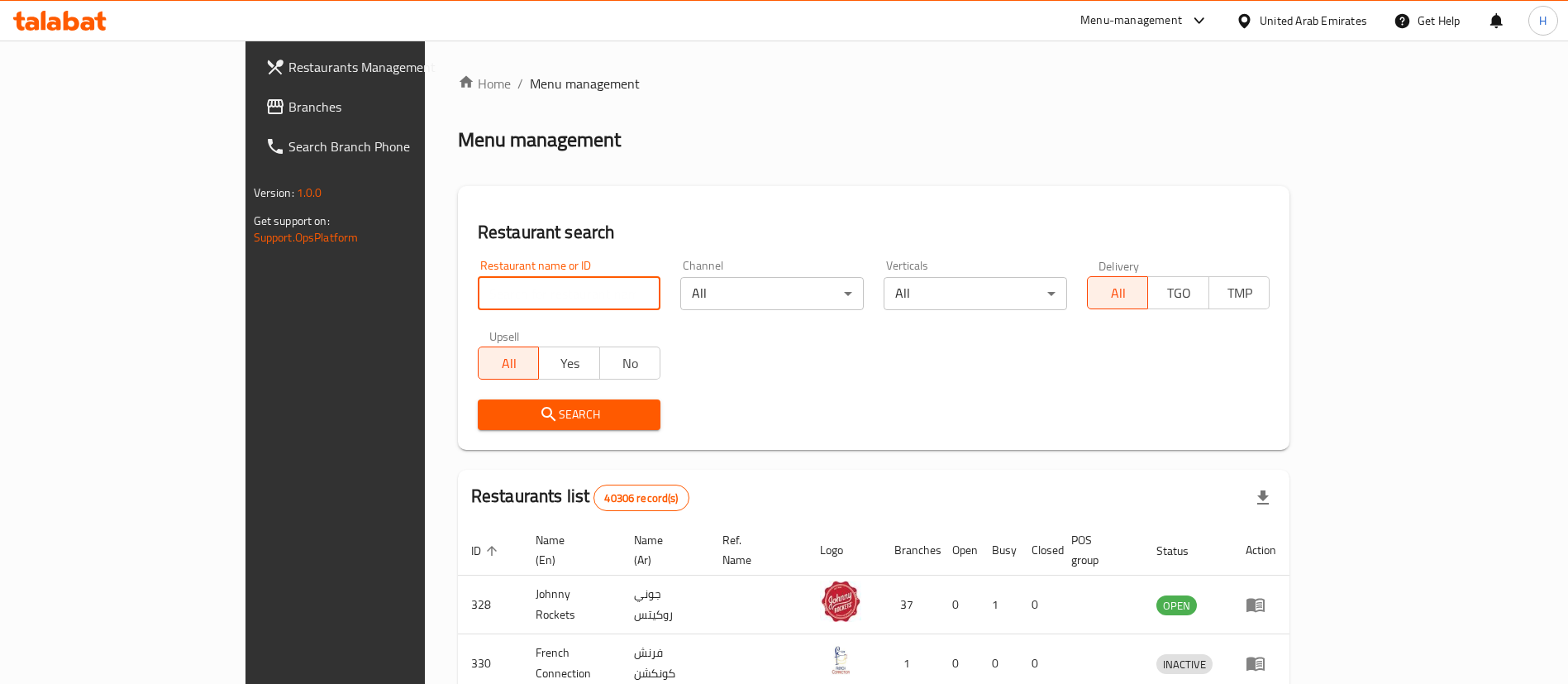 paste on "1827" 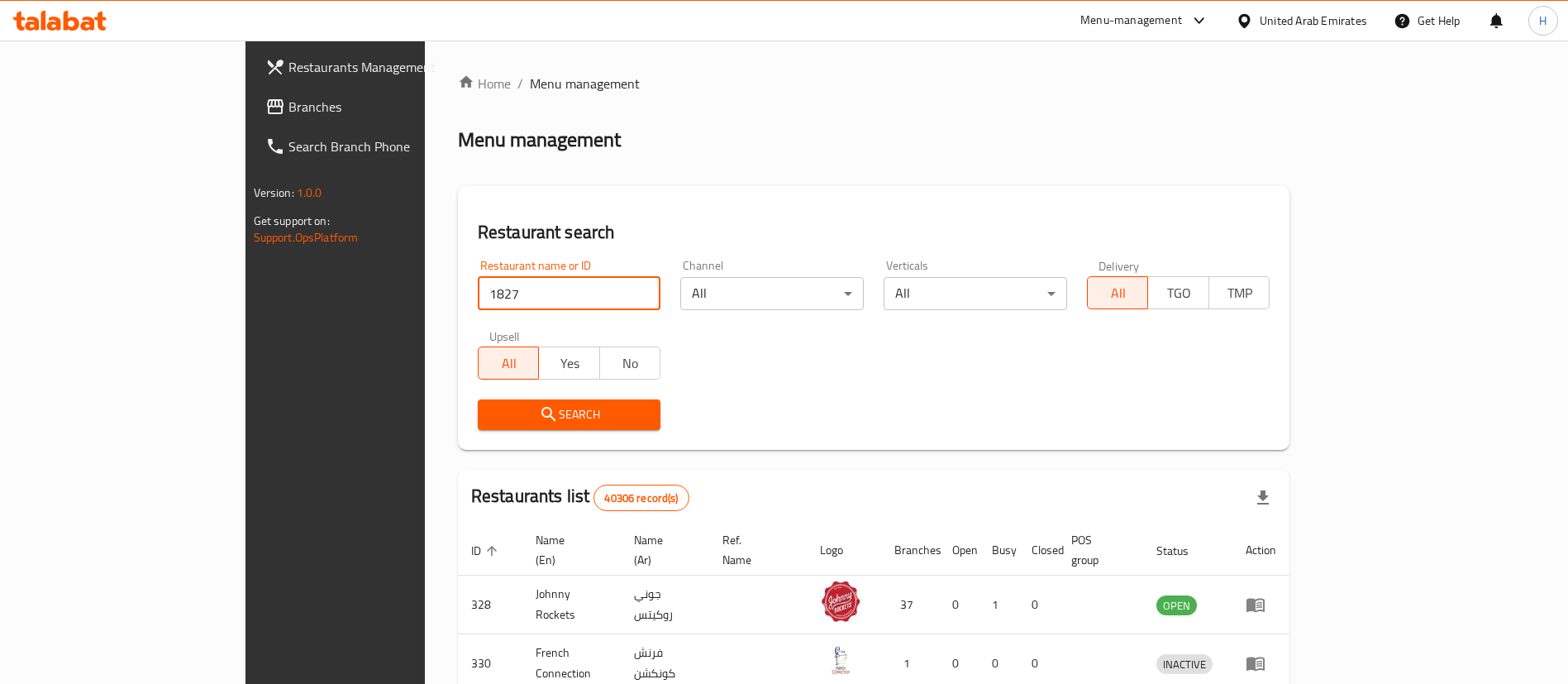 type on "1827" 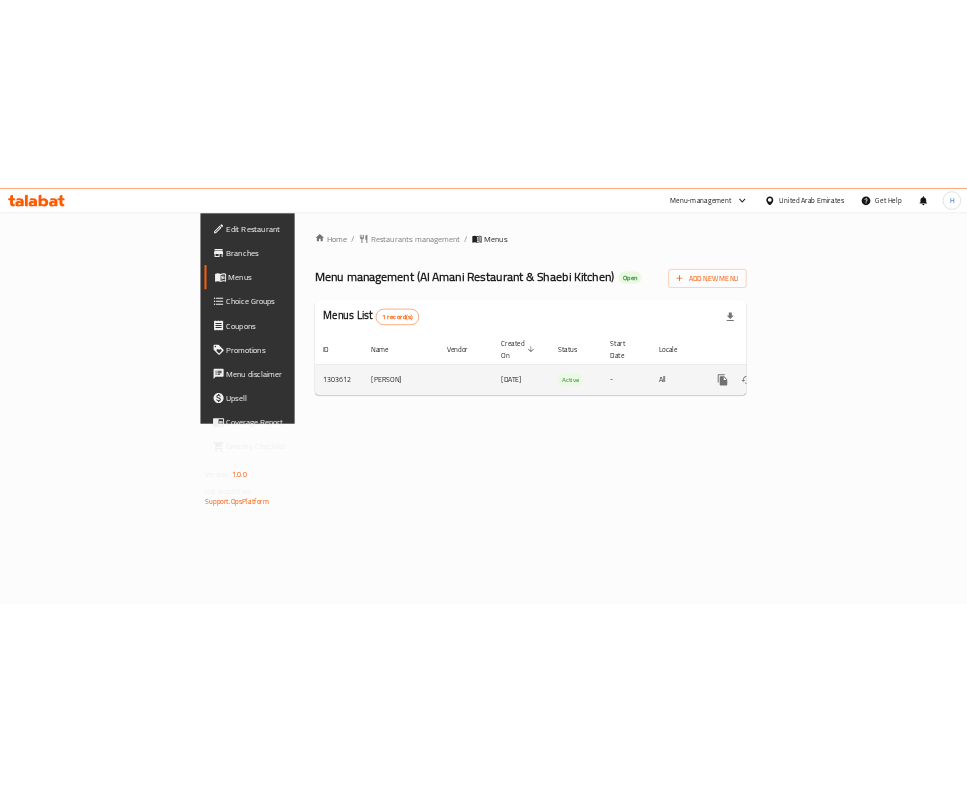 scroll, scrollTop: 0, scrollLeft: 0, axis: both 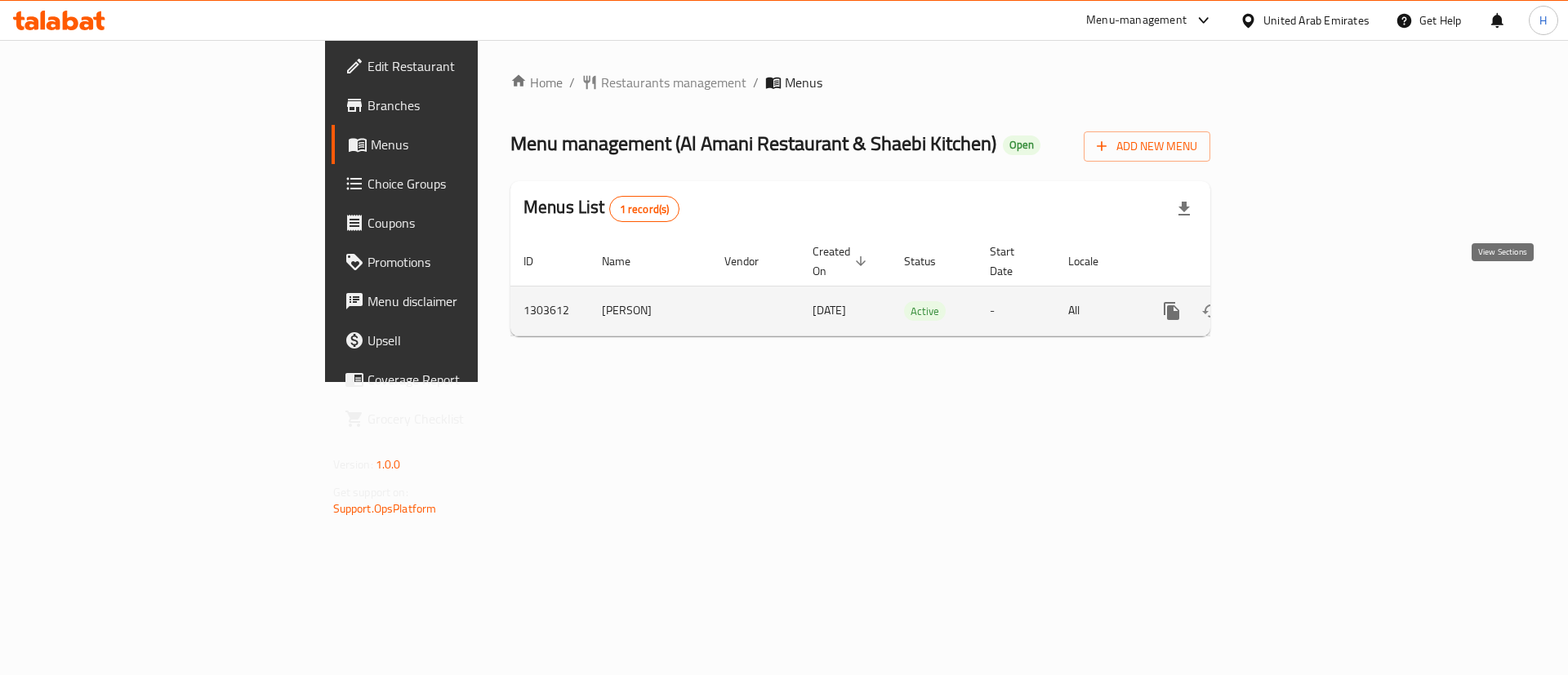 click 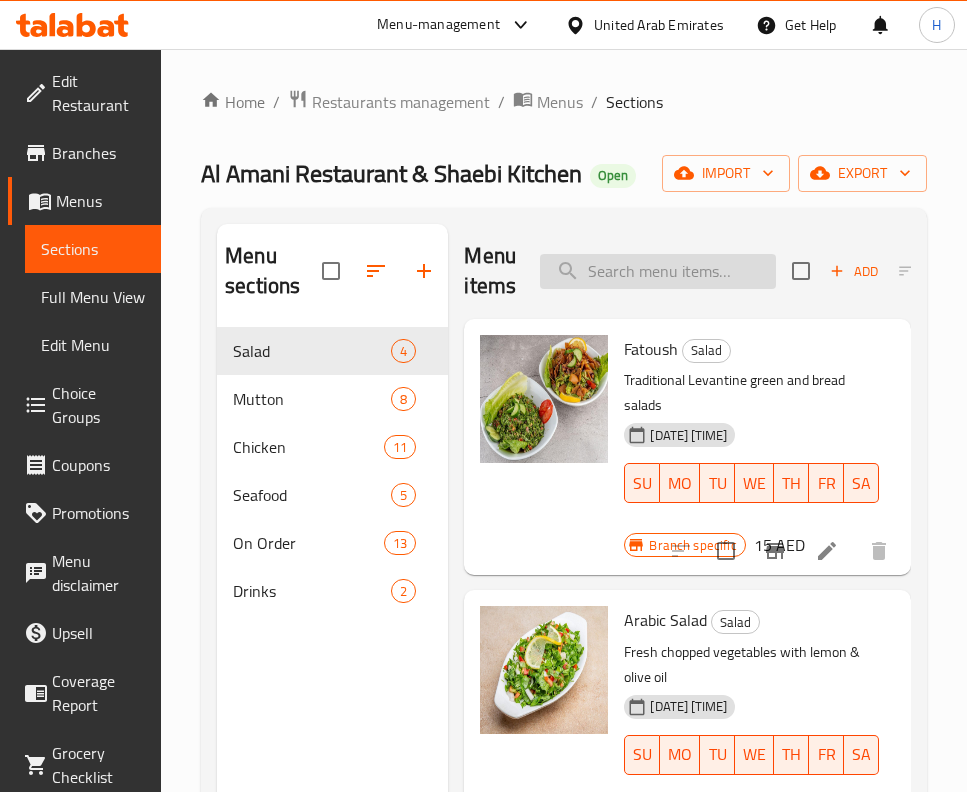 click at bounding box center [658, 271] 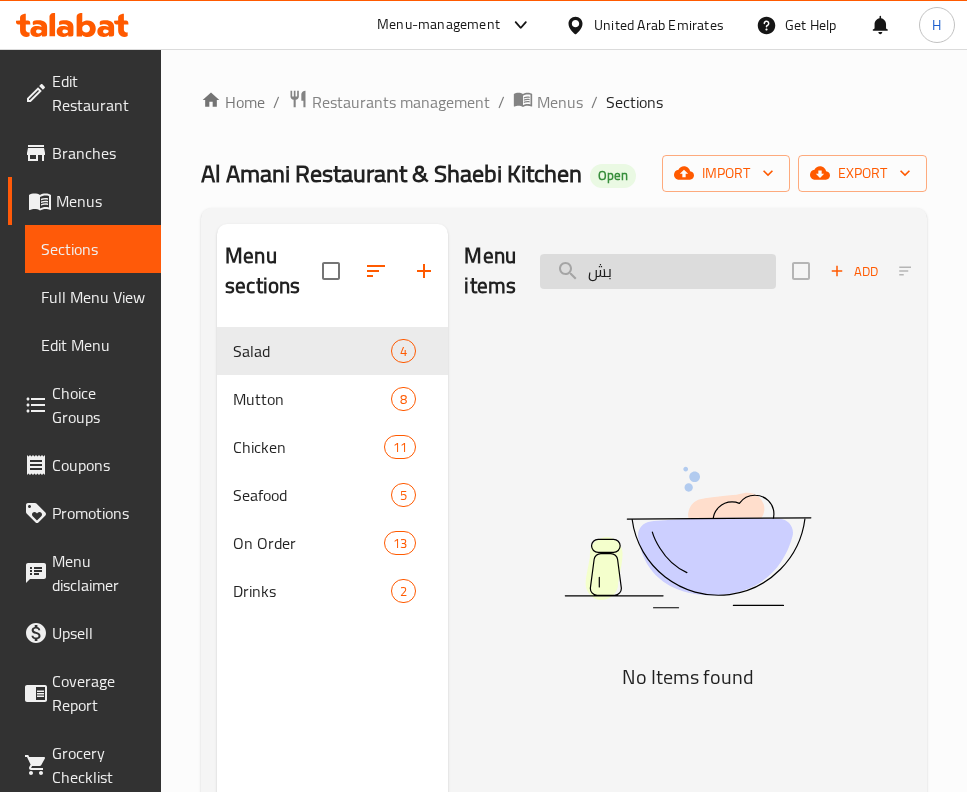 type on "ب" 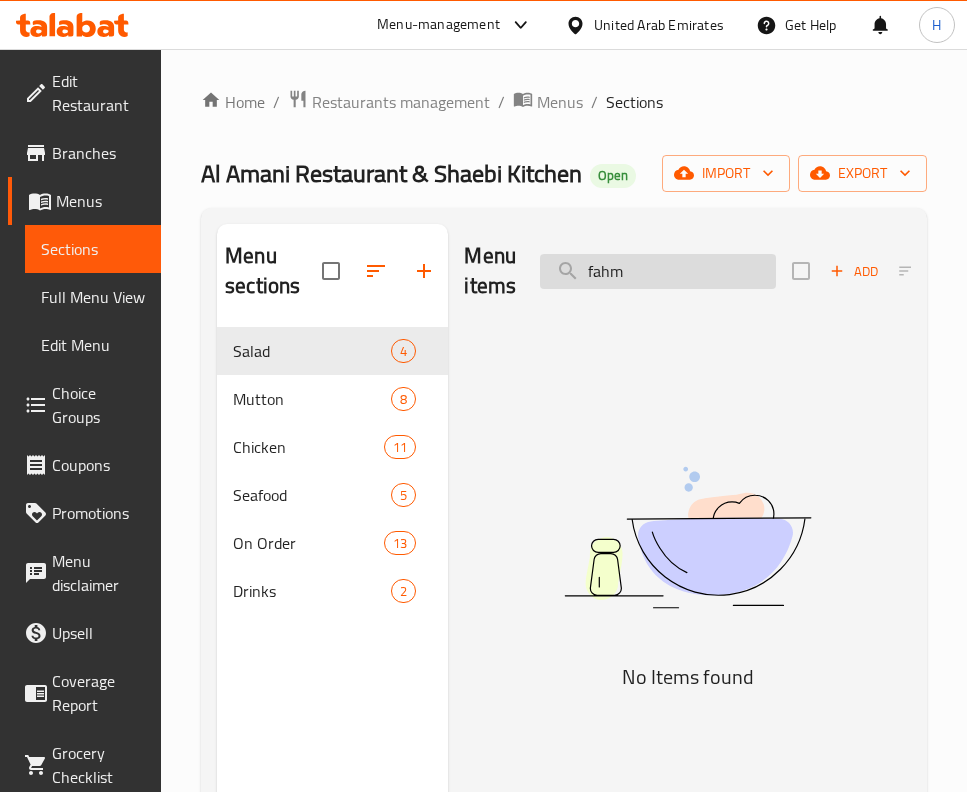 click on "fahm" at bounding box center (658, 271) 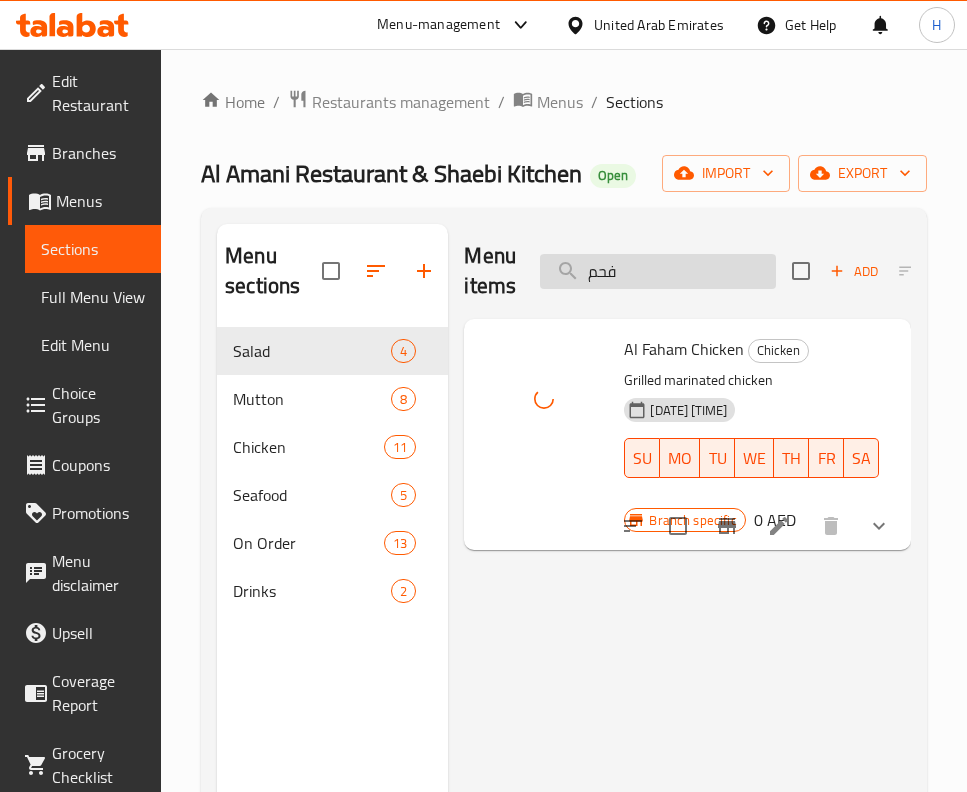 click on "فحم" at bounding box center (658, 271) 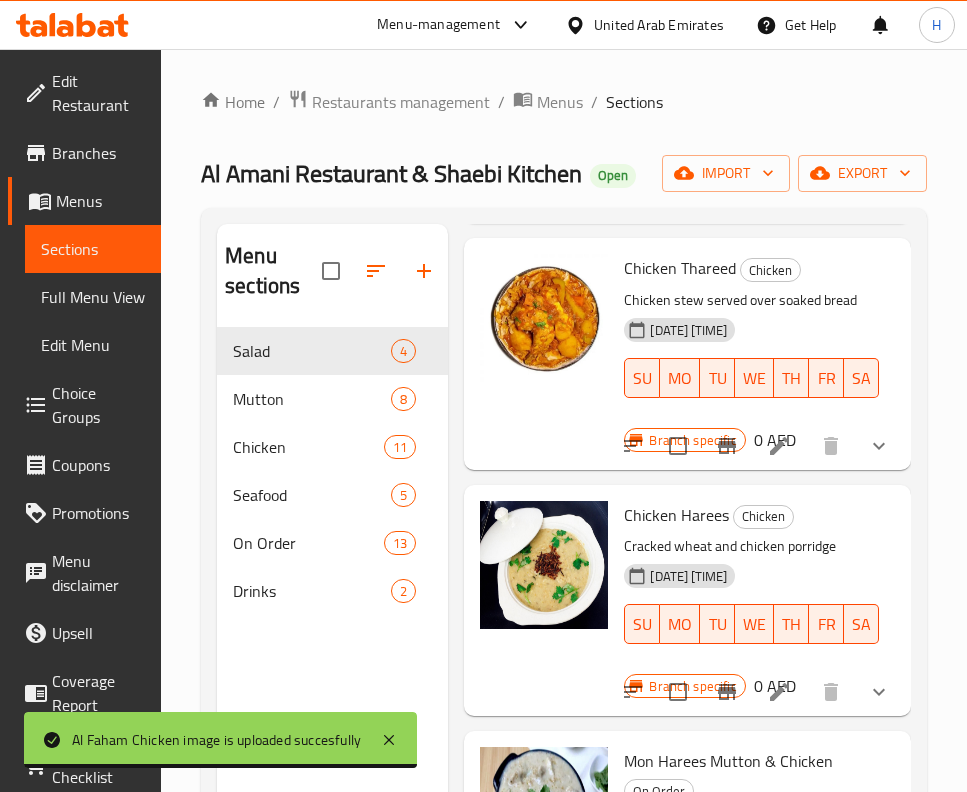 scroll, scrollTop: 873, scrollLeft: 0, axis: vertical 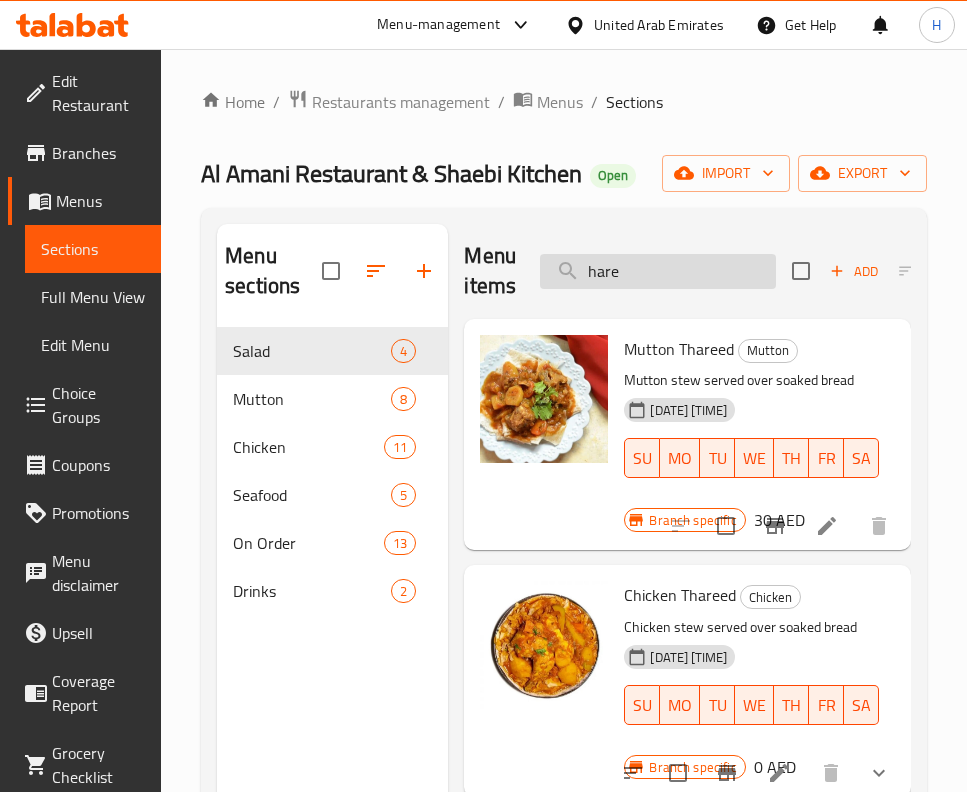 click on "hare" at bounding box center (658, 271) 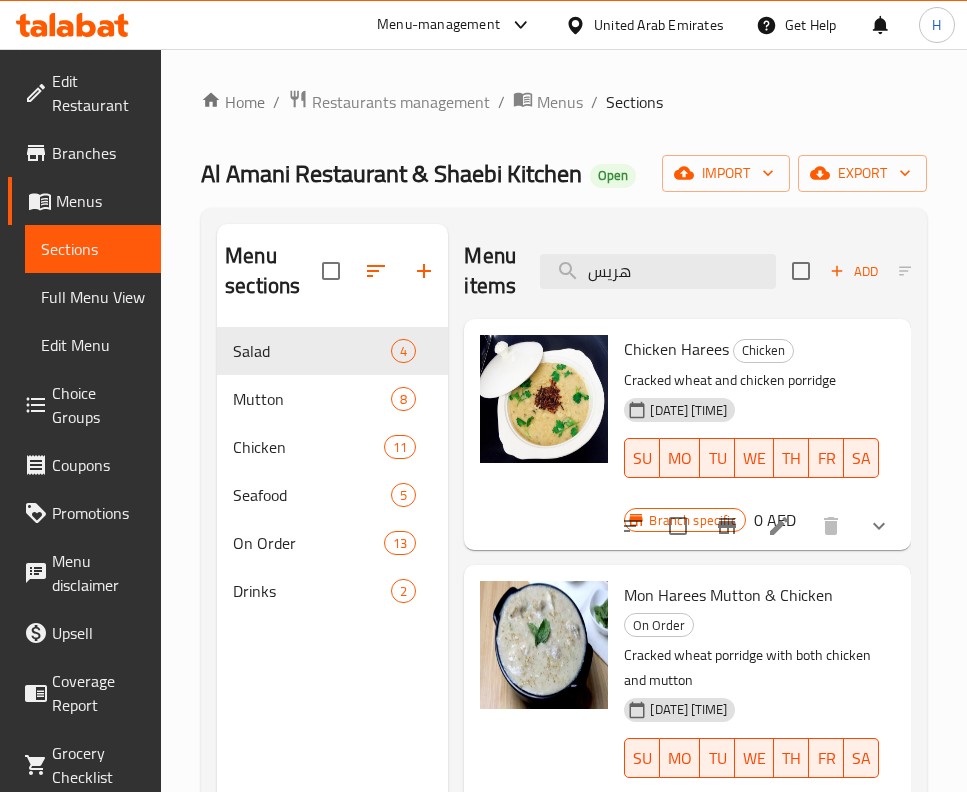 scroll, scrollTop: 92, scrollLeft: 0, axis: vertical 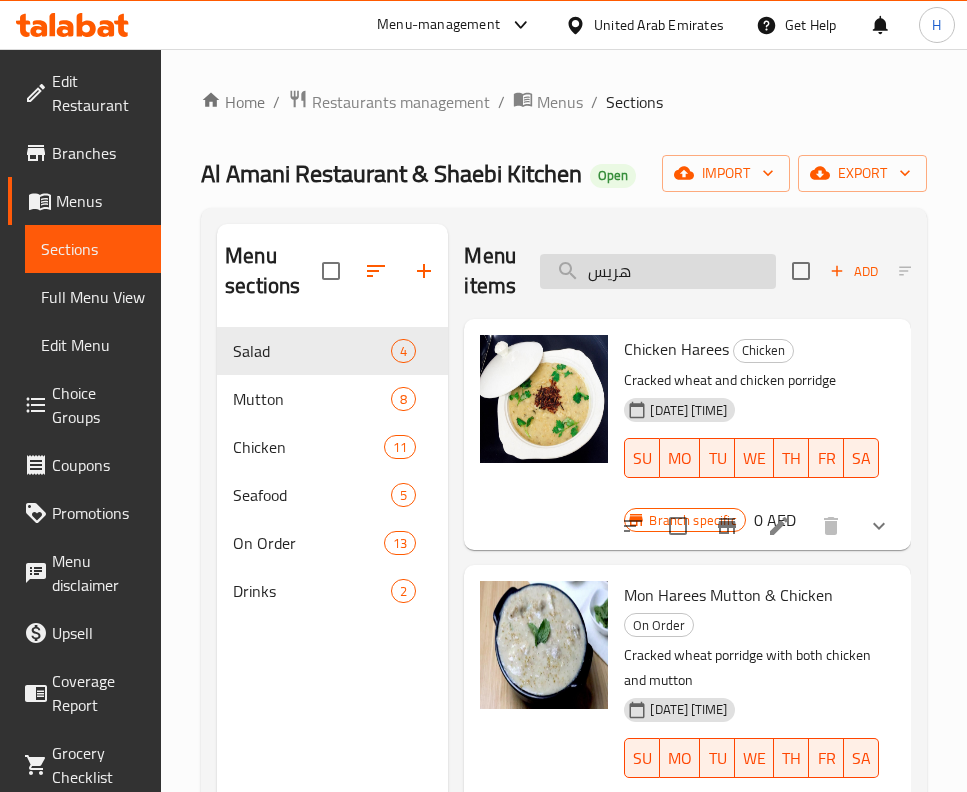 click on "هريس" at bounding box center [658, 271] 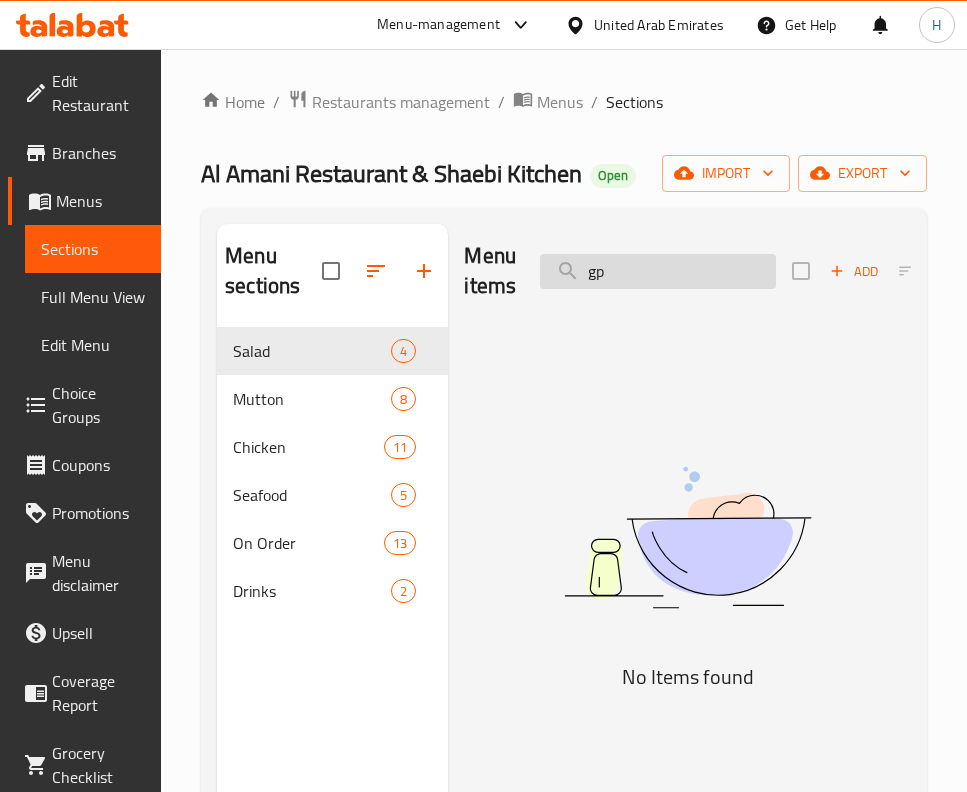 type on "g" 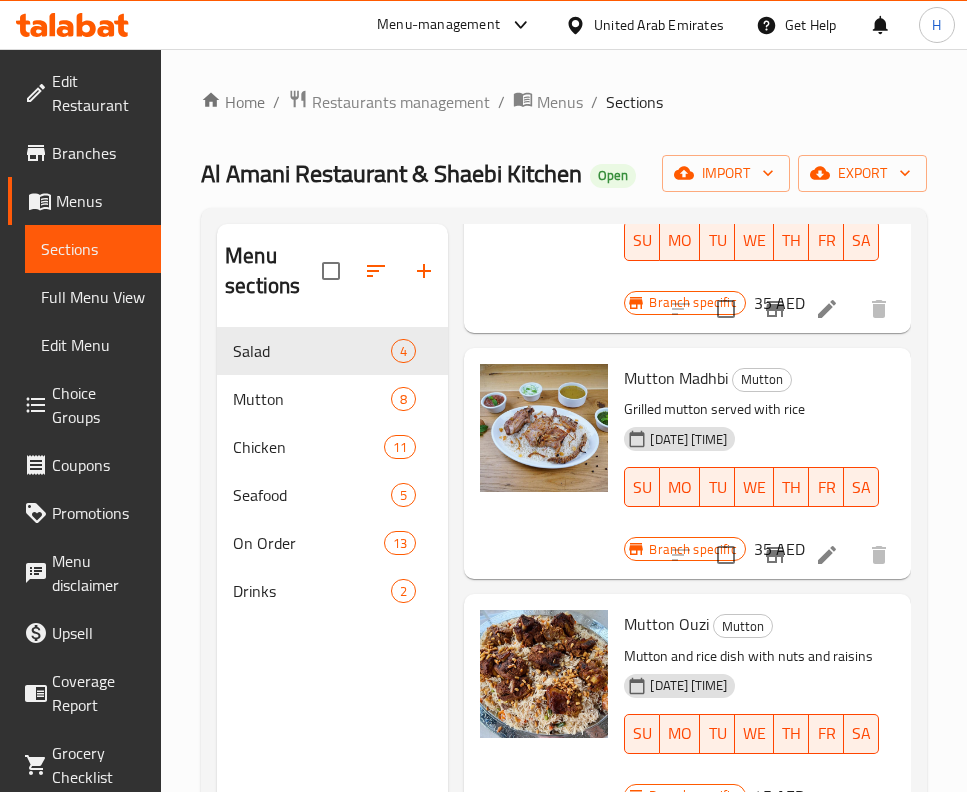 scroll, scrollTop: 750, scrollLeft: 0, axis: vertical 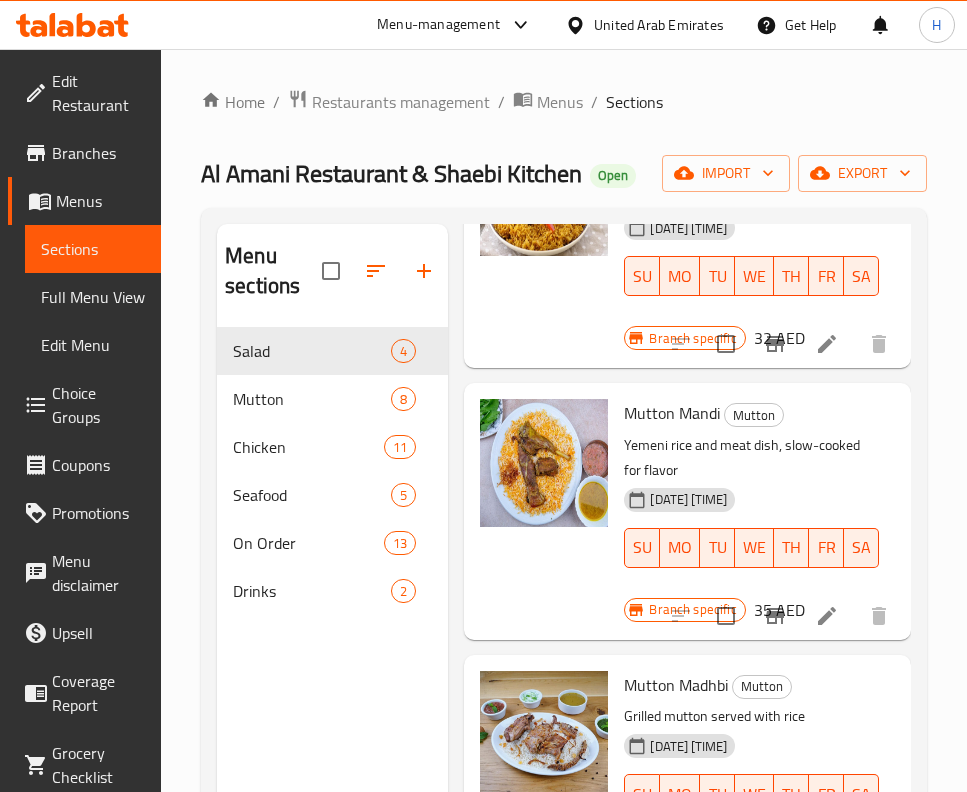 click on "Mutton Majboos   Mutton Spiced rice dish with mutton, popular in Gulf region [DATE] [TIME] SU MO TU WE TH FR SA Branch specific 32   AED" at bounding box center (687, 240) 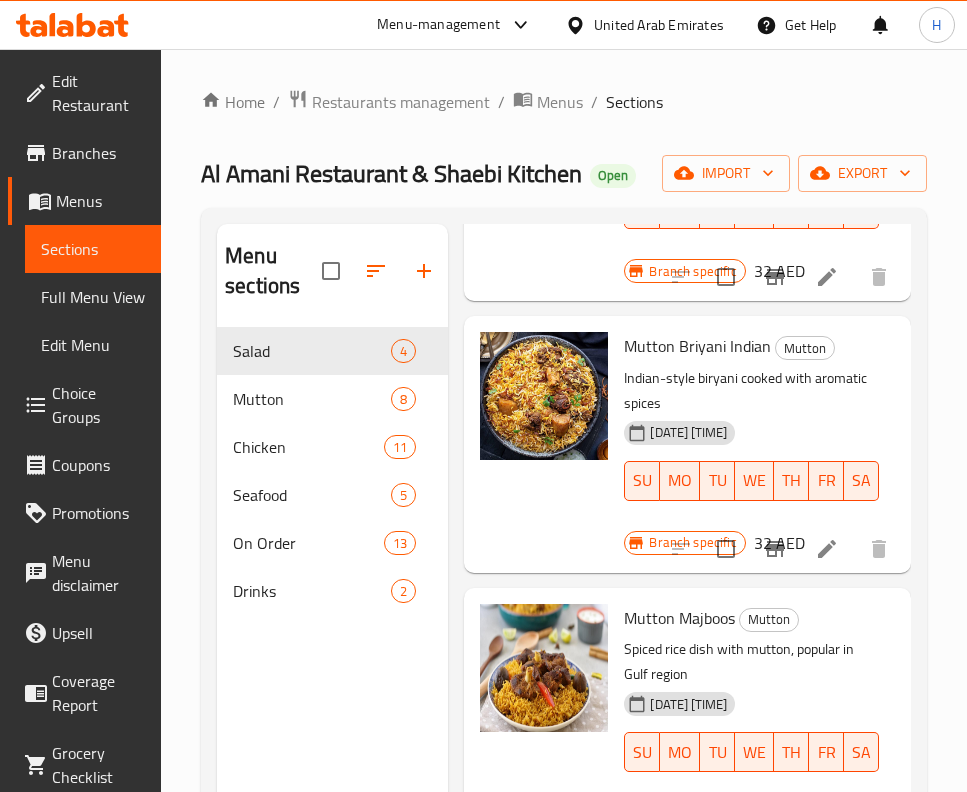scroll, scrollTop: 0, scrollLeft: 0, axis: both 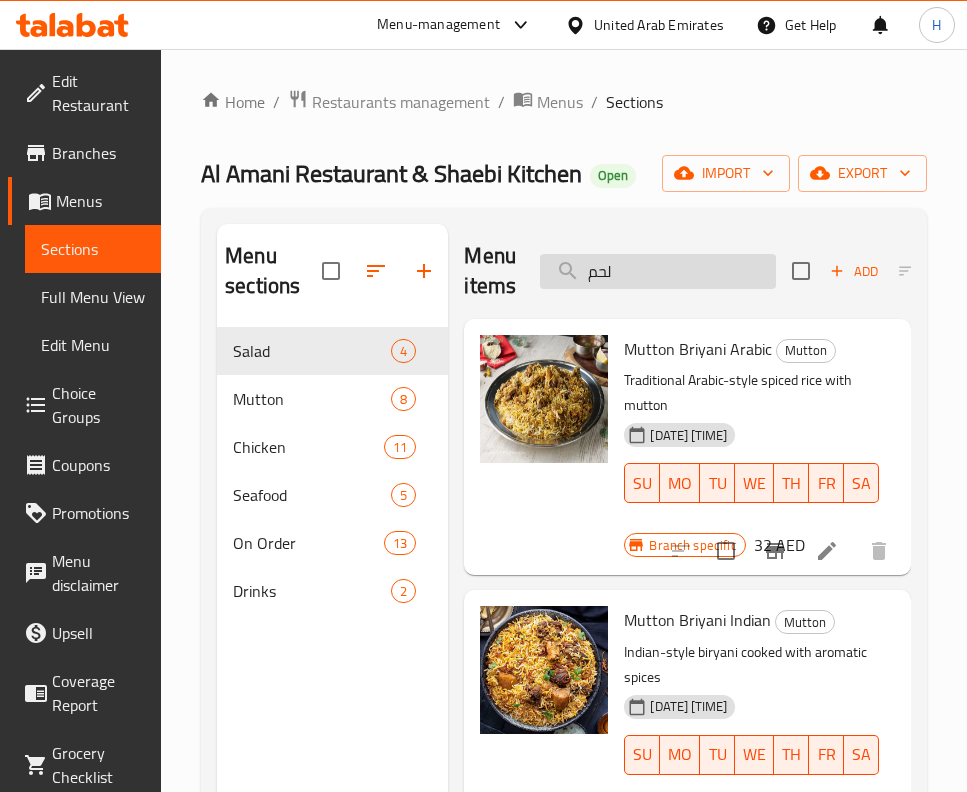 click on "لحم" at bounding box center (658, 271) 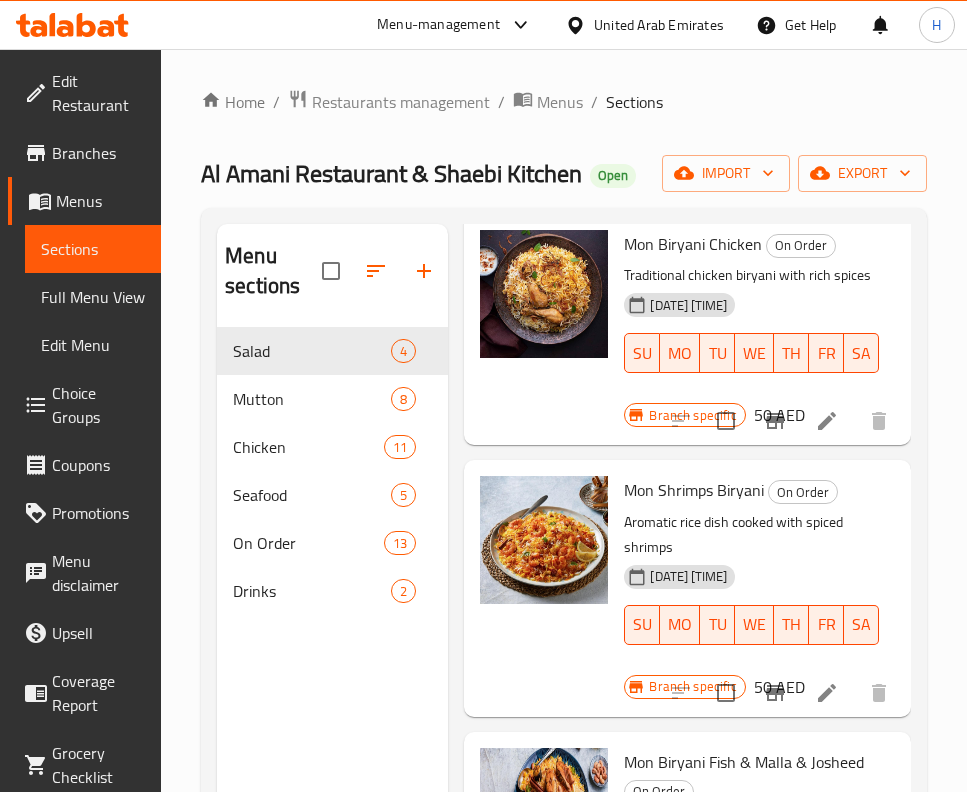 scroll, scrollTop: 2069, scrollLeft: 0, axis: vertical 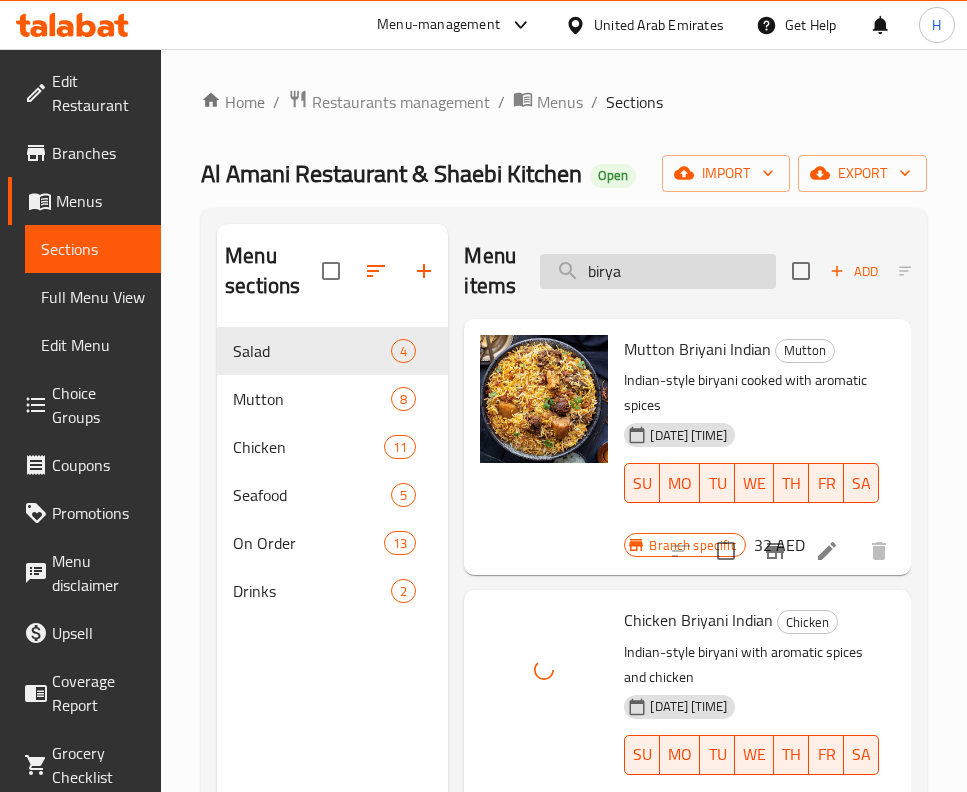 click on "birya" at bounding box center [658, 271] 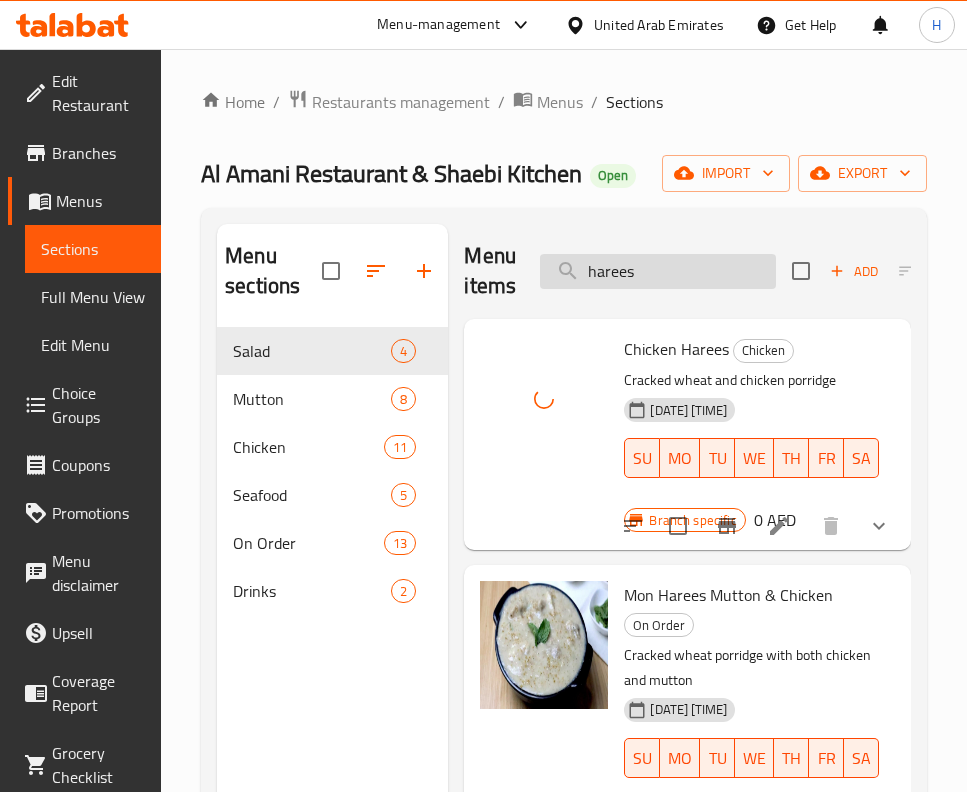 click on "harees" at bounding box center [658, 271] 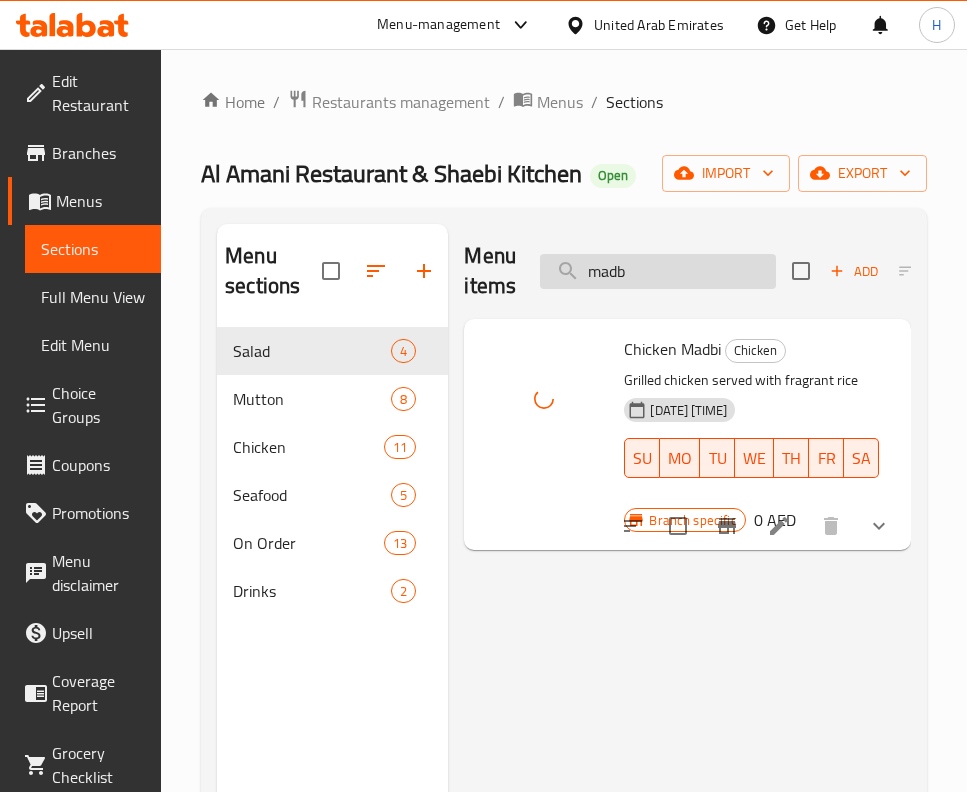 click on "madb" at bounding box center [658, 271] 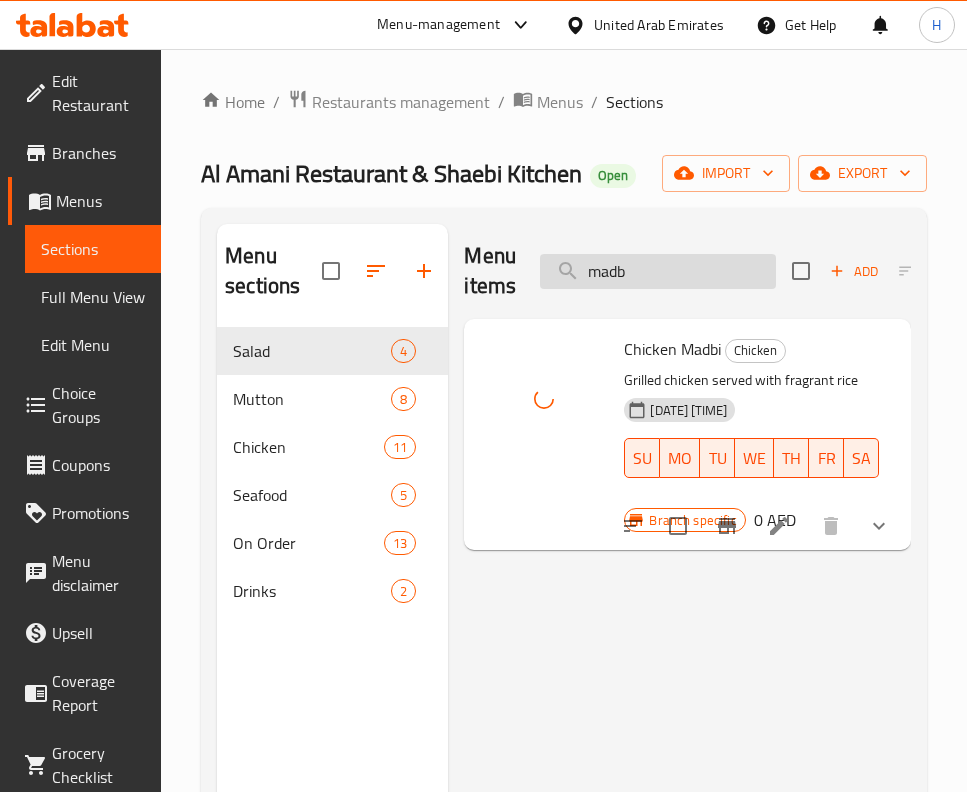 click on "madb" at bounding box center (658, 271) 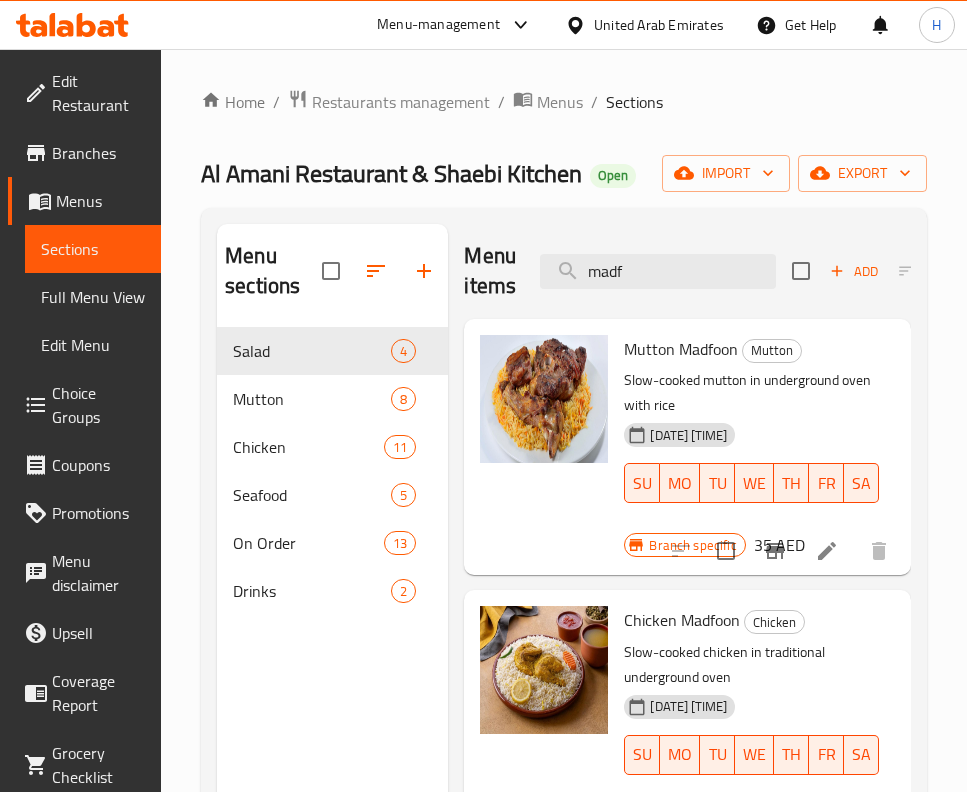 scroll, scrollTop: 92, scrollLeft: 0, axis: vertical 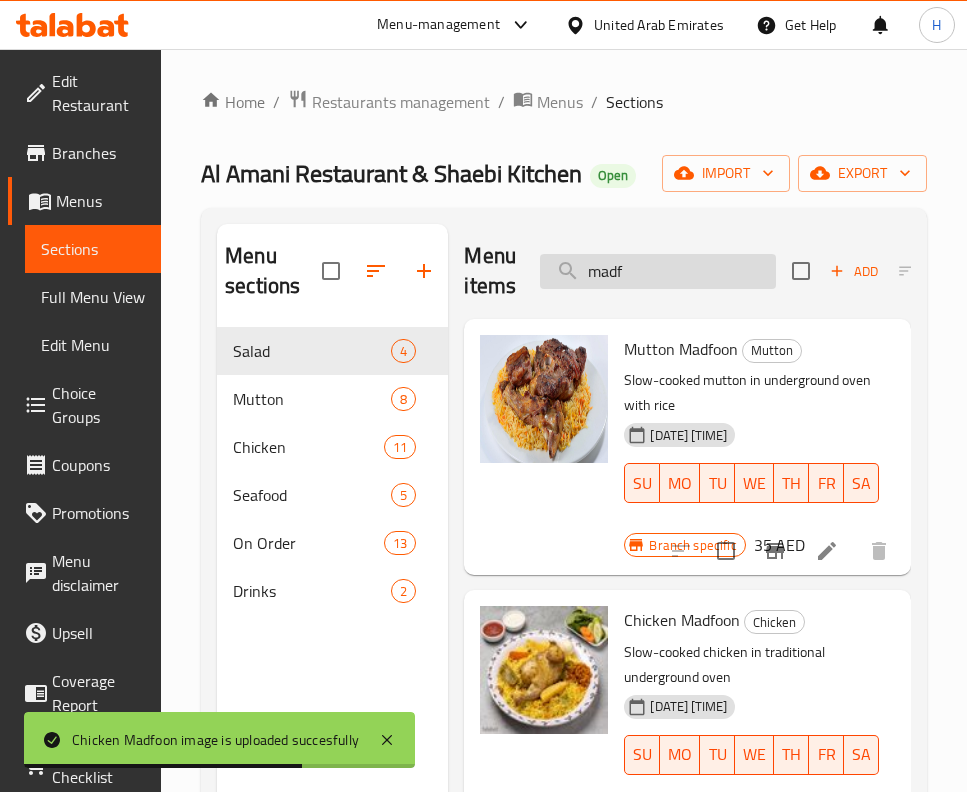 click on "madf" at bounding box center (658, 271) 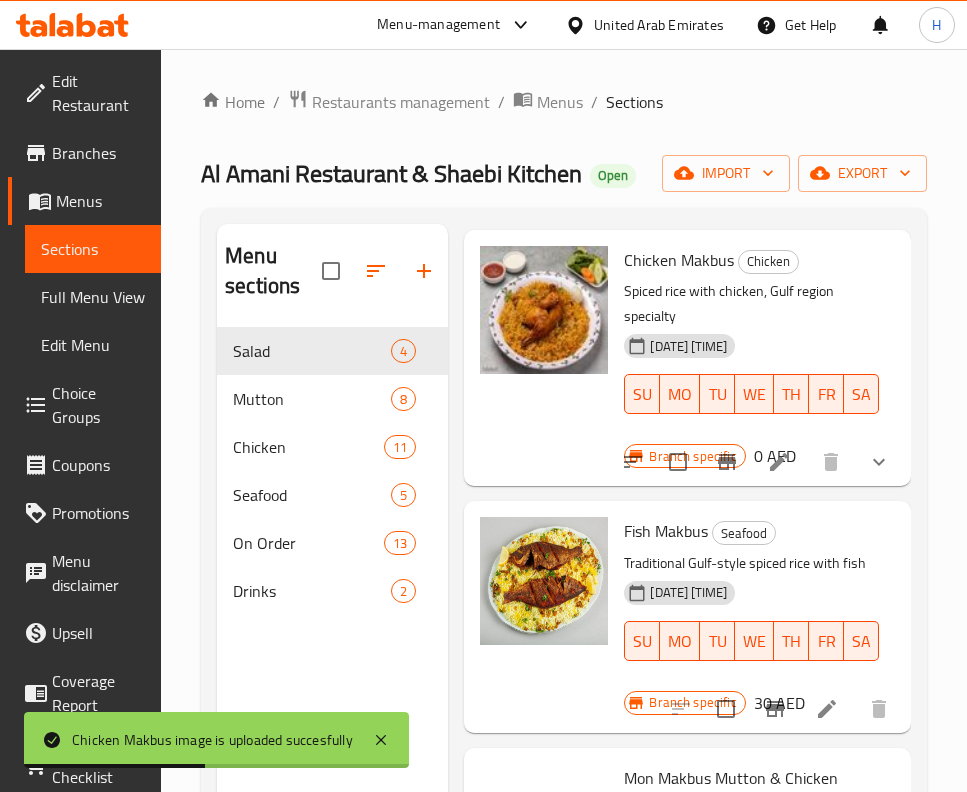 scroll, scrollTop: 0, scrollLeft: 0, axis: both 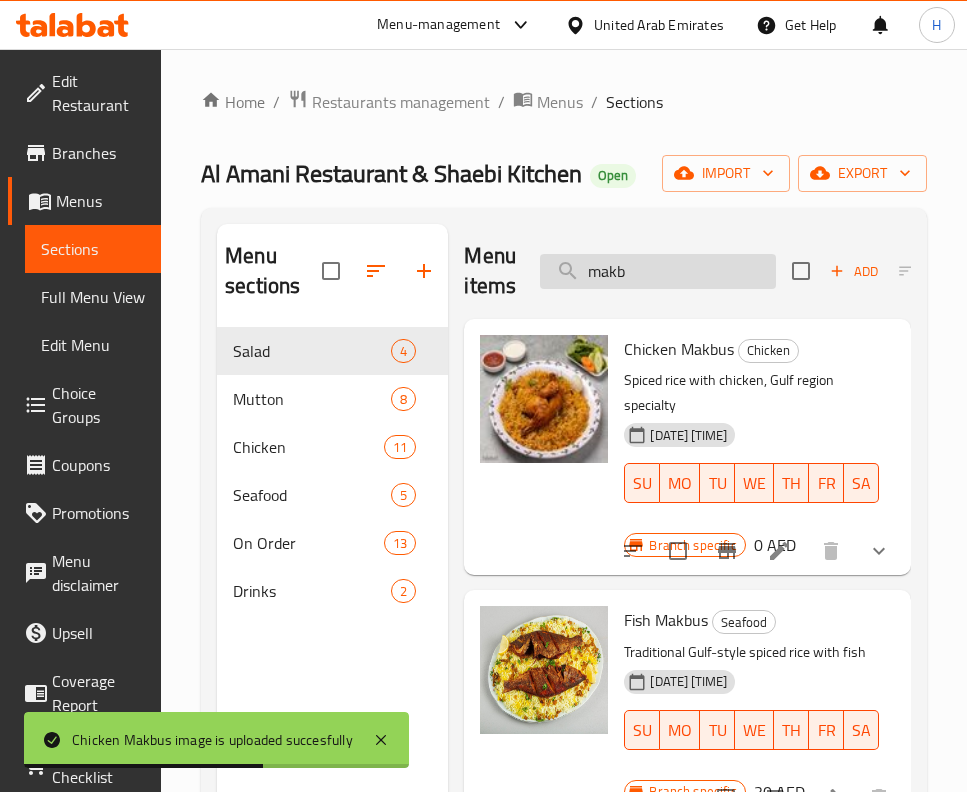 click on "makb" at bounding box center [658, 271] 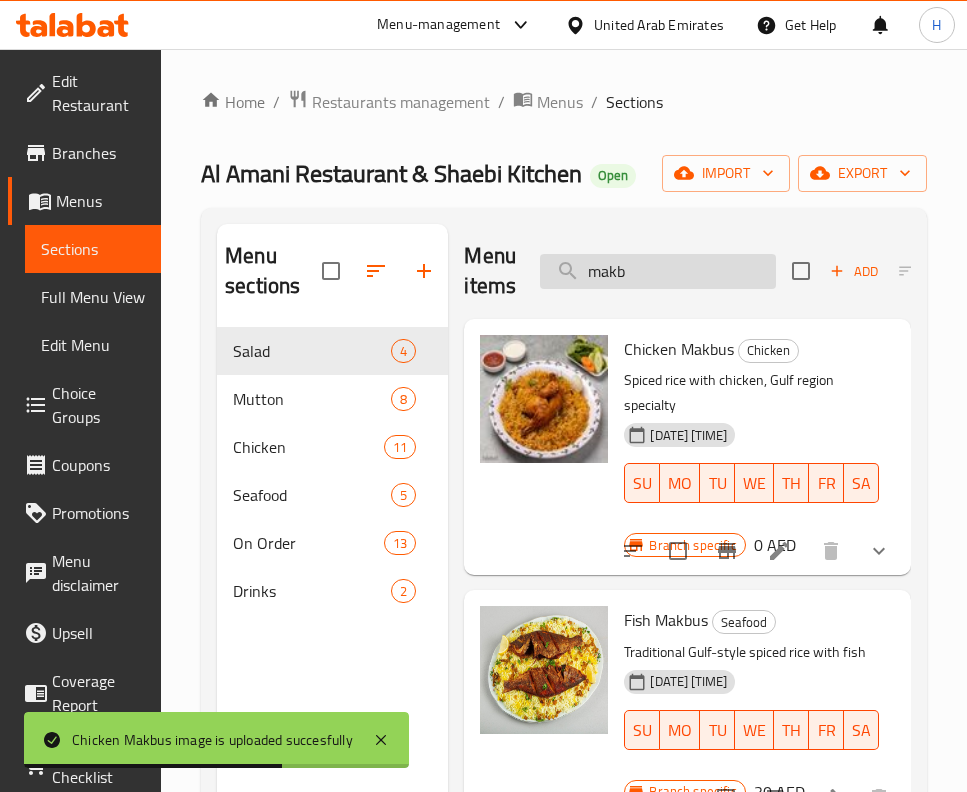 click on "makb" at bounding box center (658, 271) 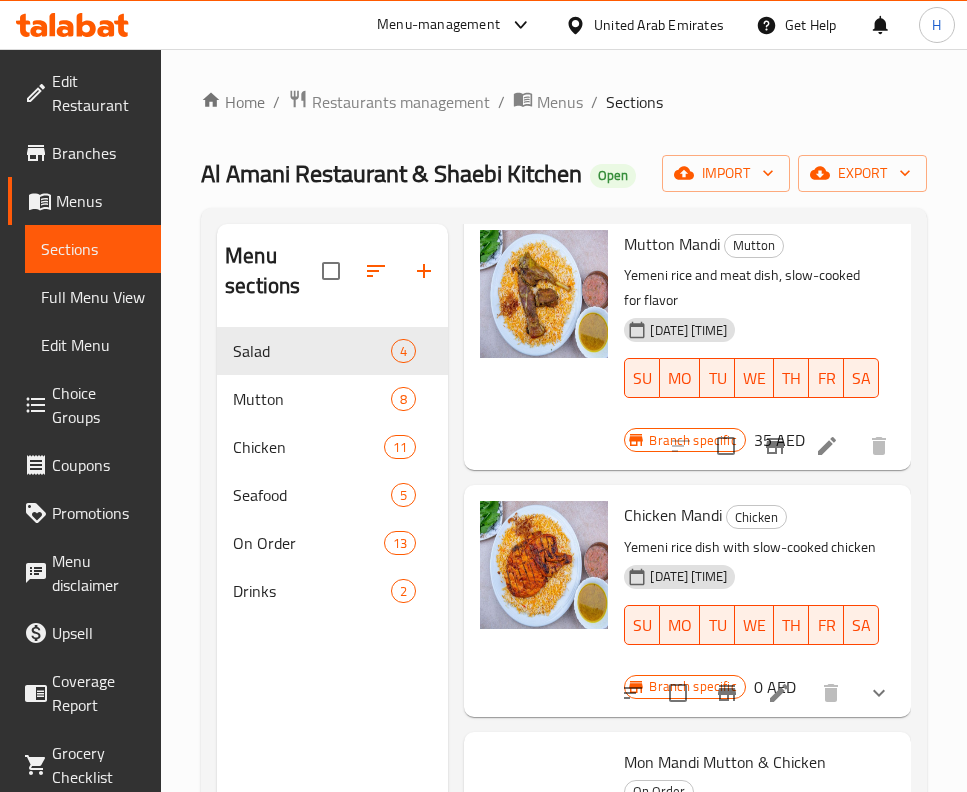 scroll, scrollTop: 300, scrollLeft: 0, axis: vertical 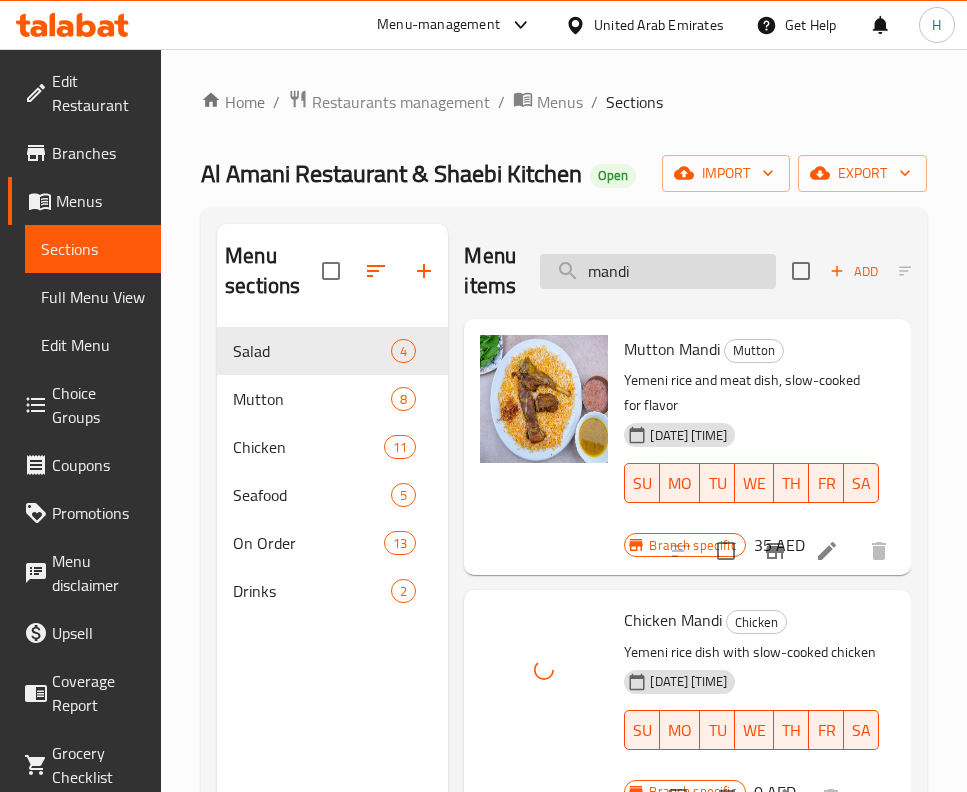 click on "mandi" at bounding box center (658, 271) 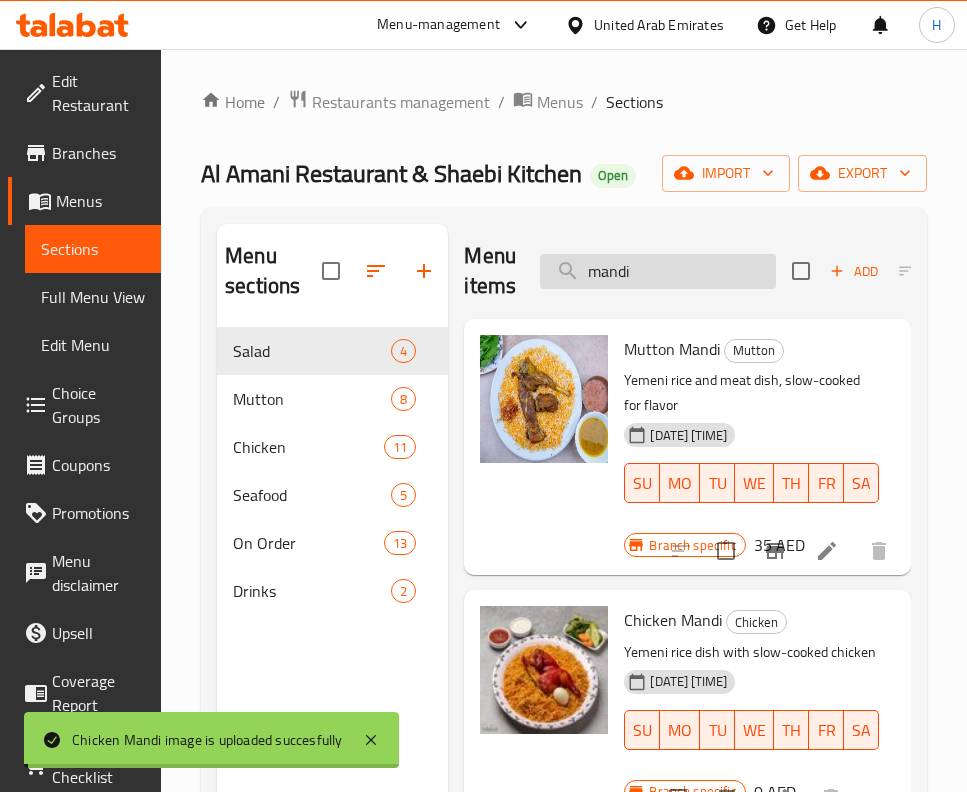 click on "mandi" at bounding box center (658, 271) 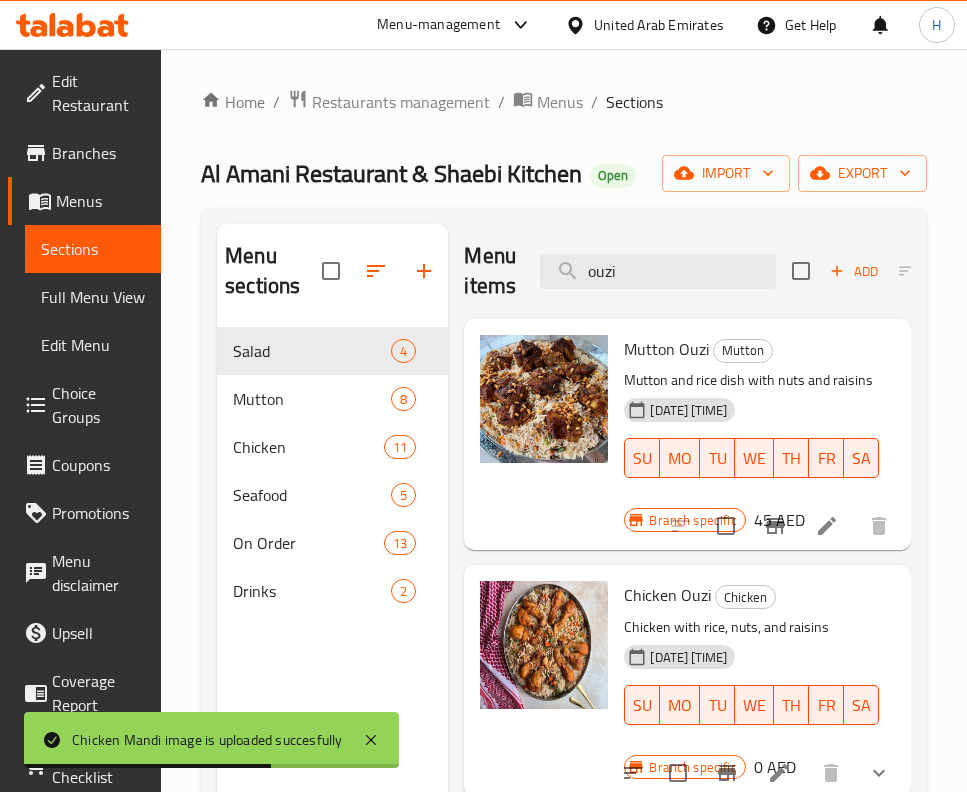 scroll, scrollTop: 92, scrollLeft: 0, axis: vertical 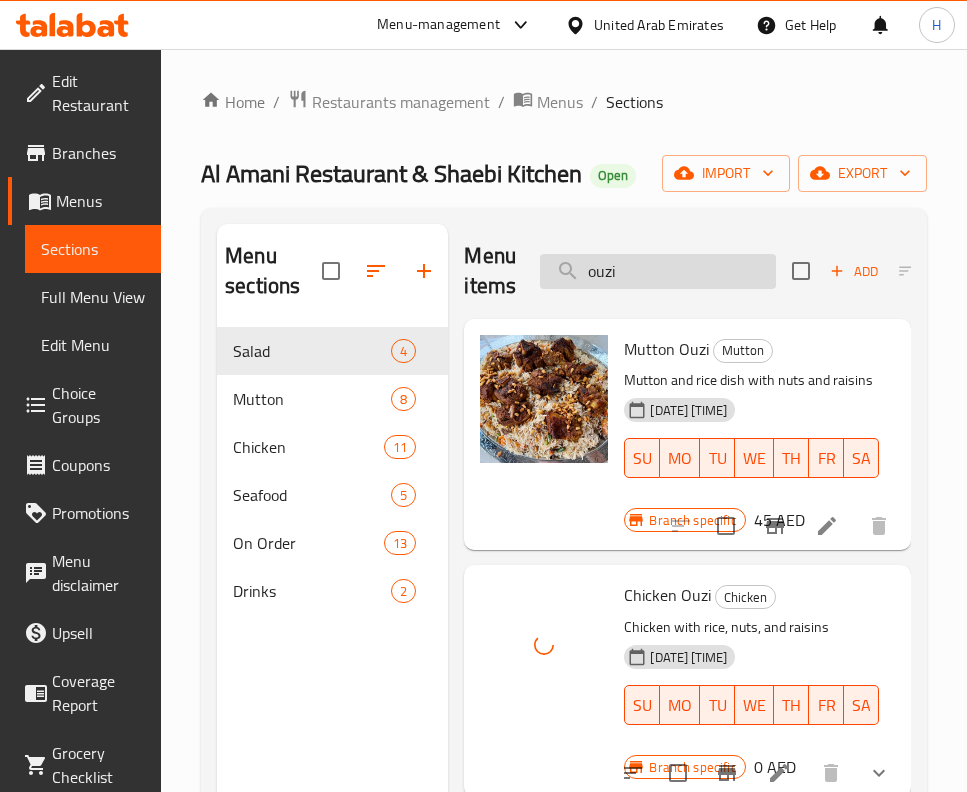 click on "ouzi" at bounding box center (658, 271) 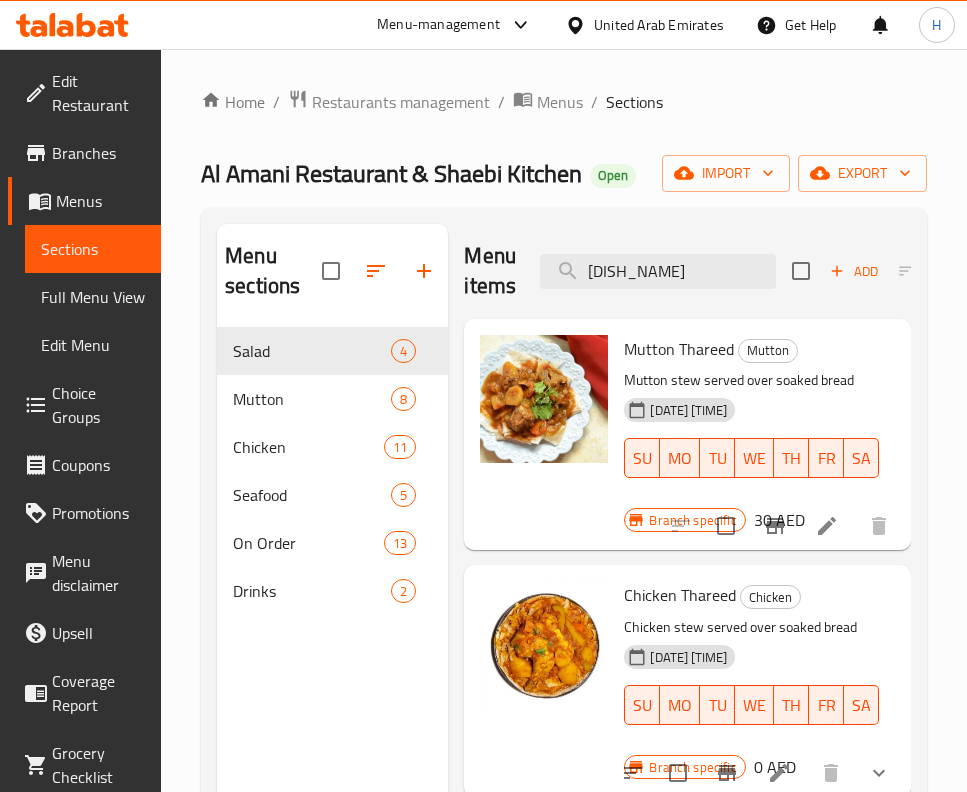 scroll, scrollTop: 92, scrollLeft: 0, axis: vertical 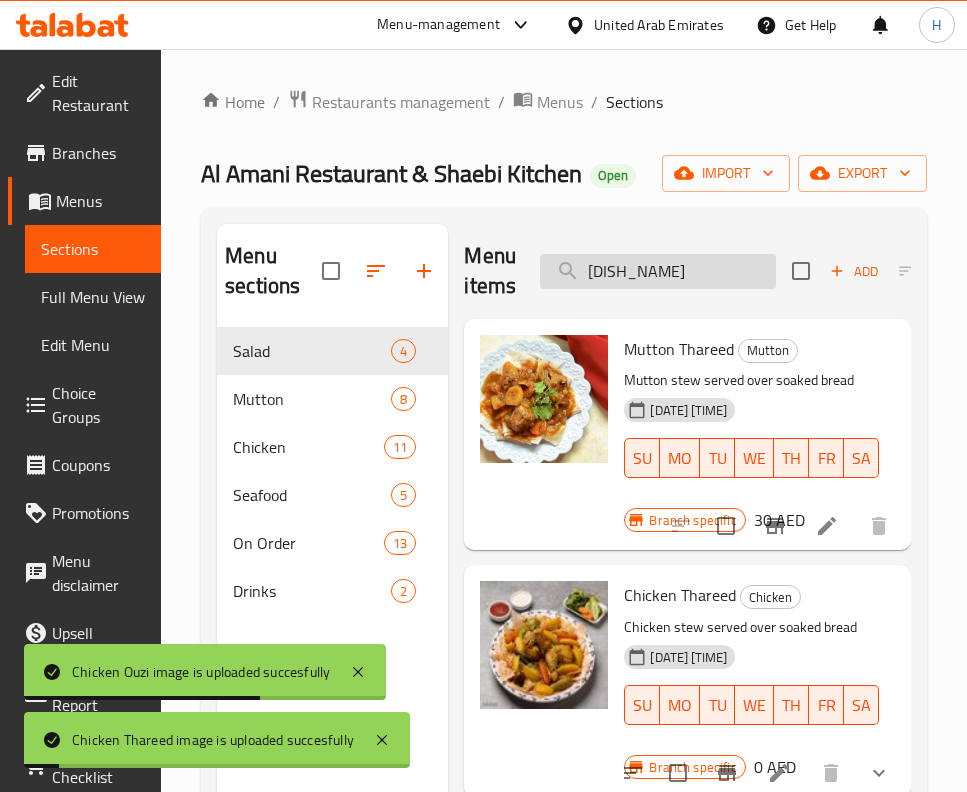 click on "[DISH_NAME]" at bounding box center [658, 271] 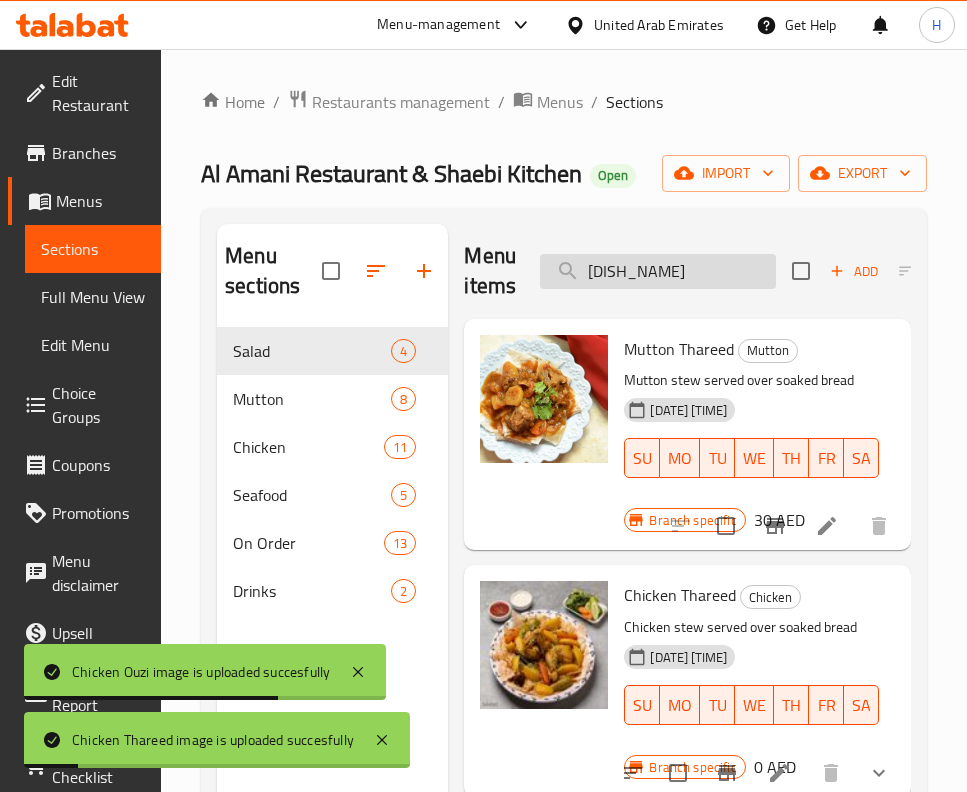click on "[DISH_NAME]" at bounding box center [658, 271] 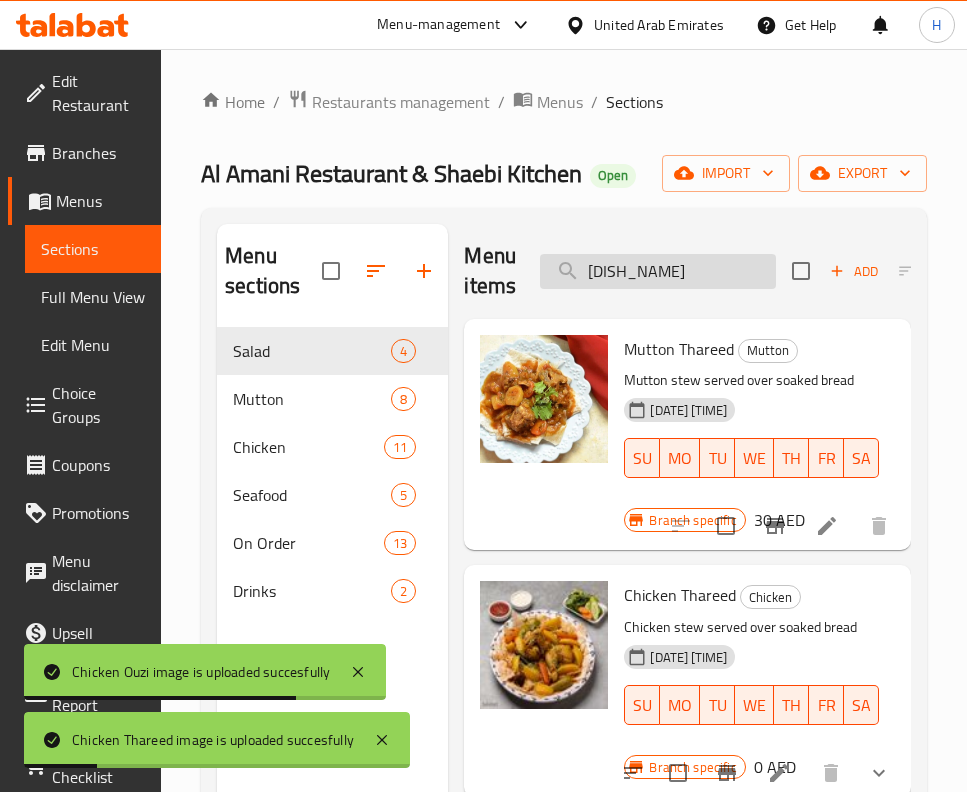 click on "[DISH_NAME]" at bounding box center (658, 271) 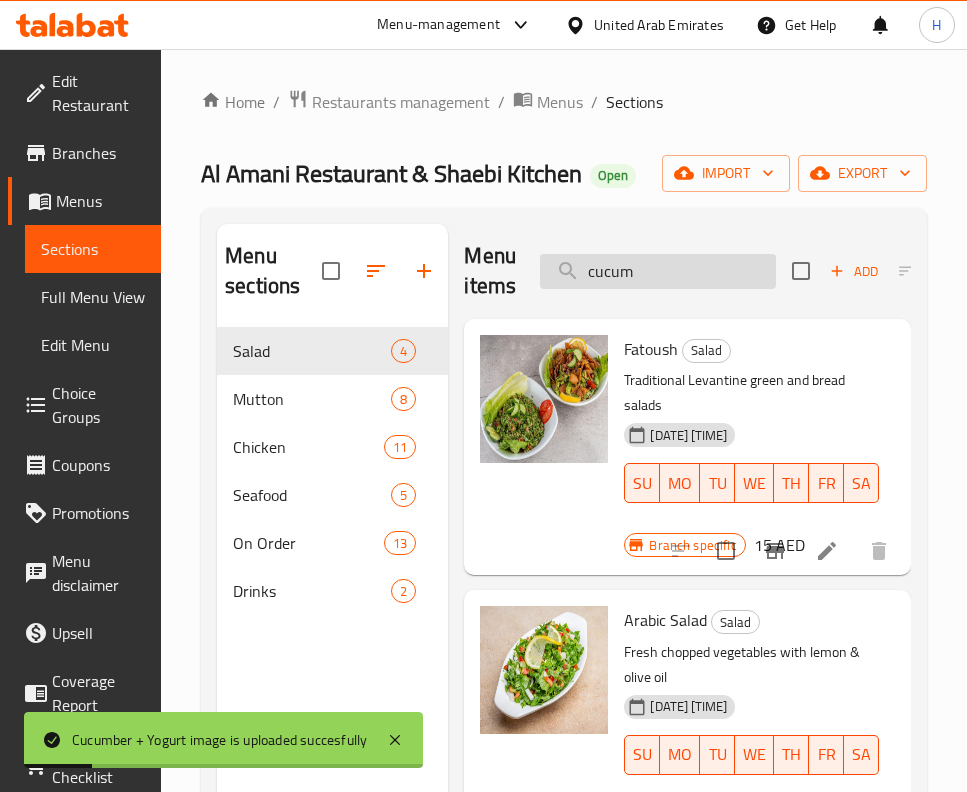 click on "cucum" at bounding box center [658, 271] 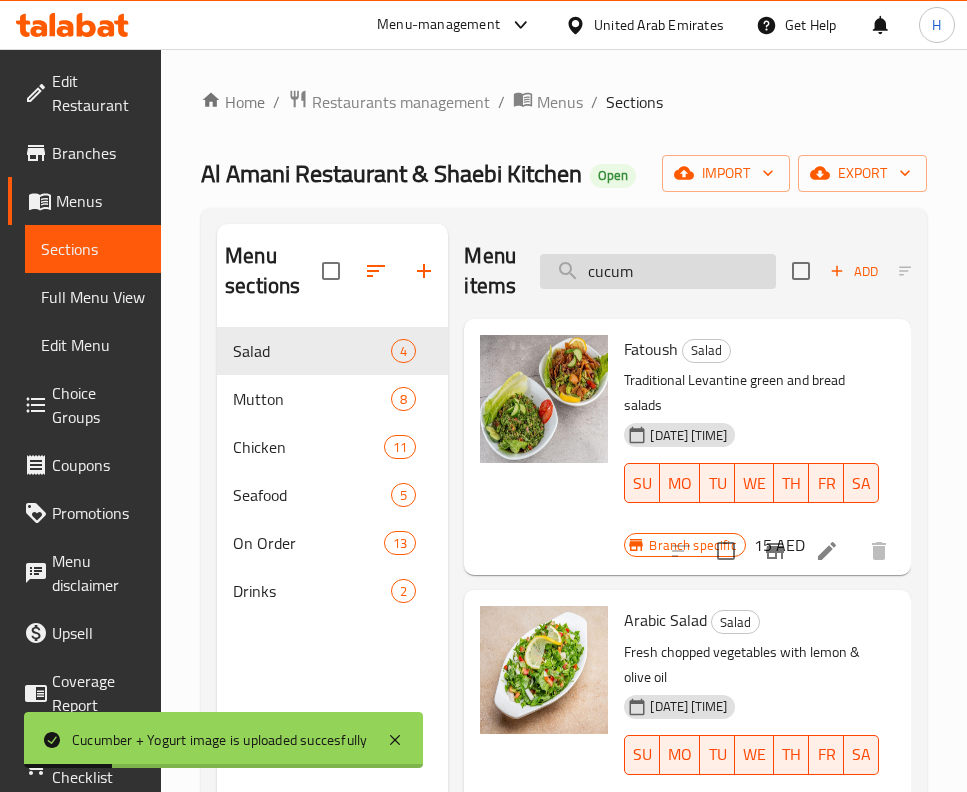 click on "cucum" at bounding box center (658, 271) 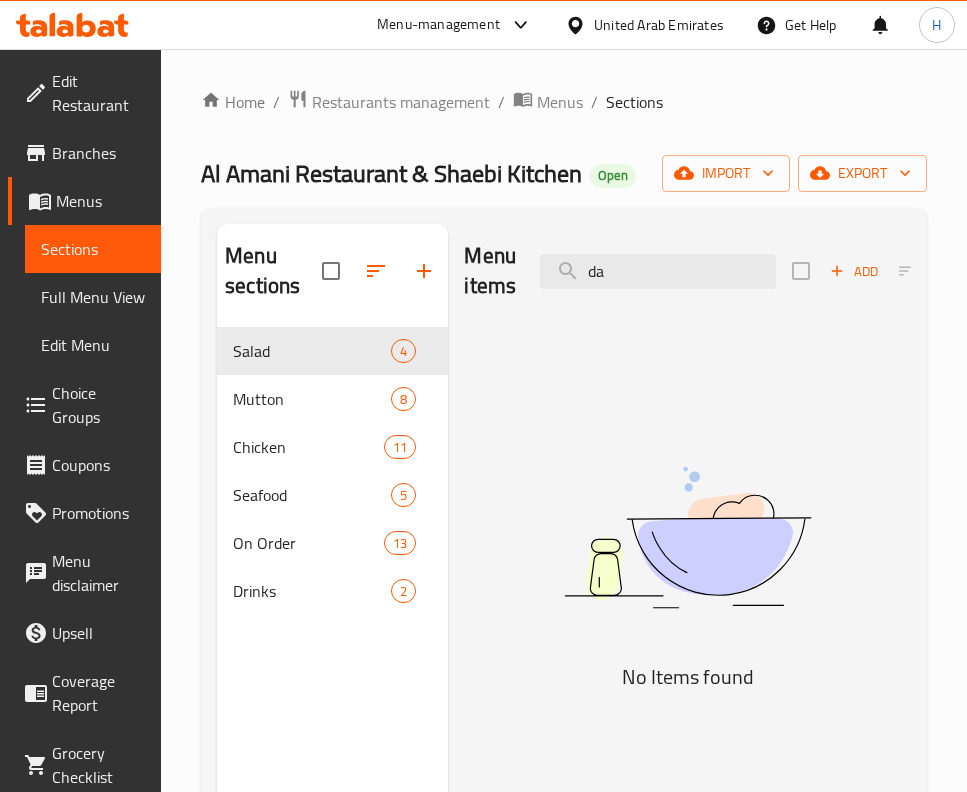 type on "d" 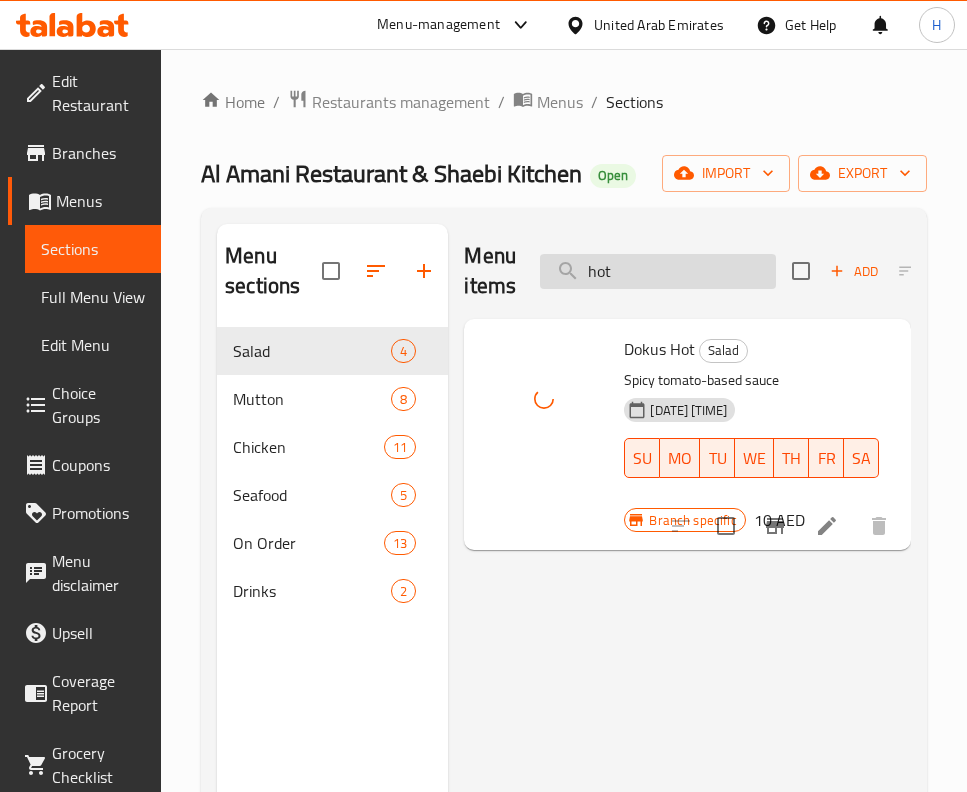 click on "hot" at bounding box center [658, 271] 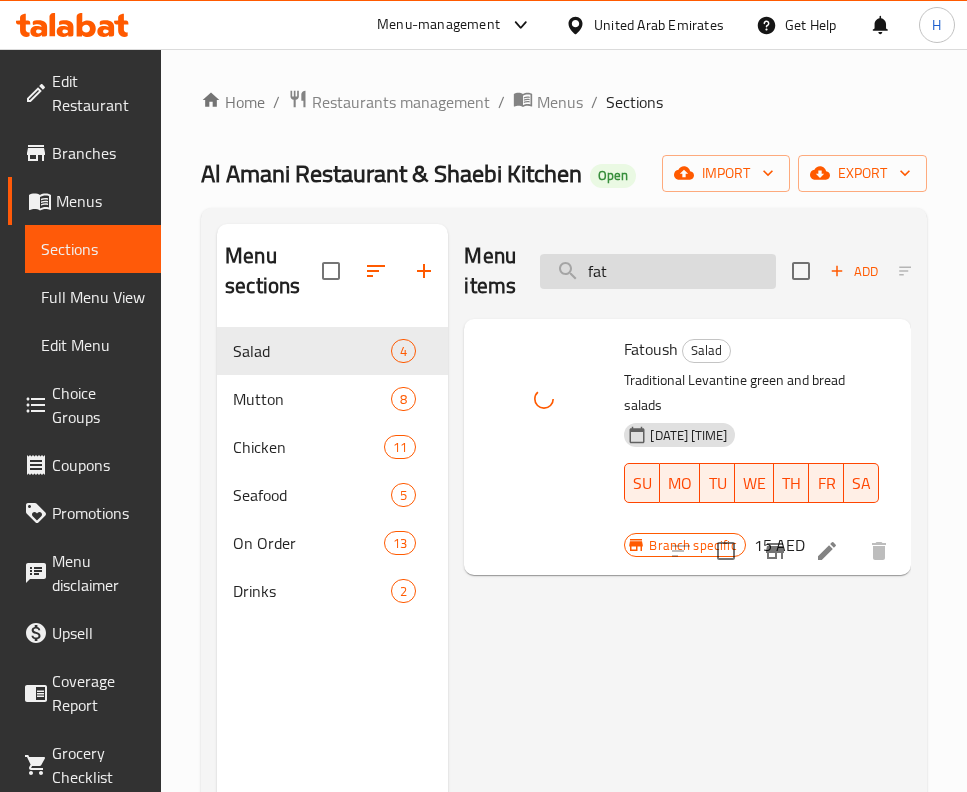 click on "fat" at bounding box center [658, 271] 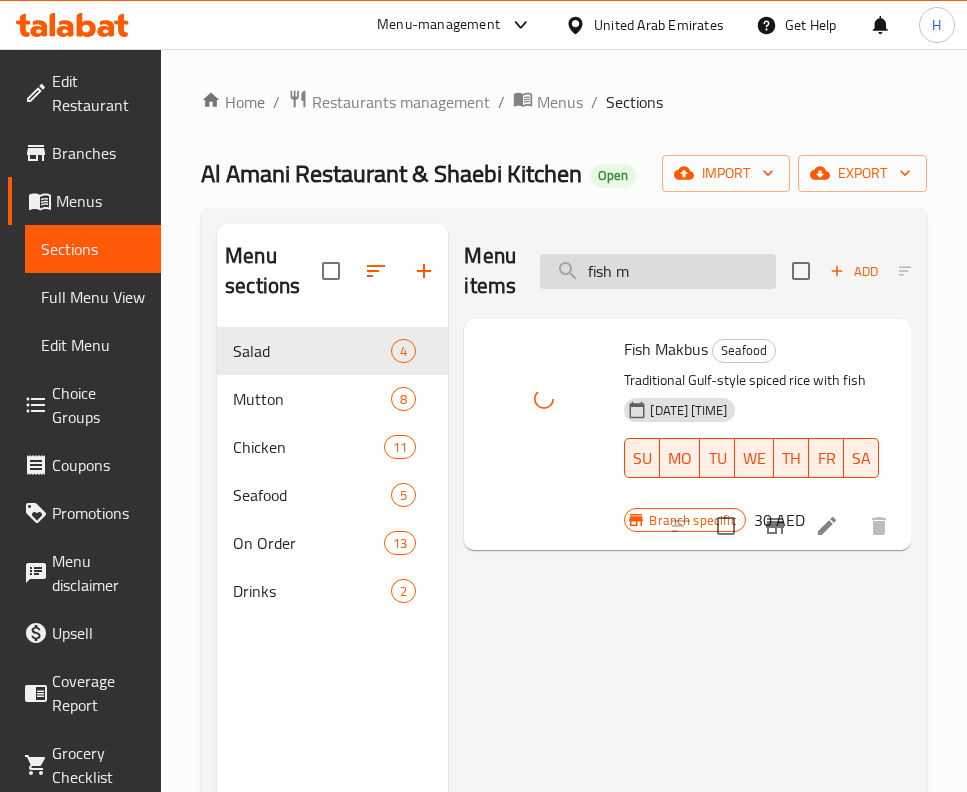 click on "fish m" at bounding box center (658, 271) 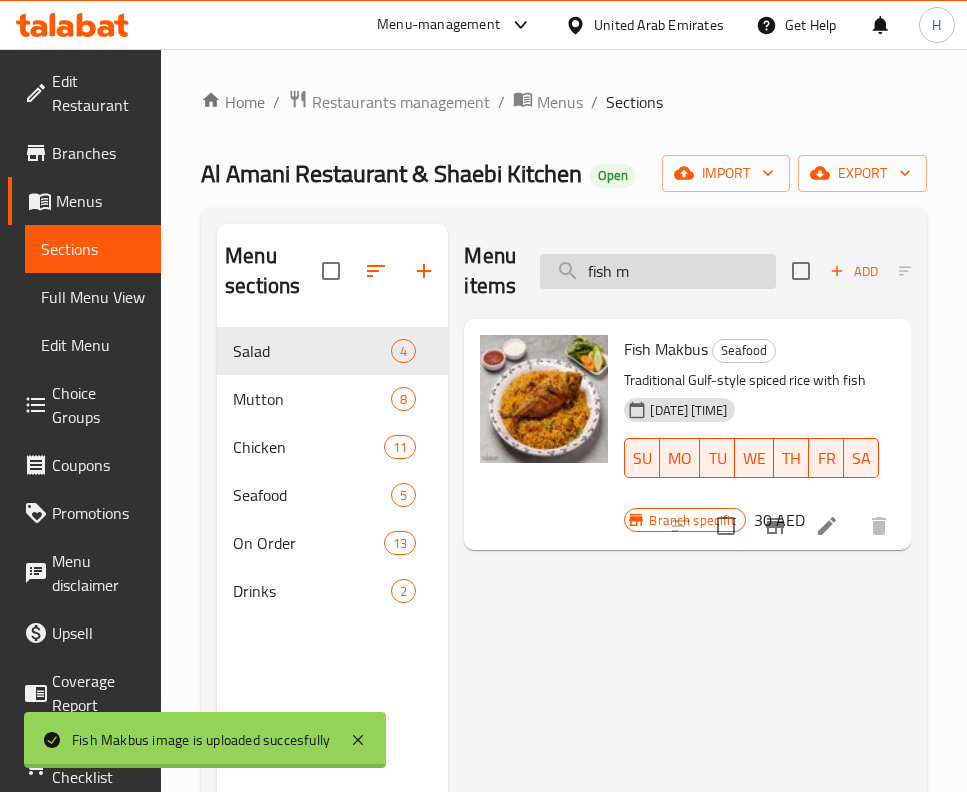 click on "fish m" at bounding box center (658, 271) 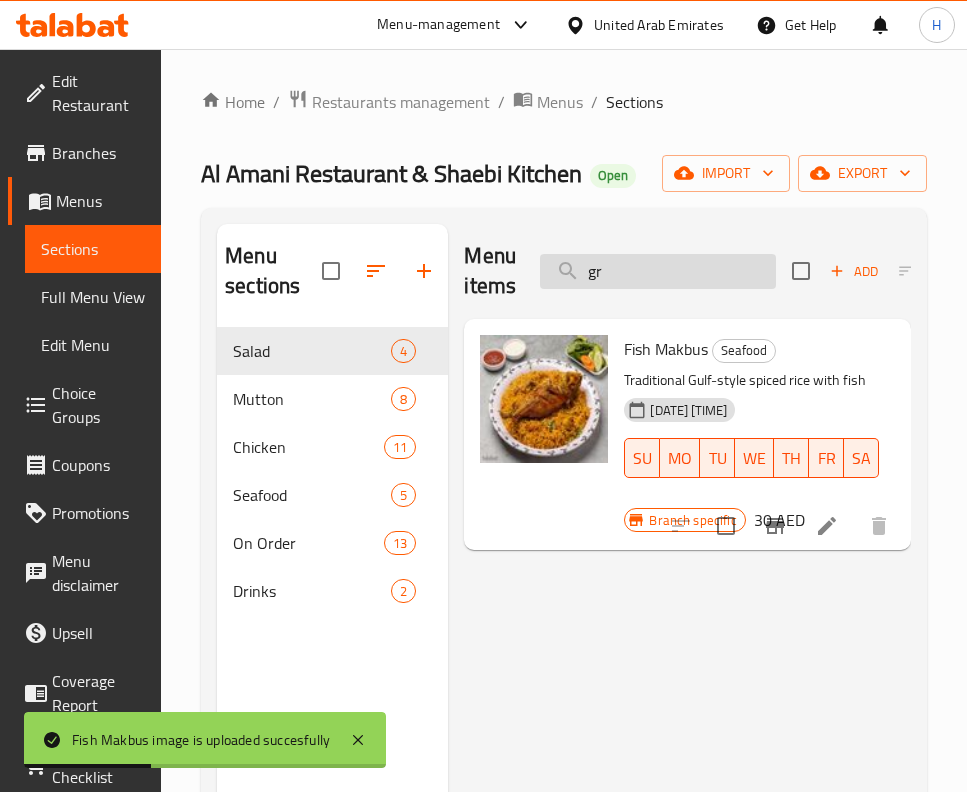 type on "g" 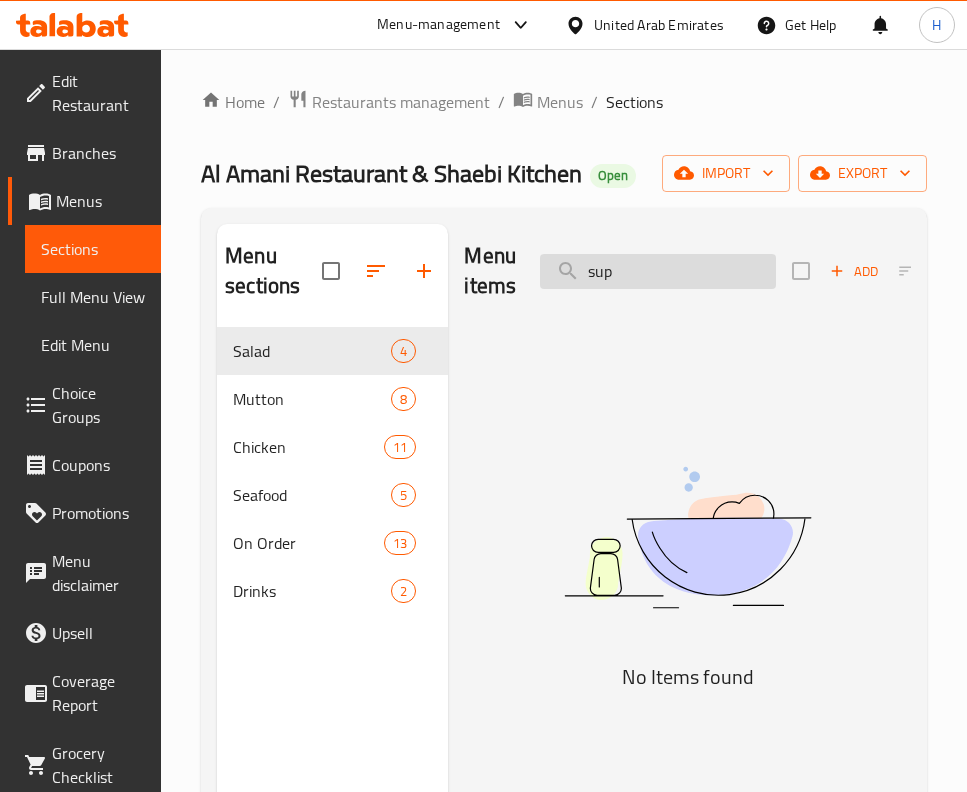 click on "sup" at bounding box center (658, 271) 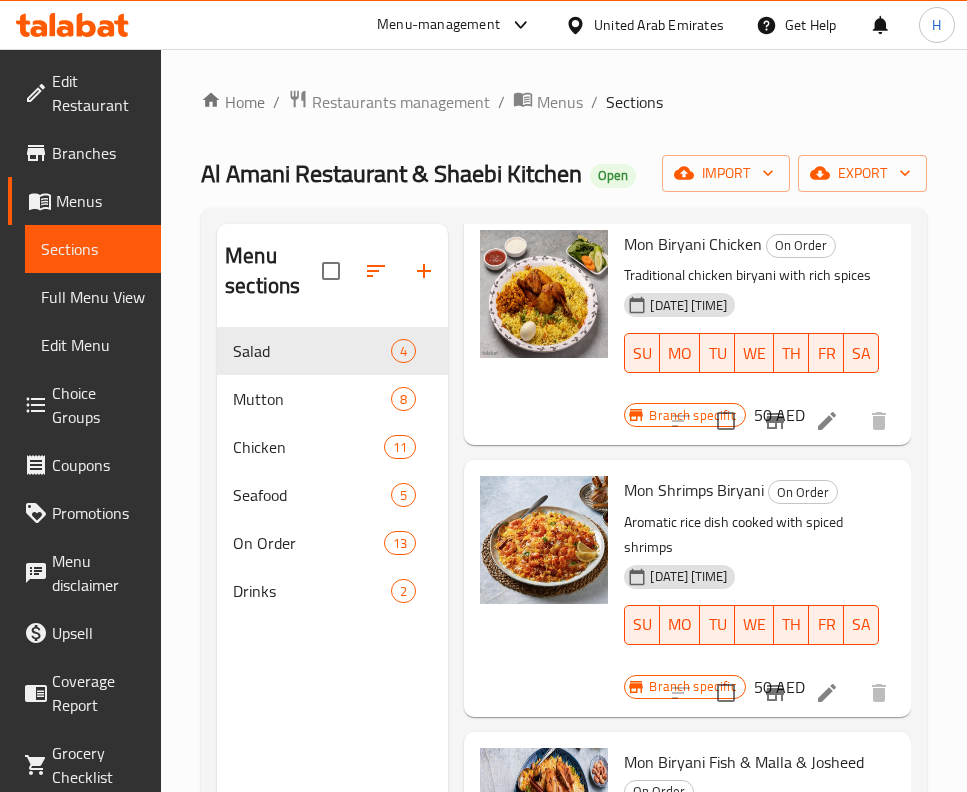 scroll, scrollTop: 2069, scrollLeft: 0, axis: vertical 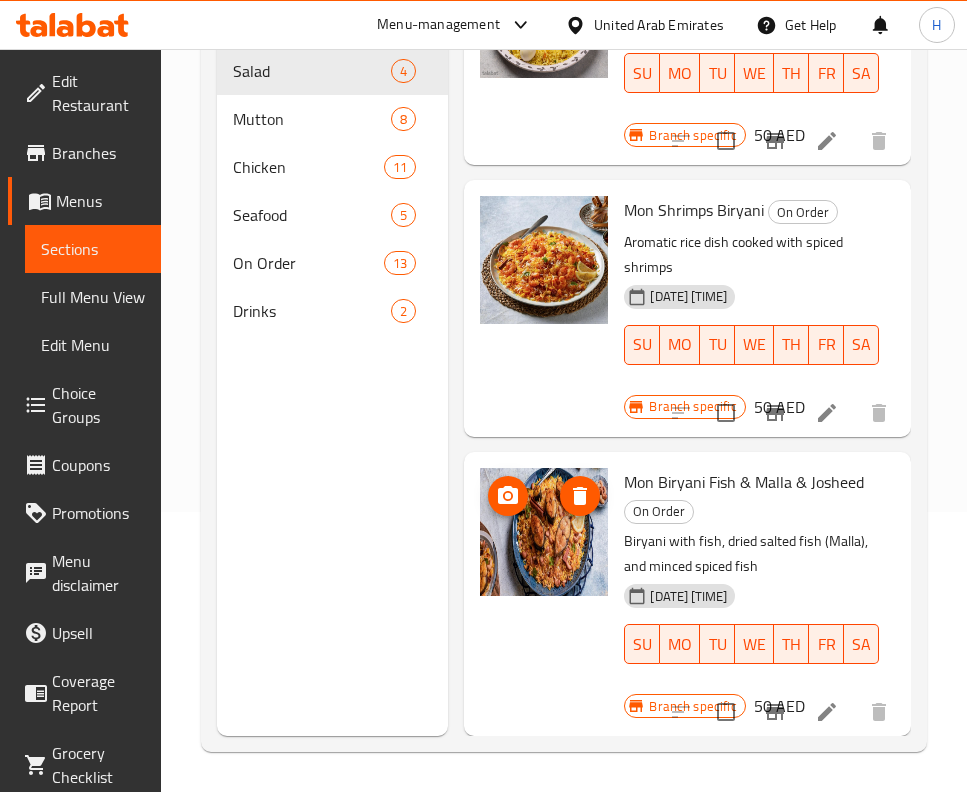 click at bounding box center (544, 532) 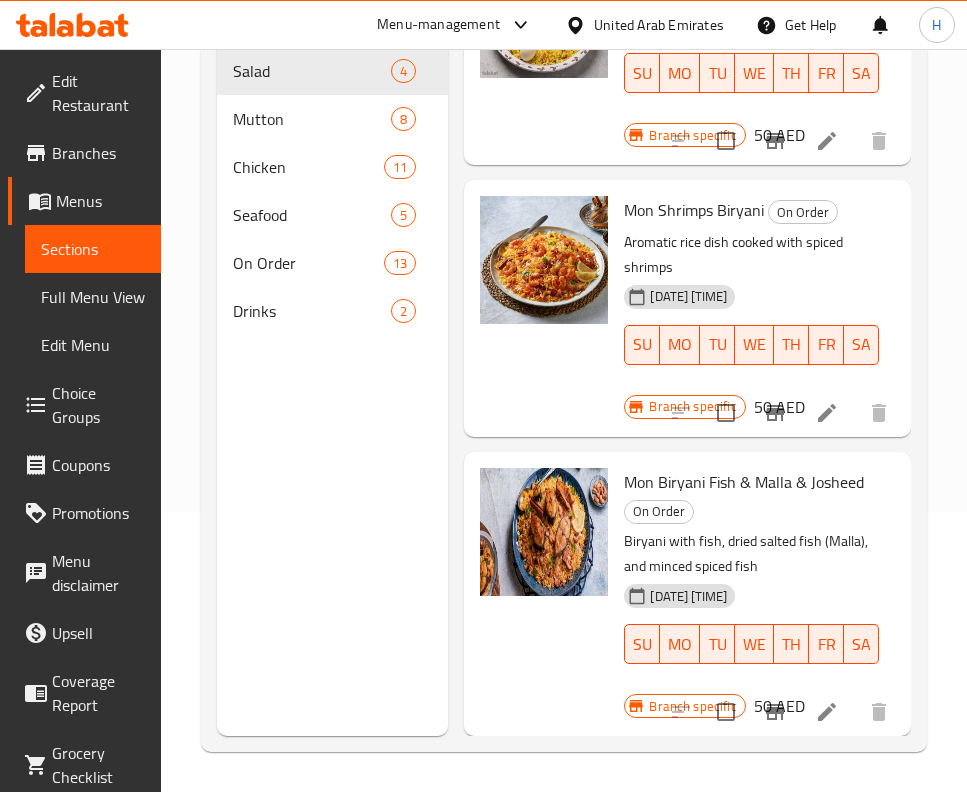 click on "Mon Biryani Fish & Malla & Josheed" at bounding box center (744, 482) 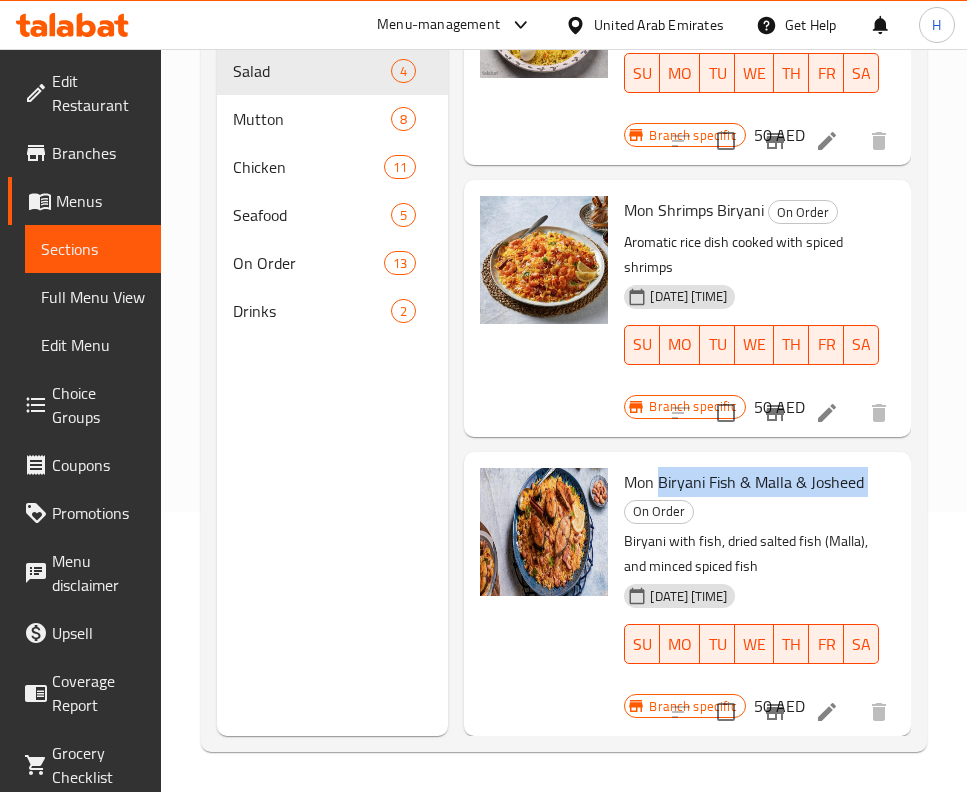 drag, startPoint x: 517, startPoint y: 486, endPoint x: 733, endPoint y: 469, distance: 216.66795 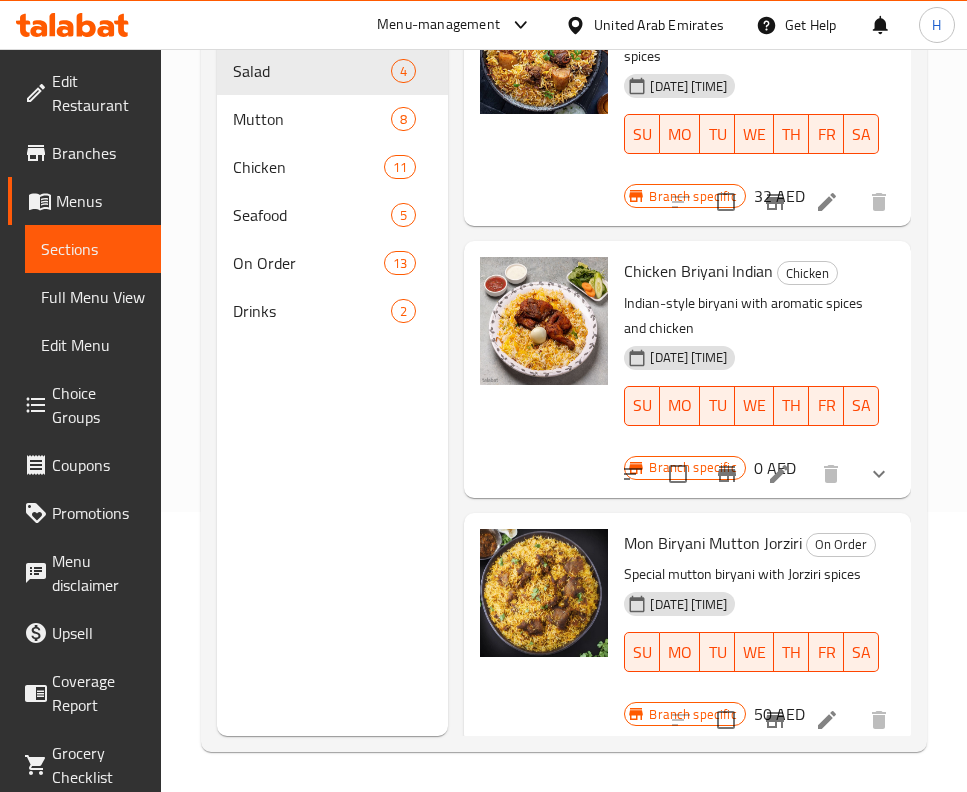 scroll, scrollTop: 0, scrollLeft: 0, axis: both 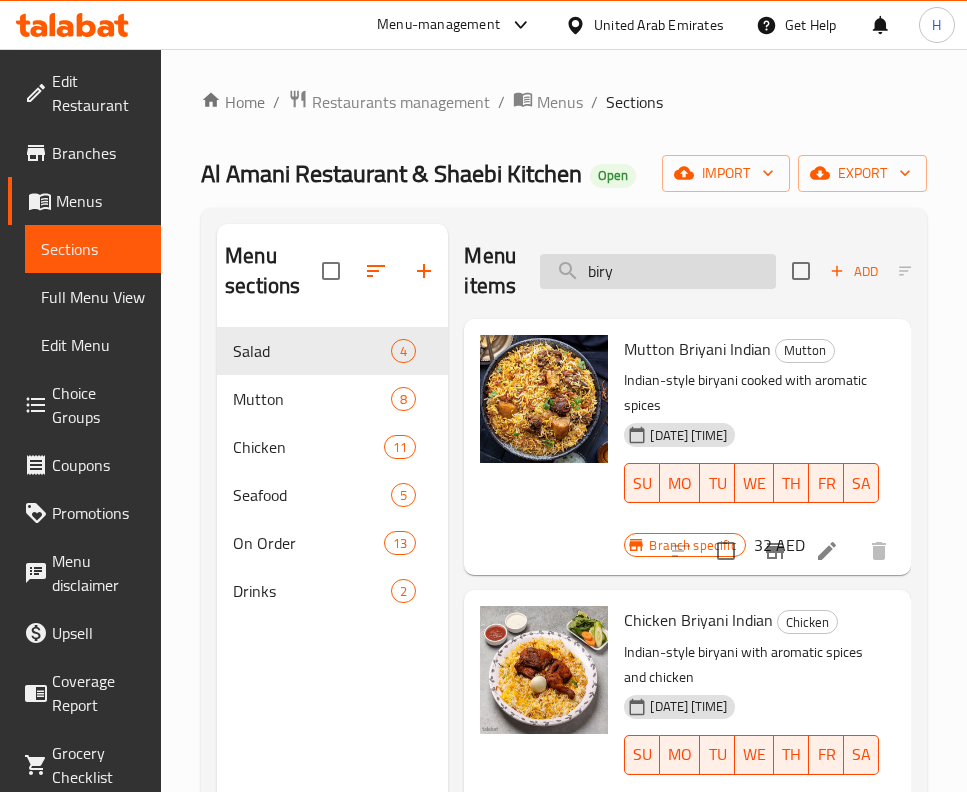 click on "biry" at bounding box center (658, 271) 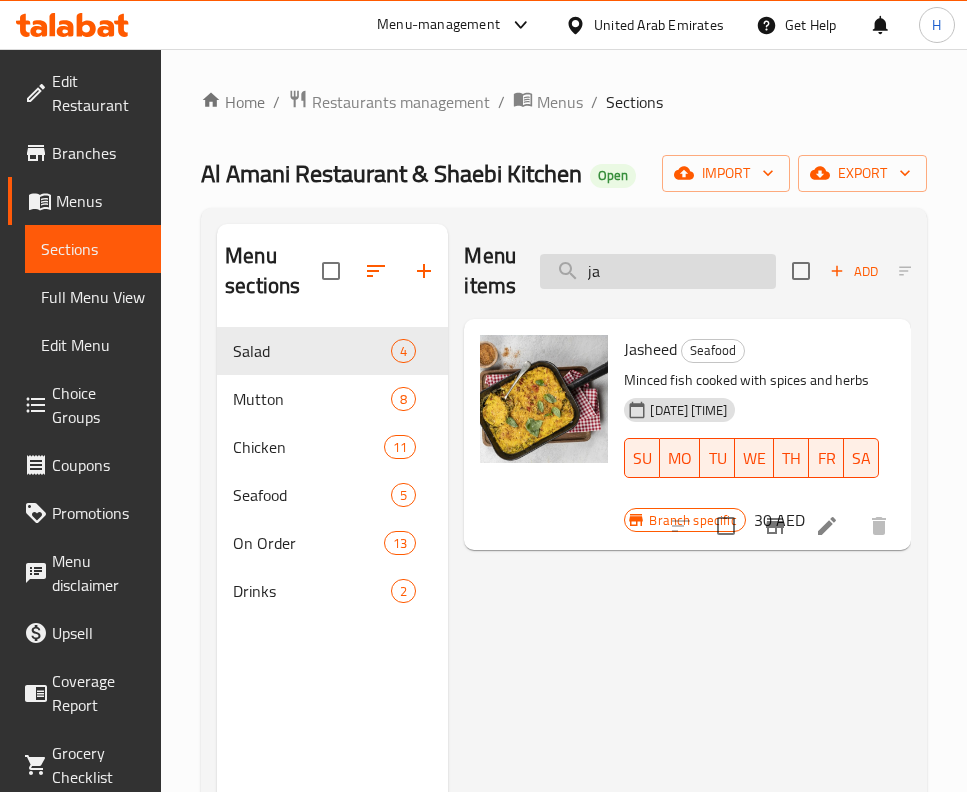 click on "ja" at bounding box center (658, 271) 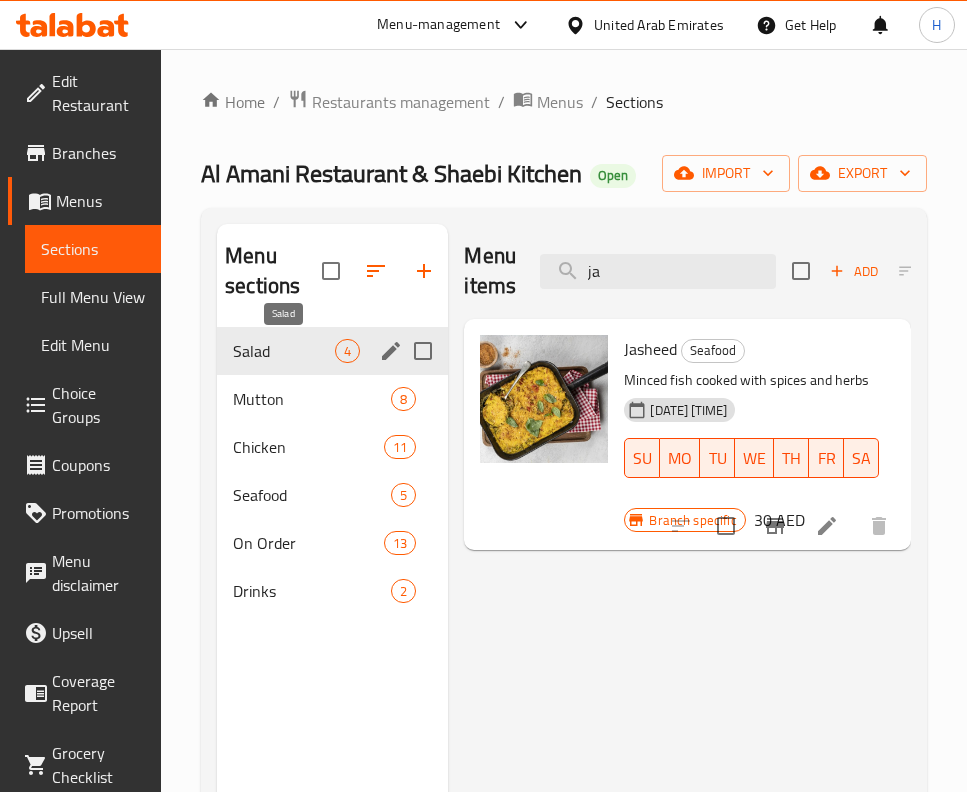 type on "ja" 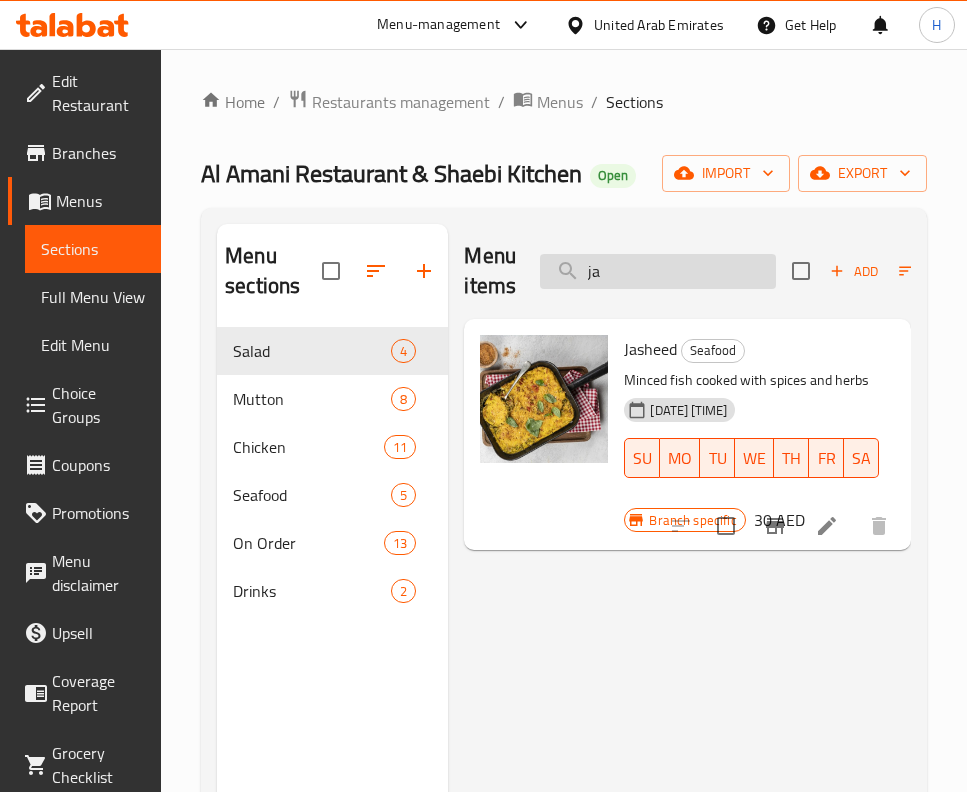 click on "ja" at bounding box center [658, 271] 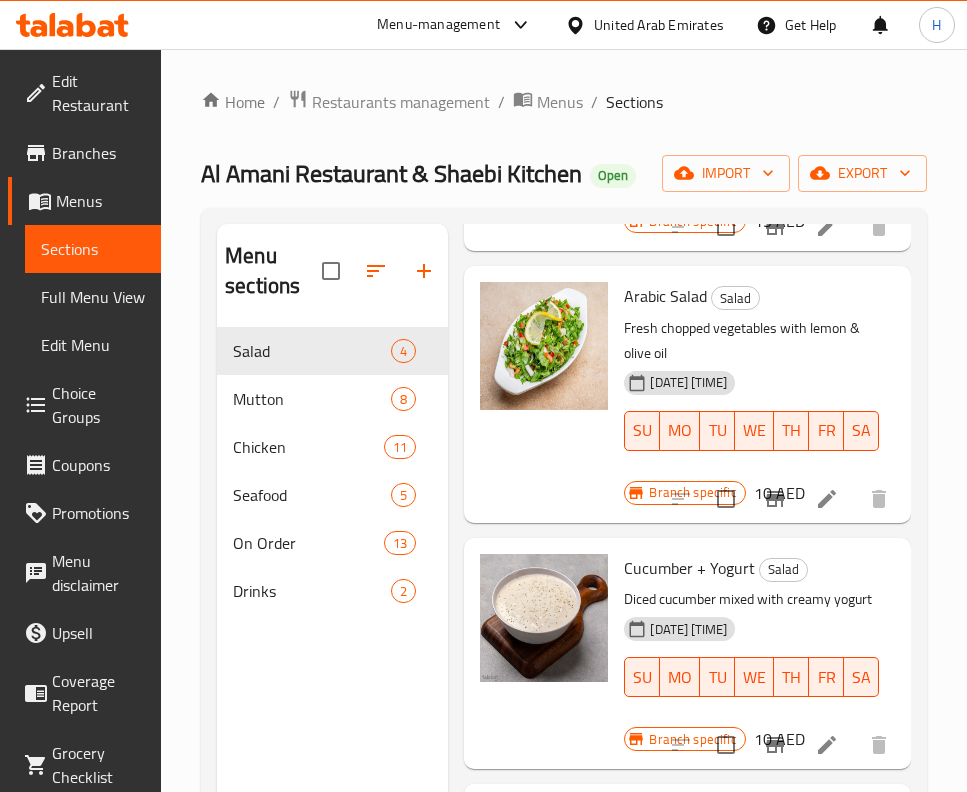 scroll, scrollTop: 873, scrollLeft: 0, axis: vertical 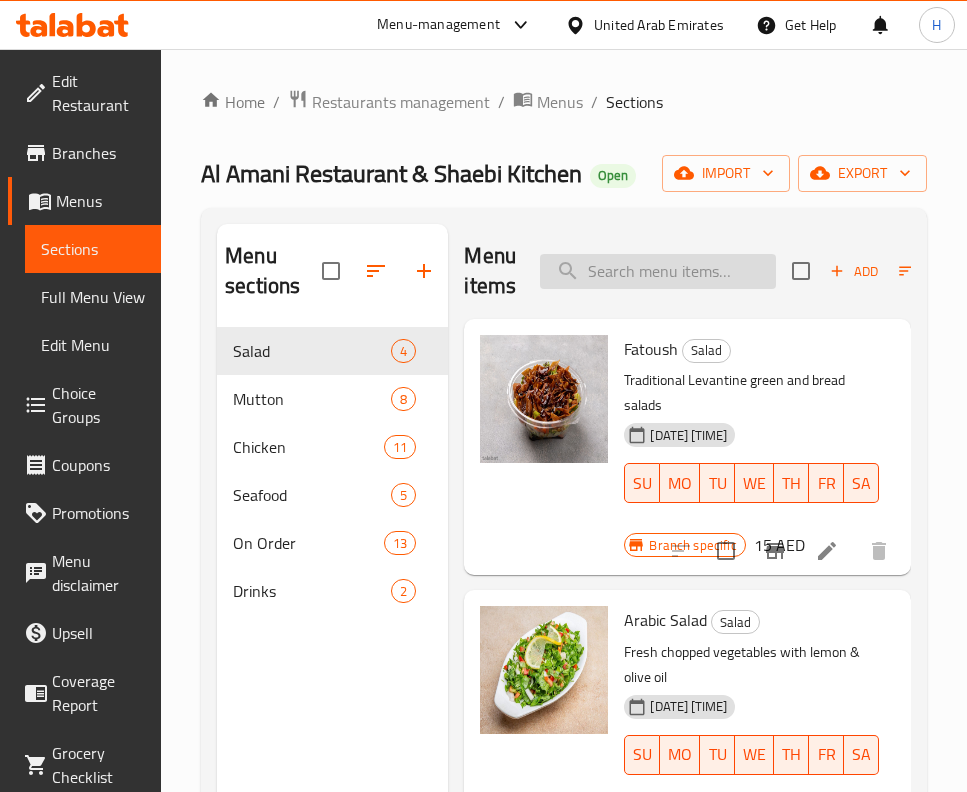 click at bounding box center [658, 271] 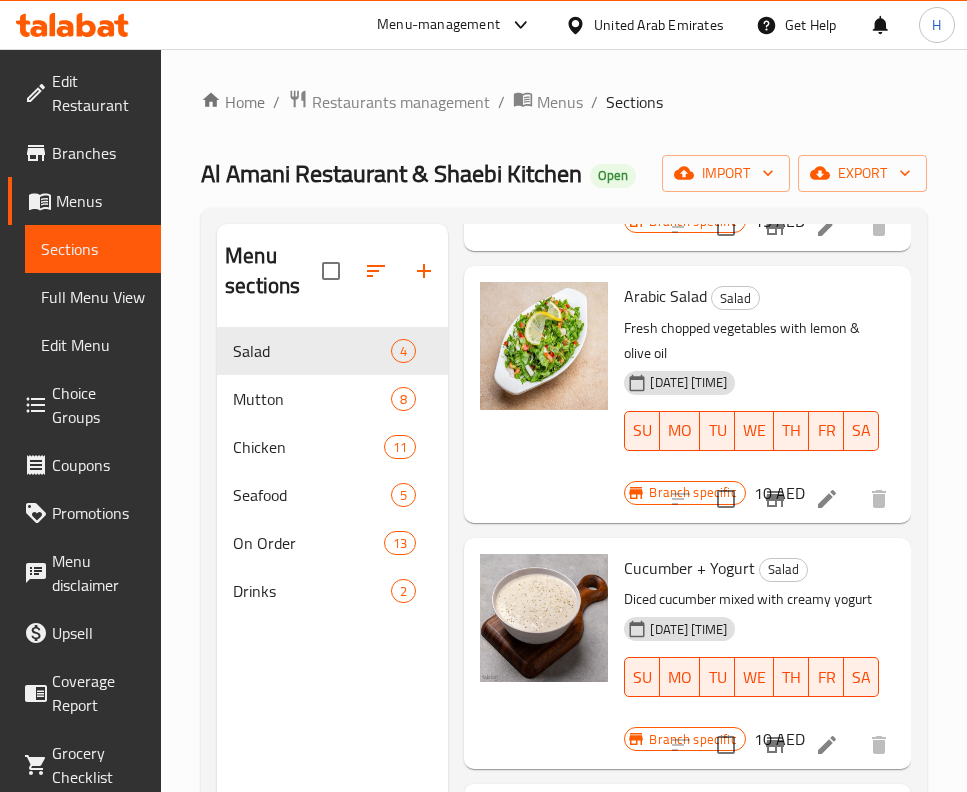scroll, scrollTop: 0, scrollLeft: 0, axis: both 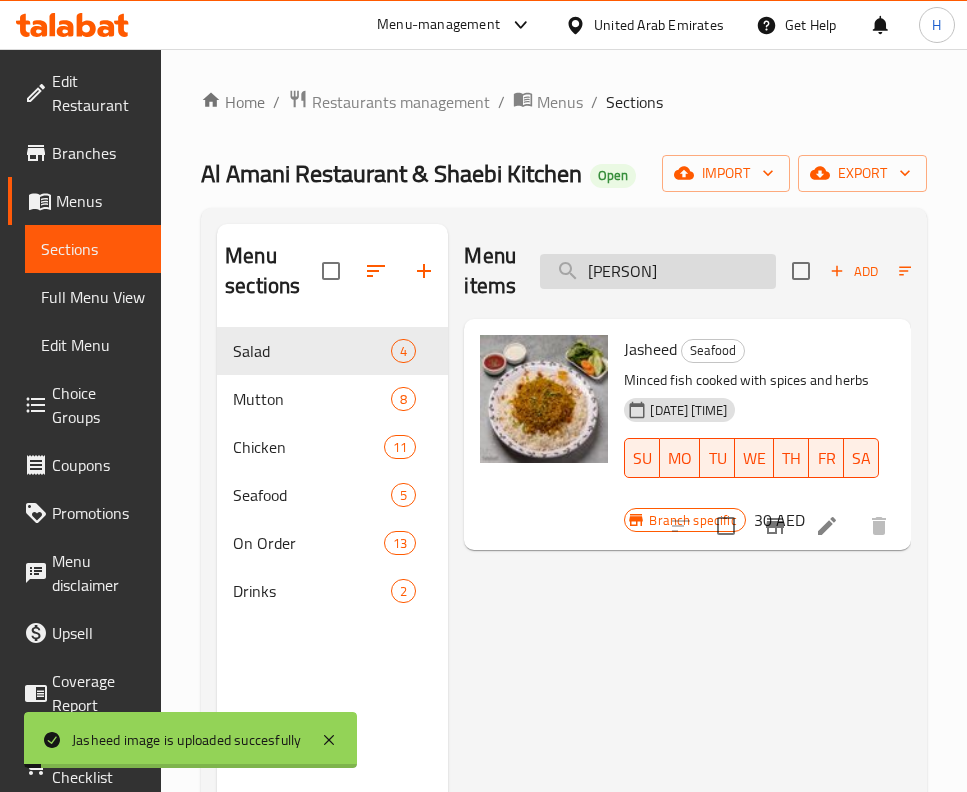 click on "[PERSON]" at bounding box center [658, 271] 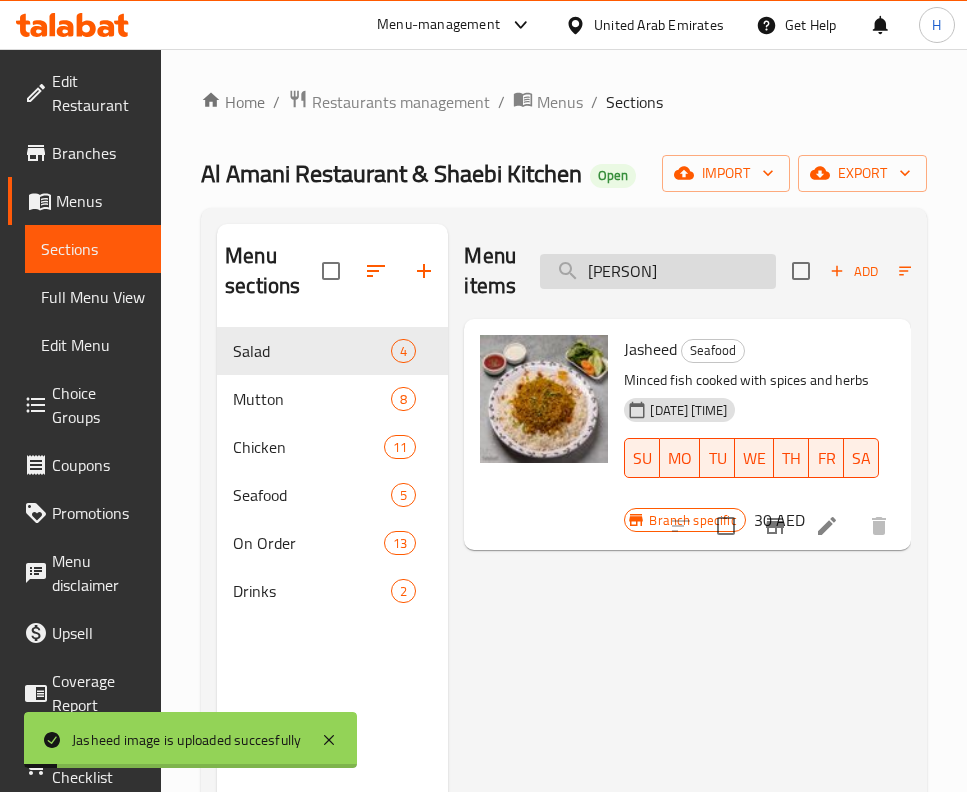 click on "[PERSON]" at bounding box center (658, 271) 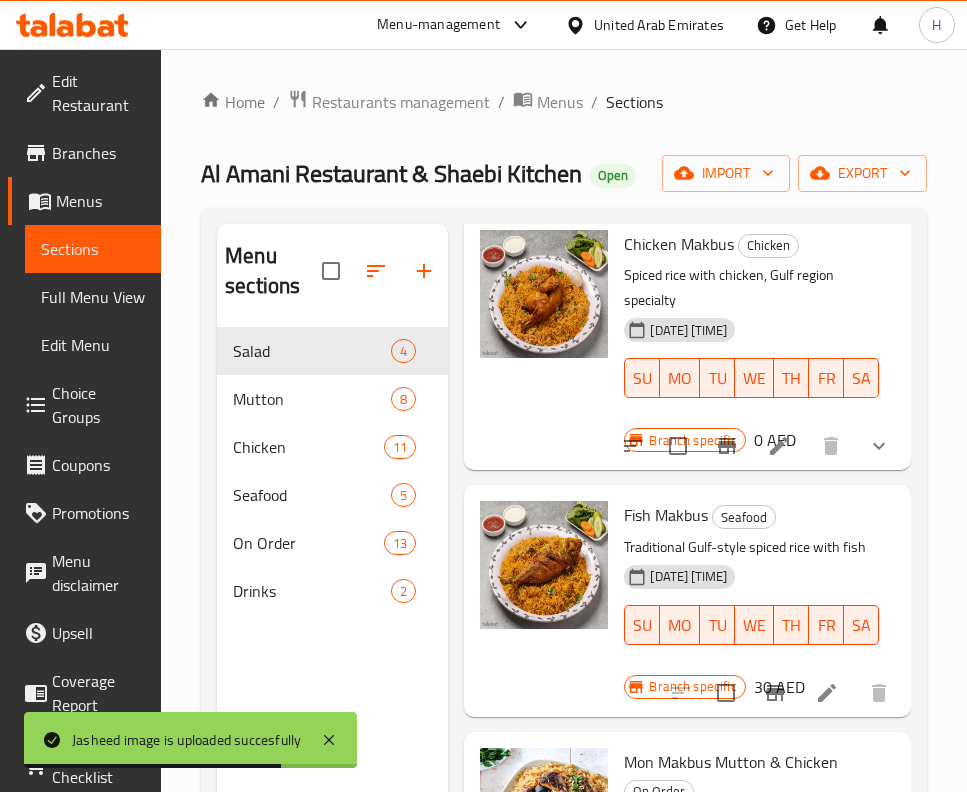 scroll, scrollTop: 450, scrollLeft: 0, axis: vertical 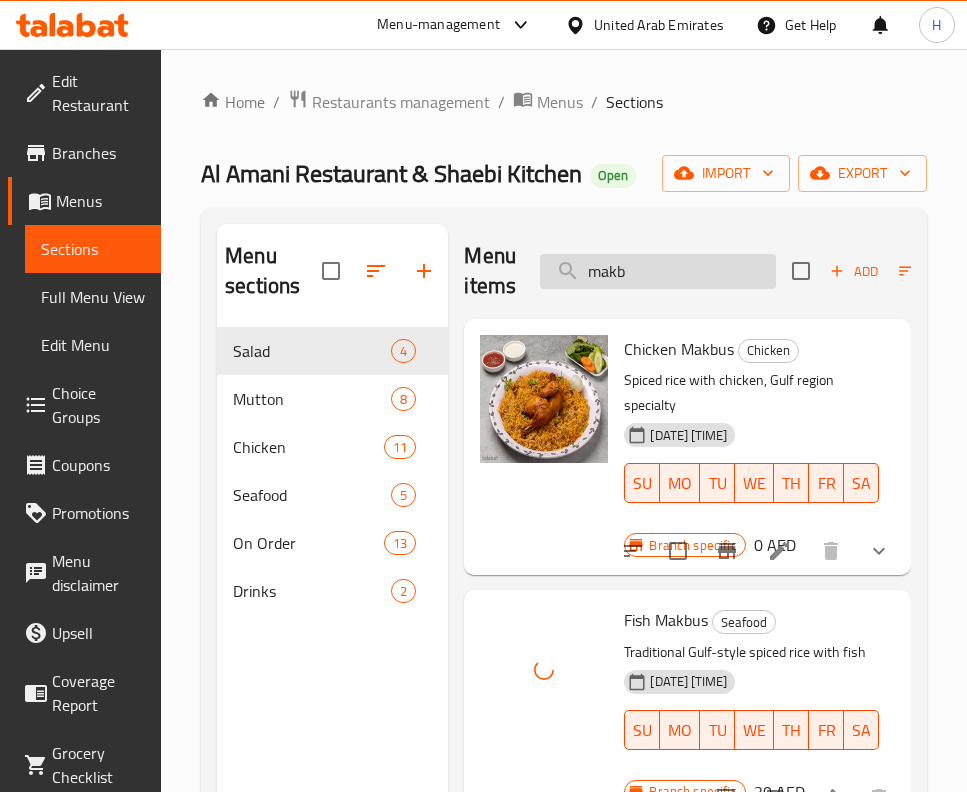 click on "makb" at bounding box center (658, 271) 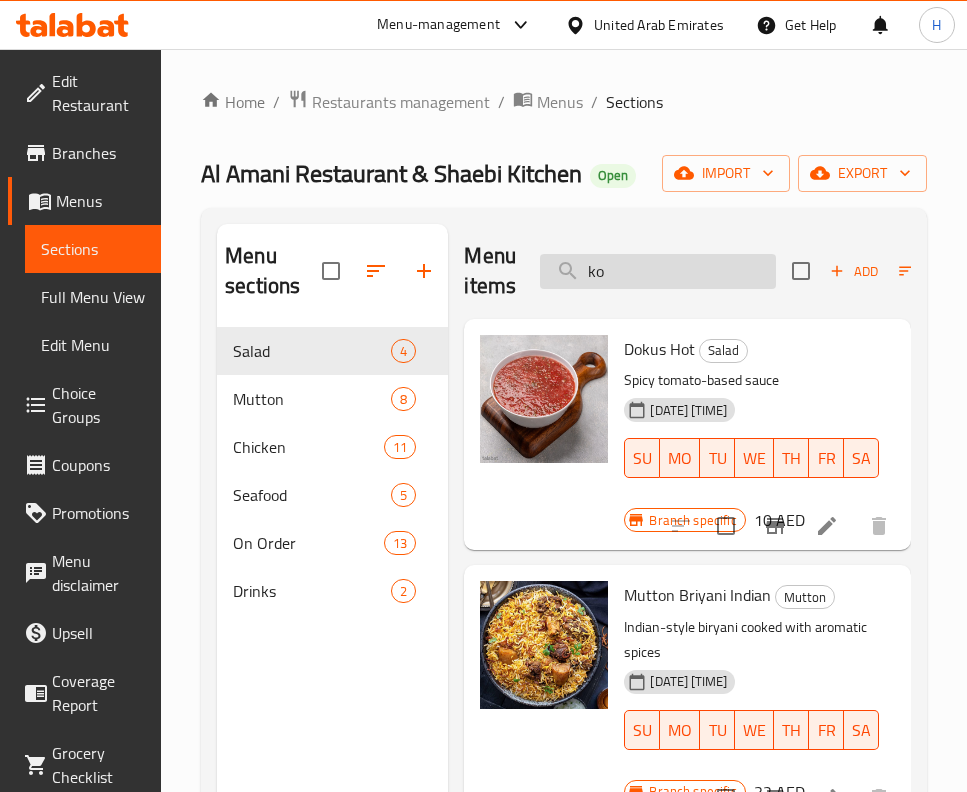 type on "k" 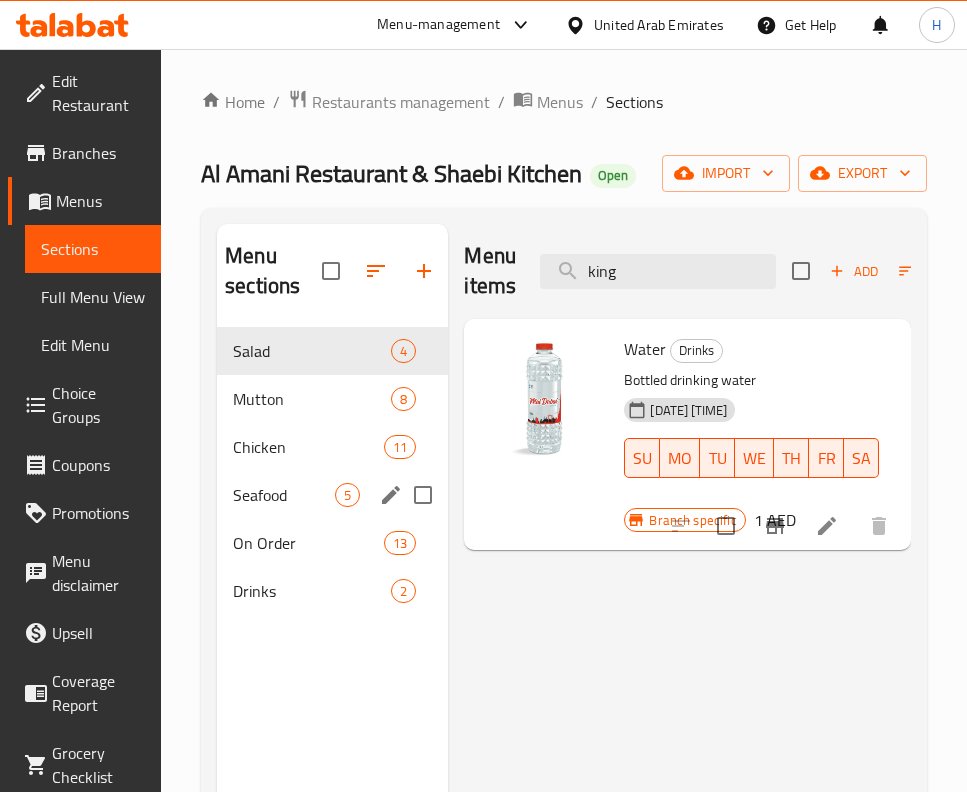 click on "Seafood" at bounding box center [284, 495] 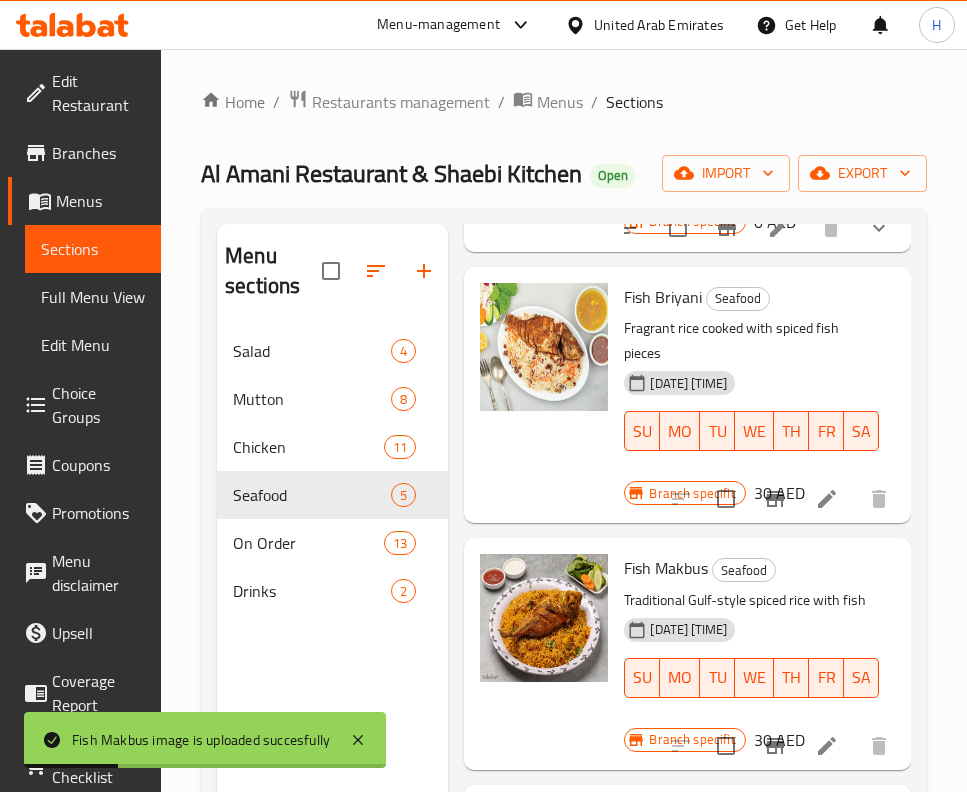 scroll, scrollTop: 1263, scrollLeft: 0, axis: vertical 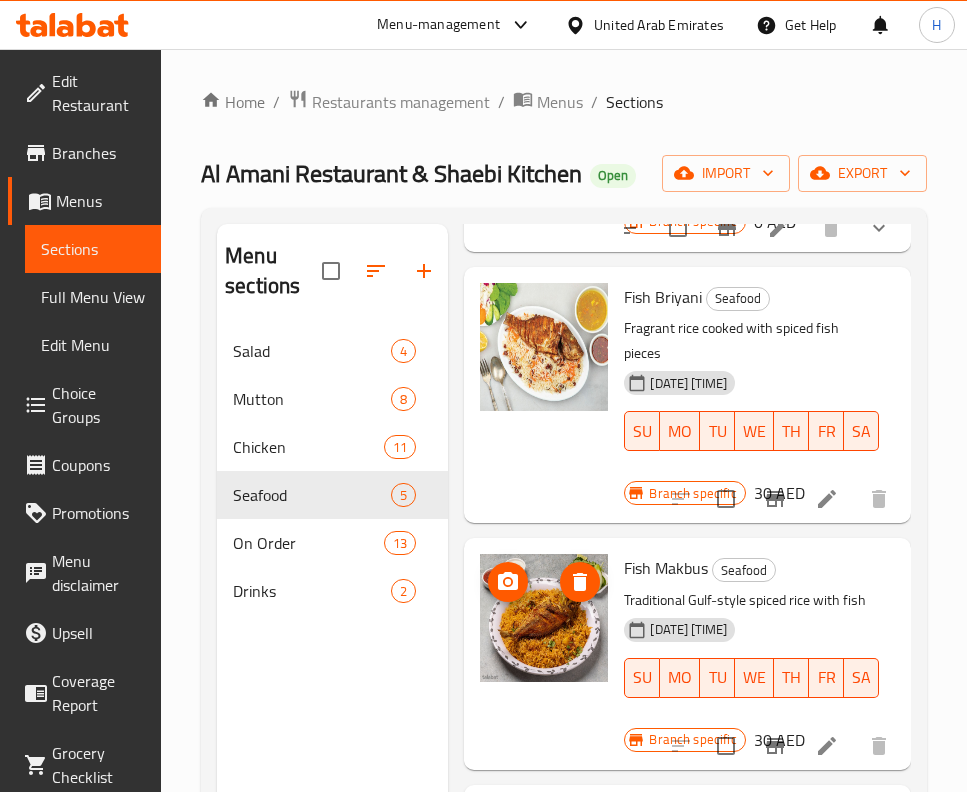 click at bounding box center (544, 618) 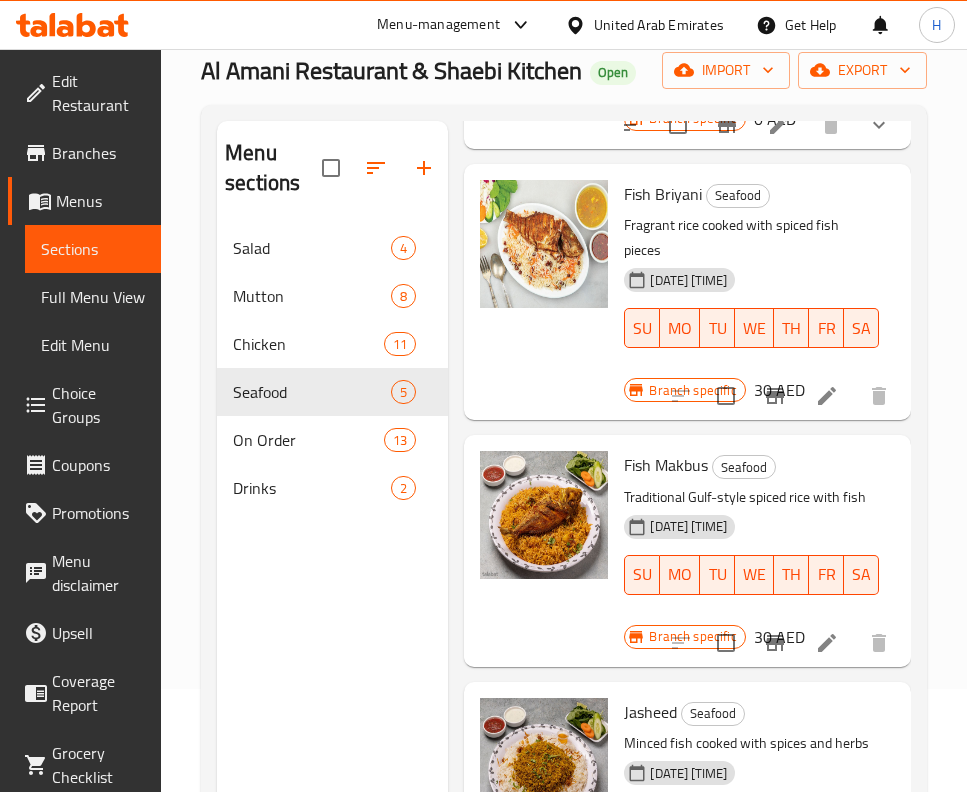 scroll, scrollTop: 150, scrollLeft: 0, axis: vertical 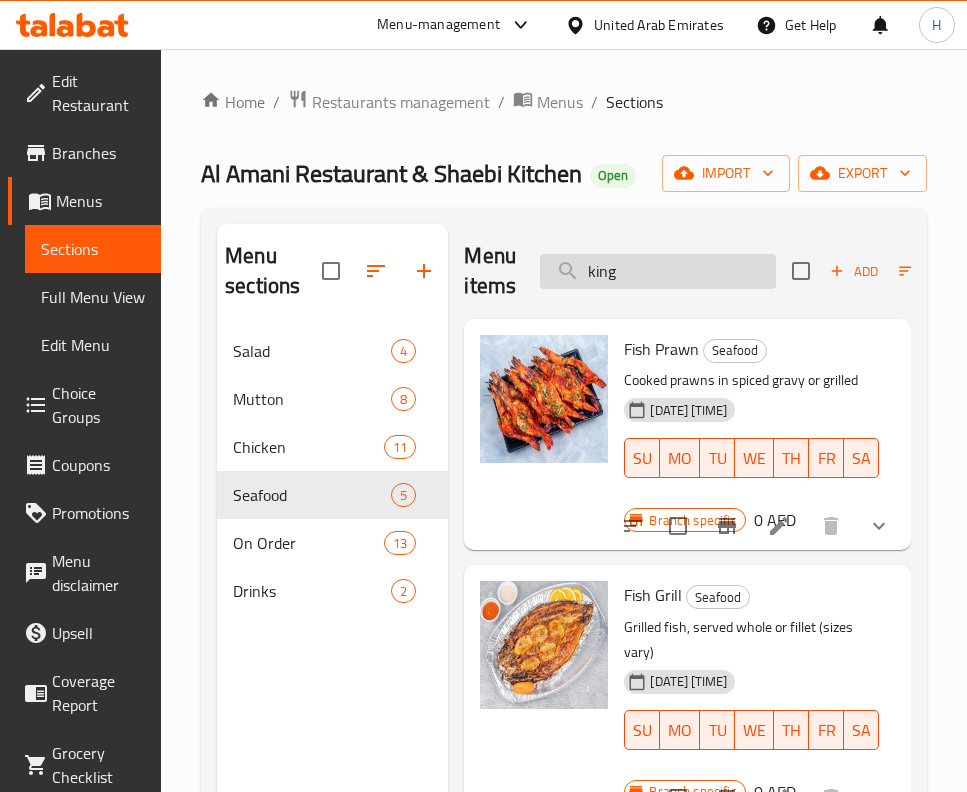 click on "king" at bounding box center (658, 271) 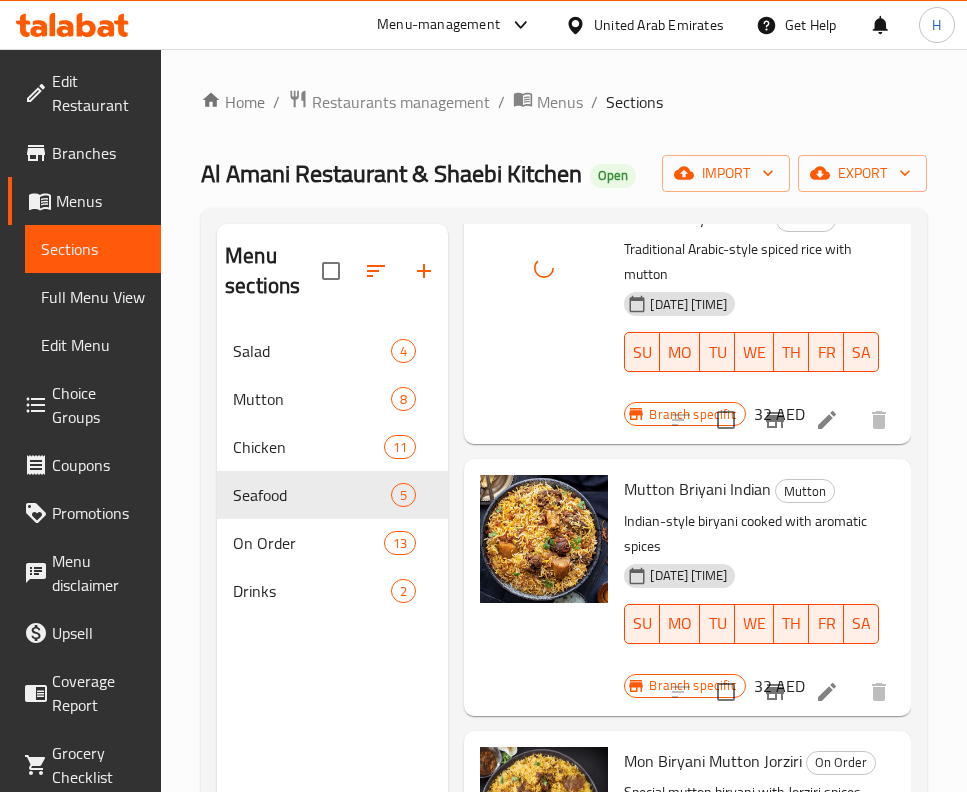 scroll, scrollTop: 300, scrollLeft: 0, axis: vertical 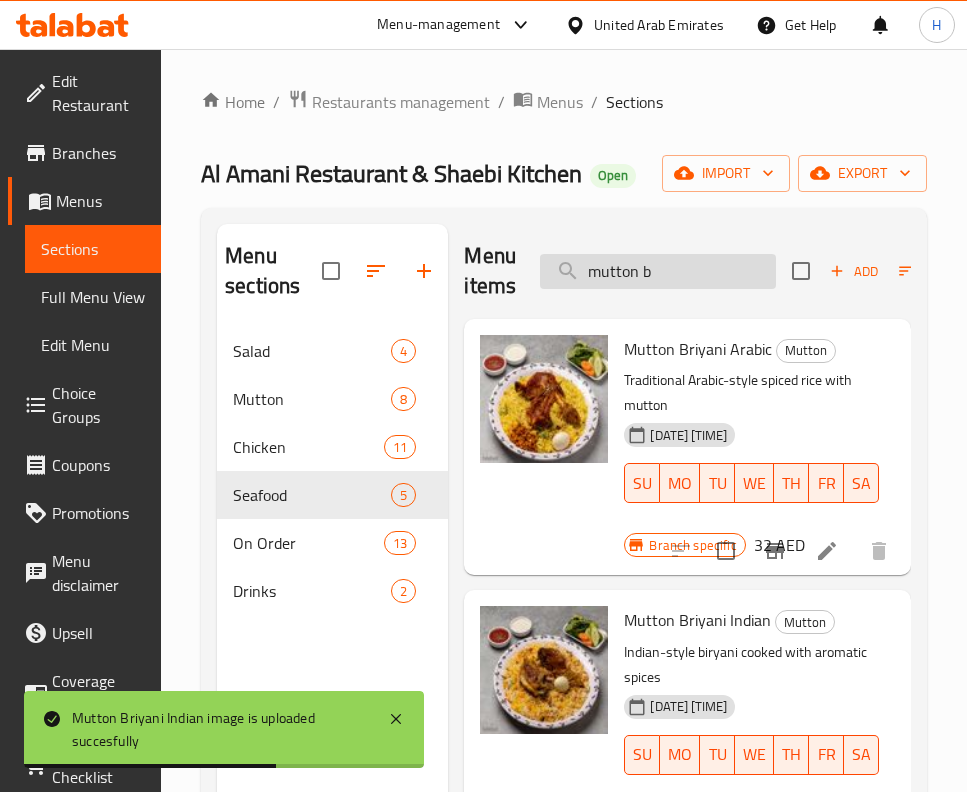 click on "mutton b" at bounding box center (658, 271) 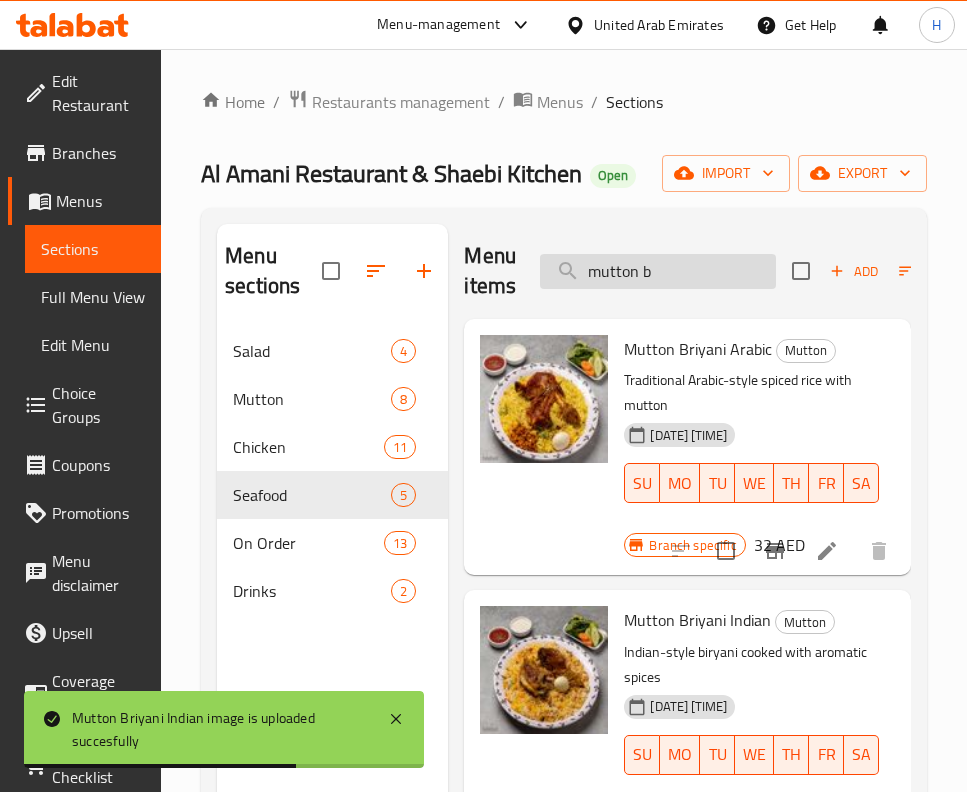 click on "mutton b" at bounding box center (658, 271) 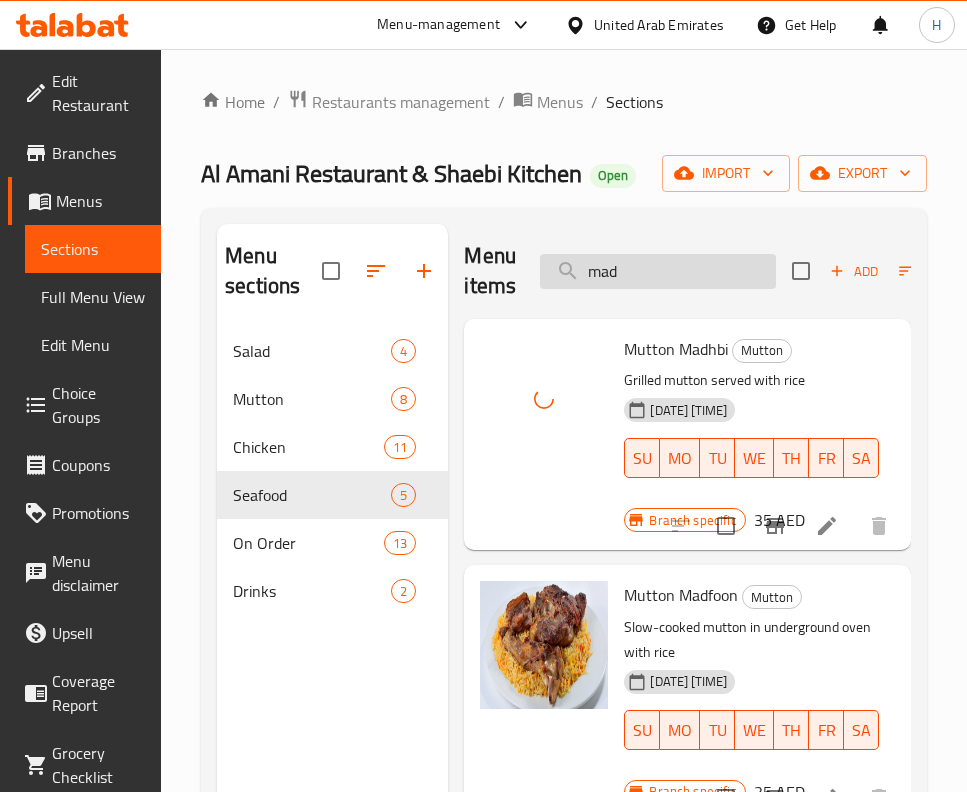 click on "mad" at bounding box center (658, 271) 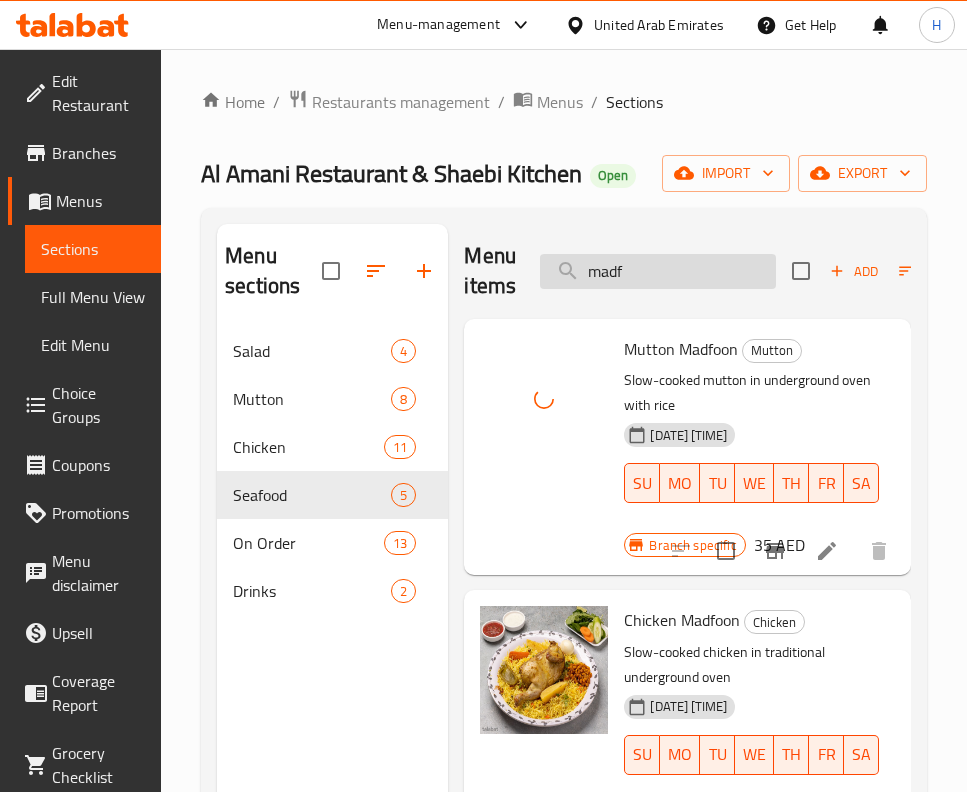 click on "madf" at bounding box center [658, 271] 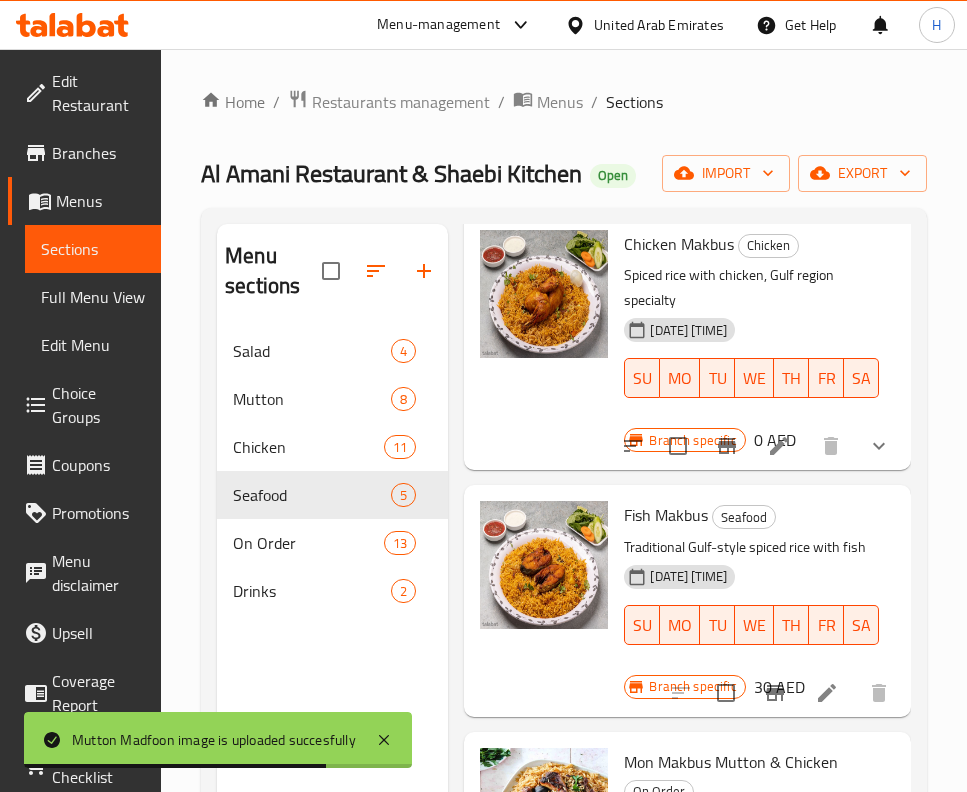 scroll, scrollTop: 482, scrollLeft: 0, axis: vertical 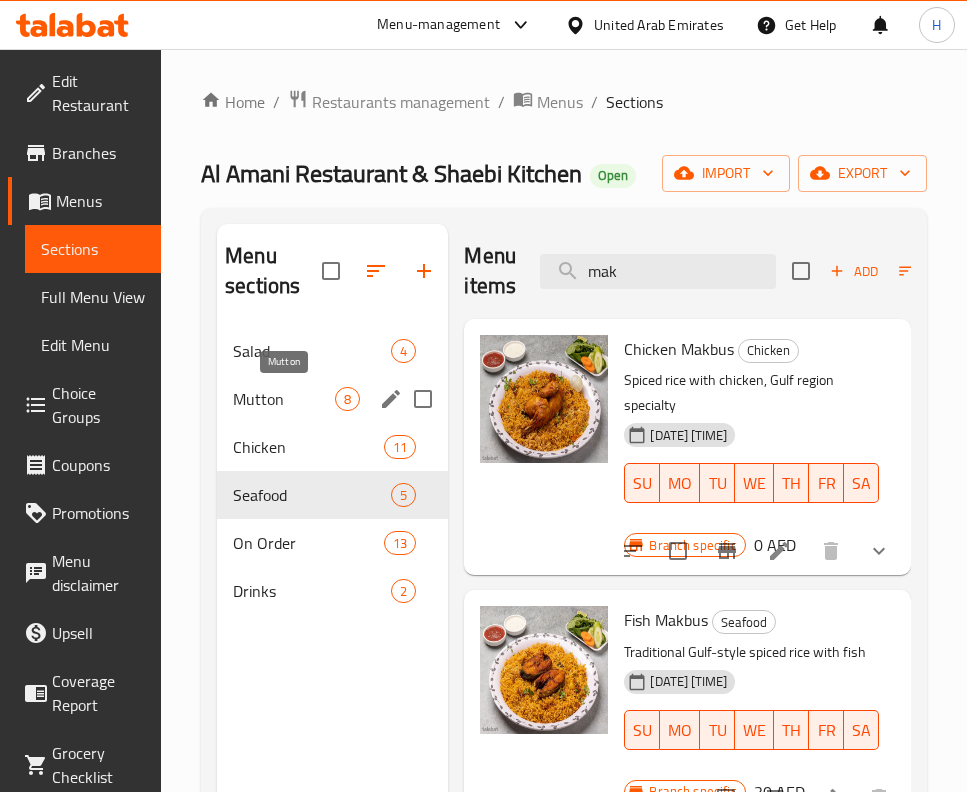click on "Mutton" at bounding box center (284, 399) 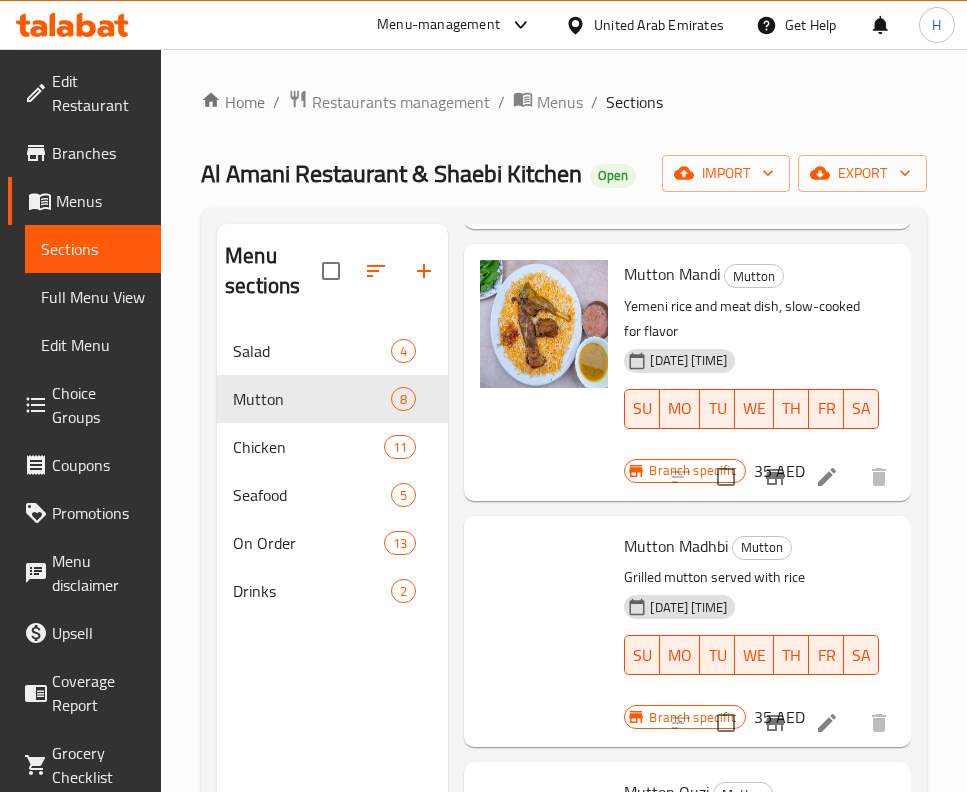 scroll, scrollTop: 900, scrollLeft: 0, axis: vertical 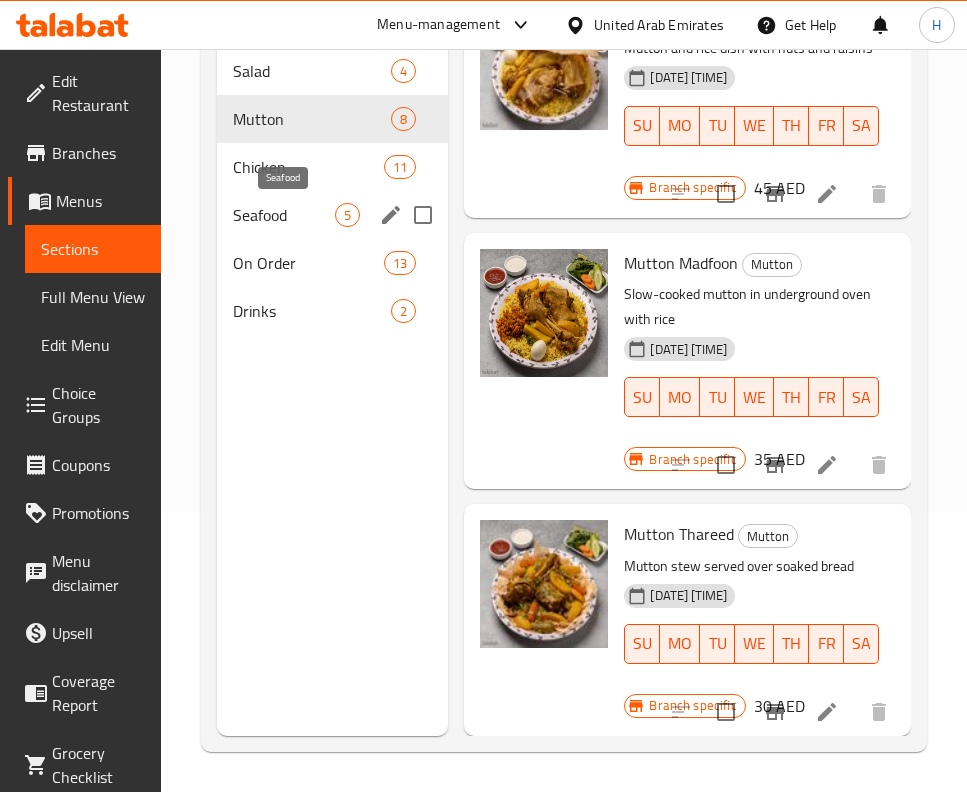 click on "Seafood" at bounding box center (284, 215) 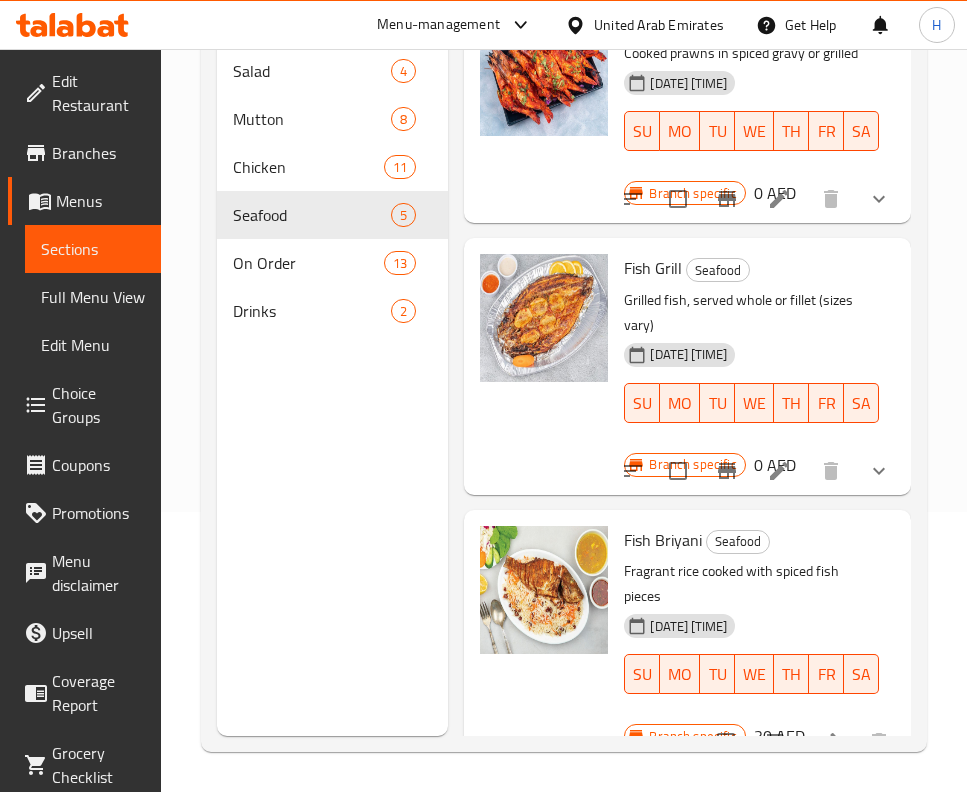 scroll, scrollTop: 0, scrollLeft: 0, axis: both 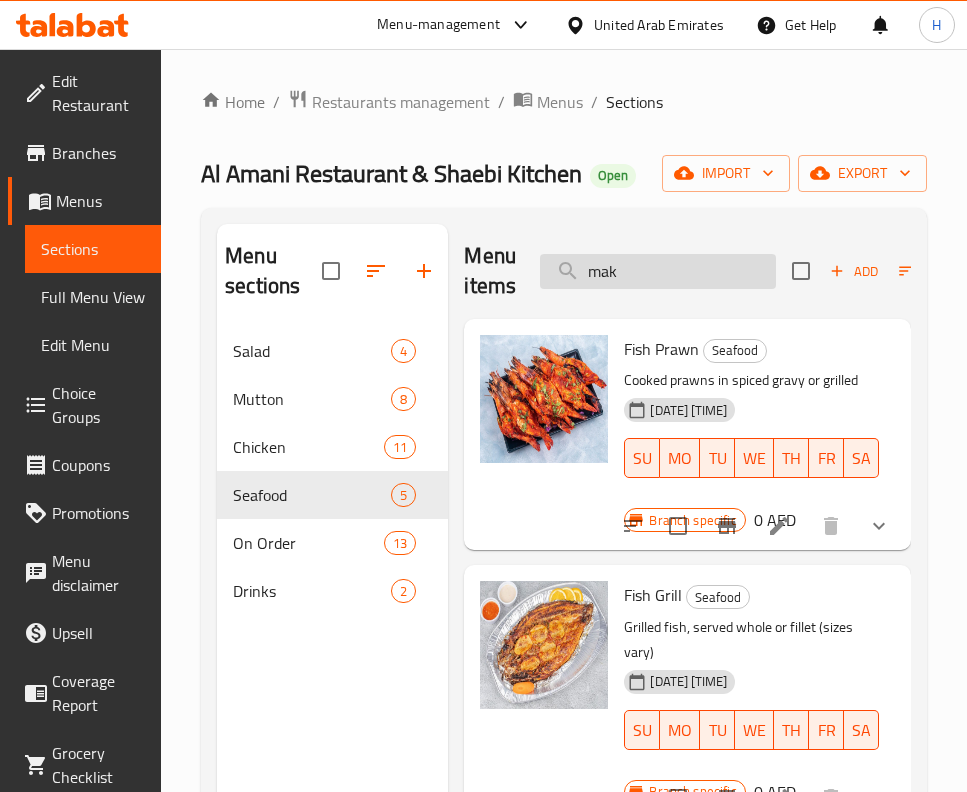 click on "mak" at bounding box center [658, 271] 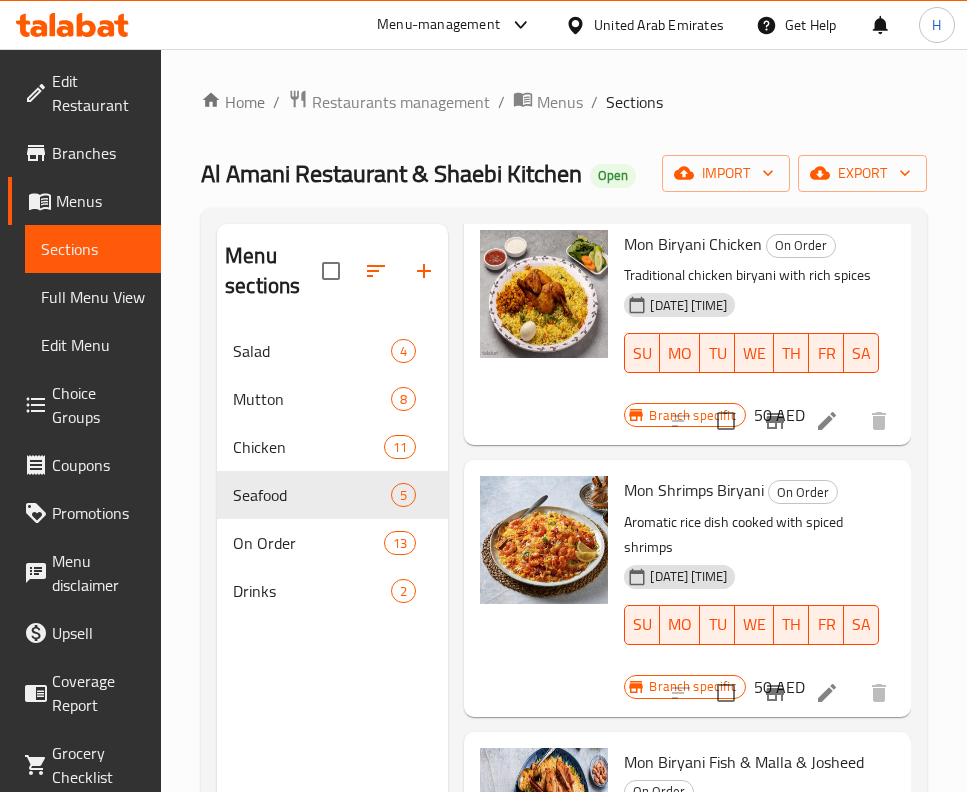 scroll, scrollTop: 2069, scrollLeft: 0, axis: vertical 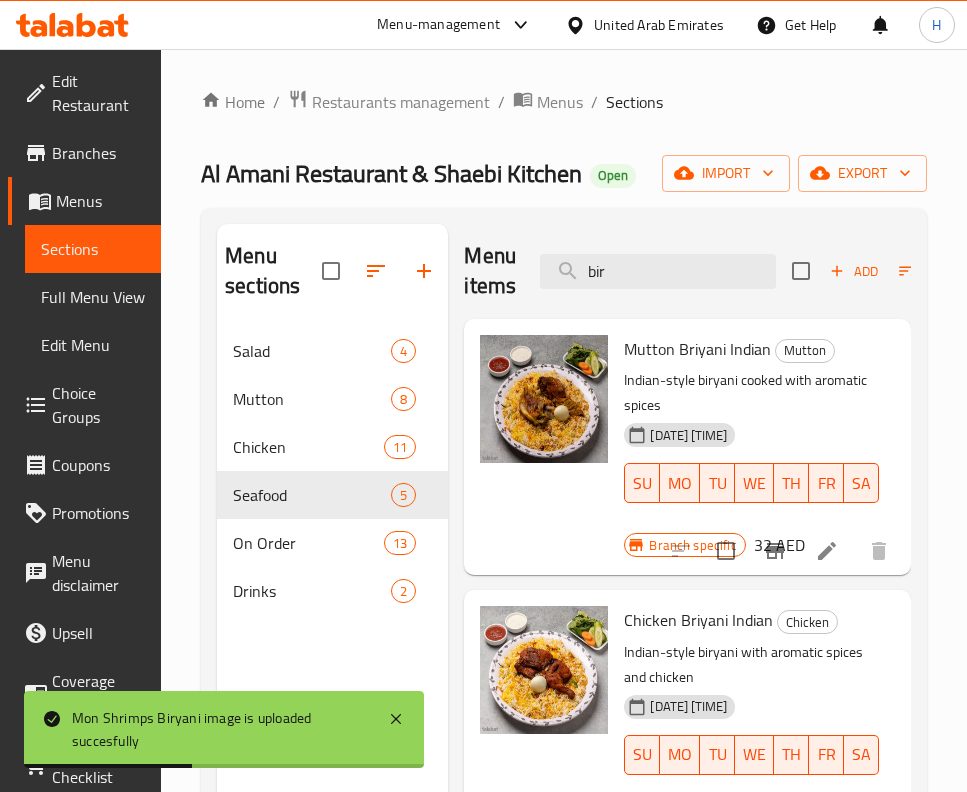 click on "Menu items bir Add Sort Manage items" at bounding box center (687, 271) 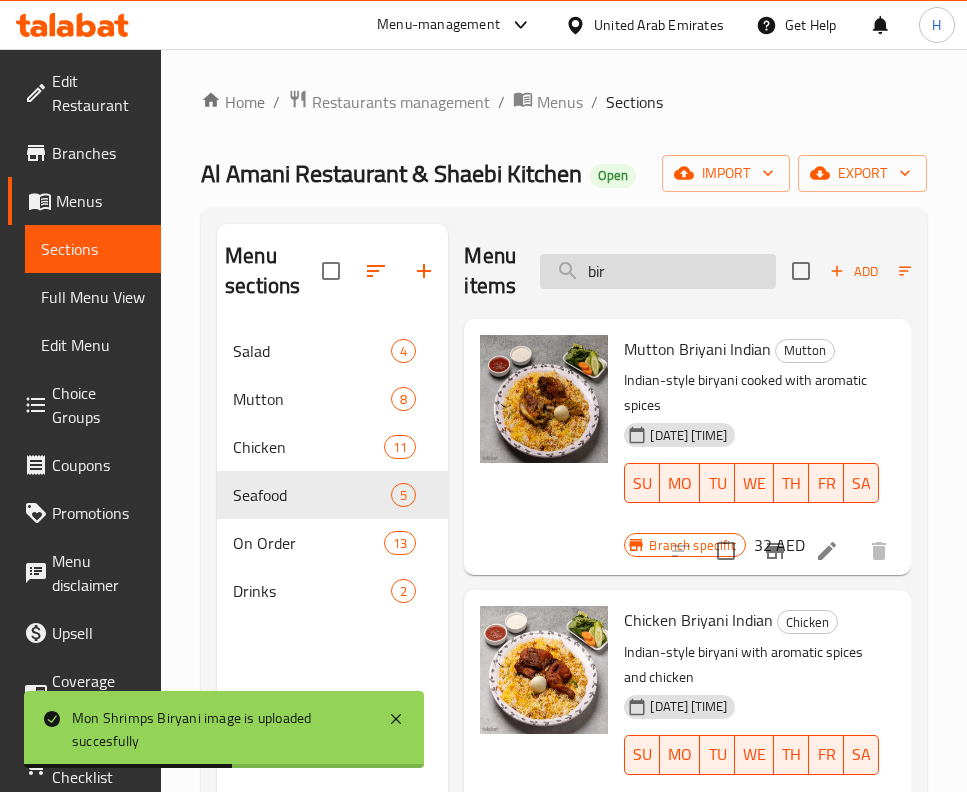 click on "bir" at bounding box center (658, 271) 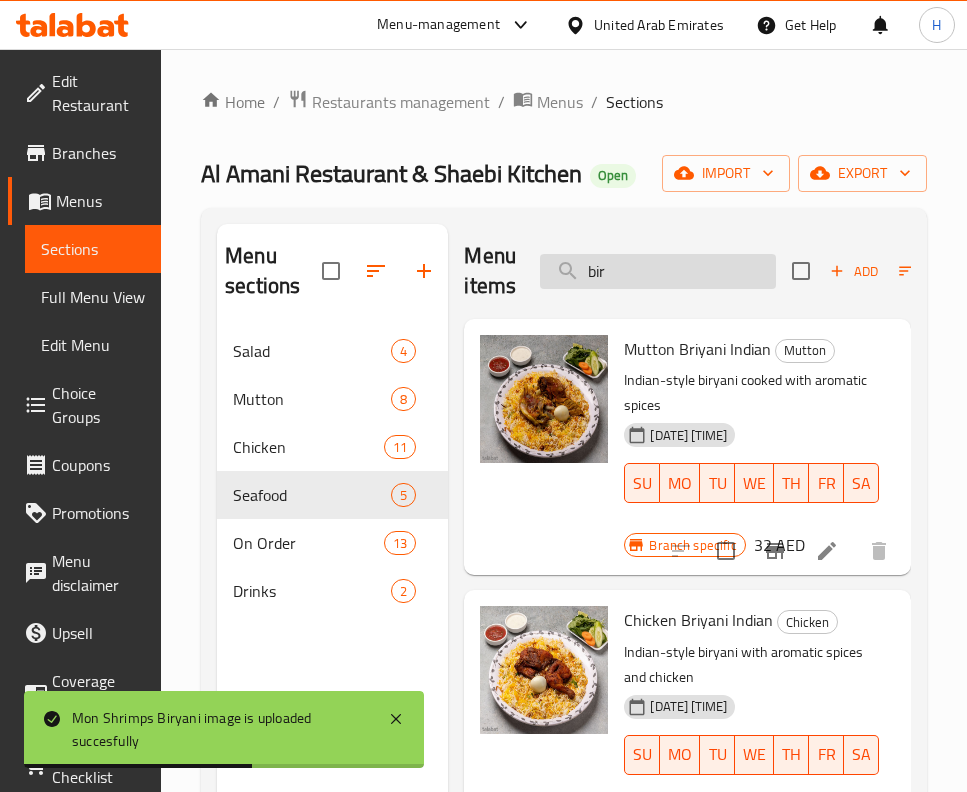 click on "bir" at bounding box center (658, 271) 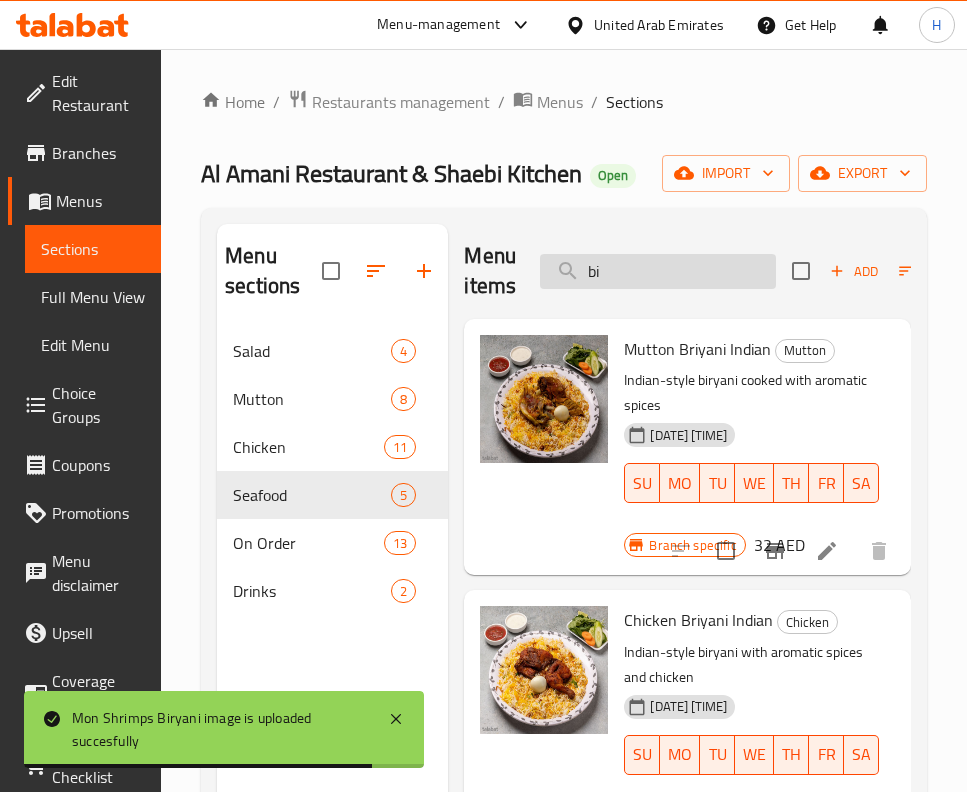 type on "b" 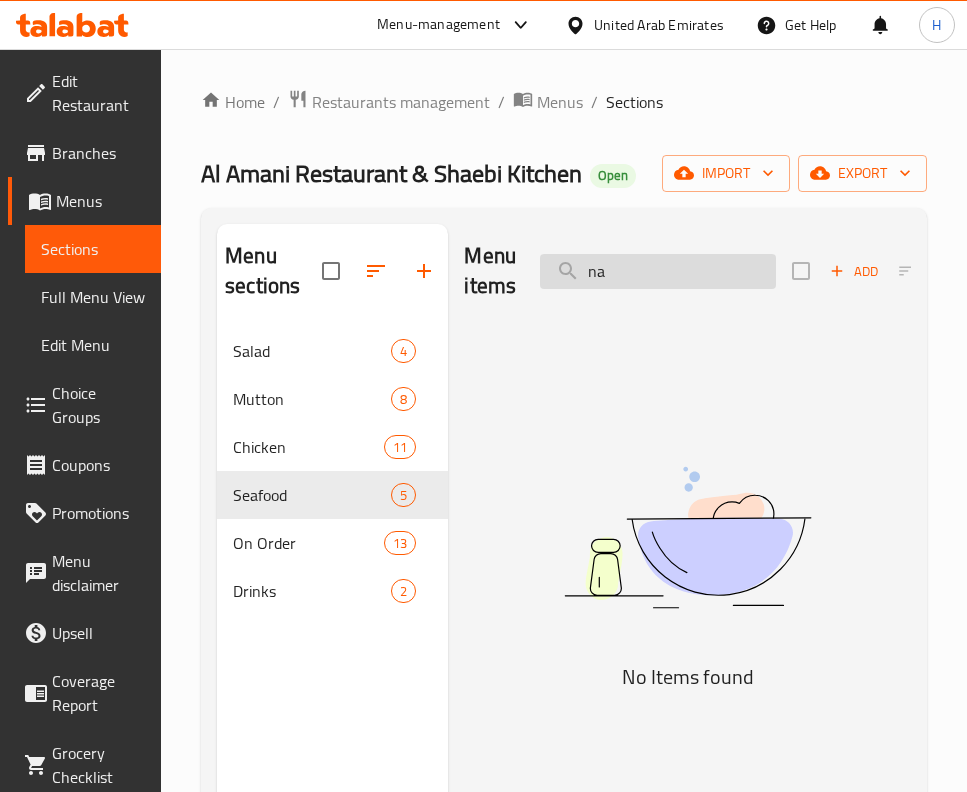 type on "n" 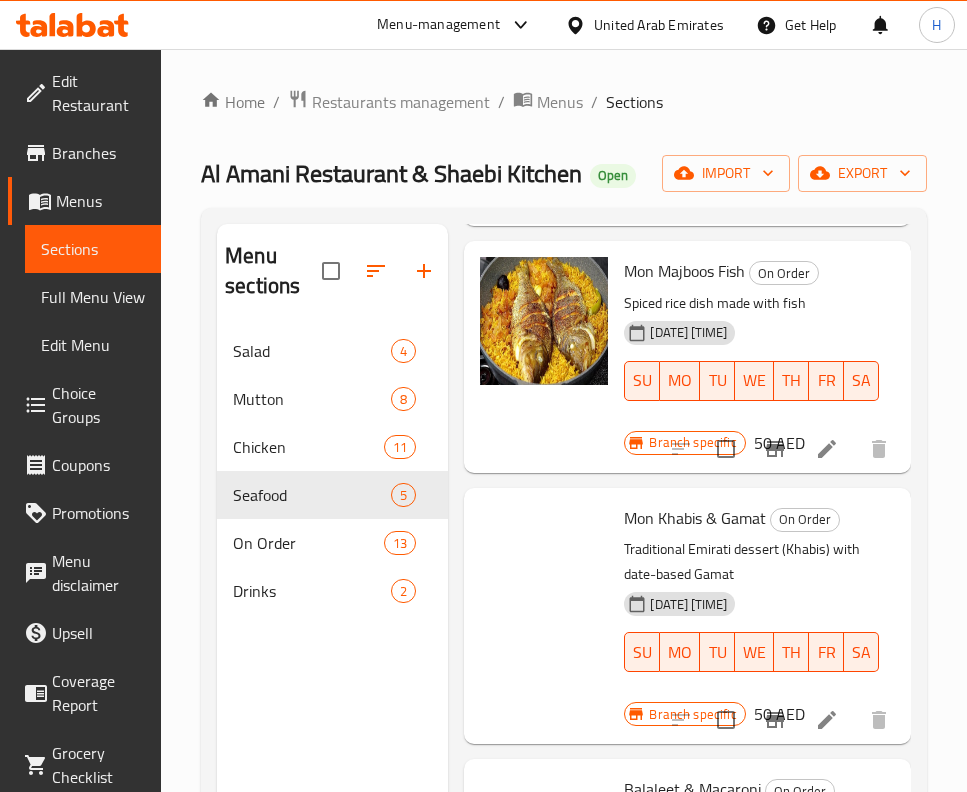 scroll, scrollTop: 6900, scrollLeft: 0, axis: vertical 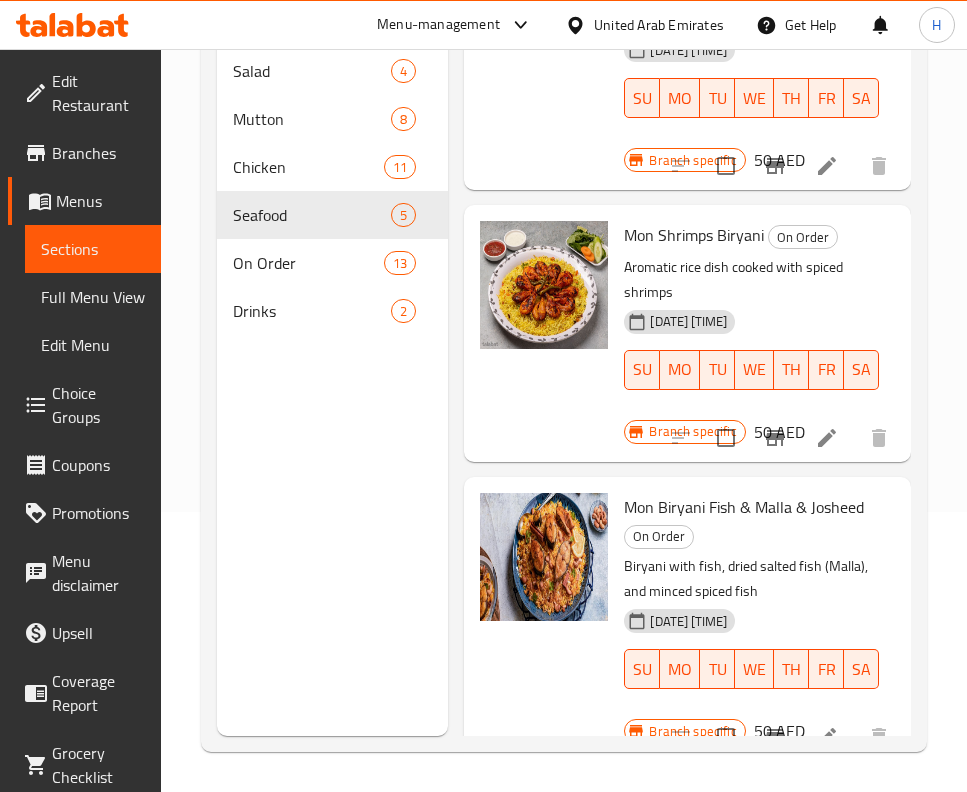 click on "Chicken Madfoon   Chicken Slow-cooked chicken in traditional underground oven [DATE] [TIME] SU MO TU WE TH FR SA Branch specific 20   AED" at bounding box center [687, -1058] 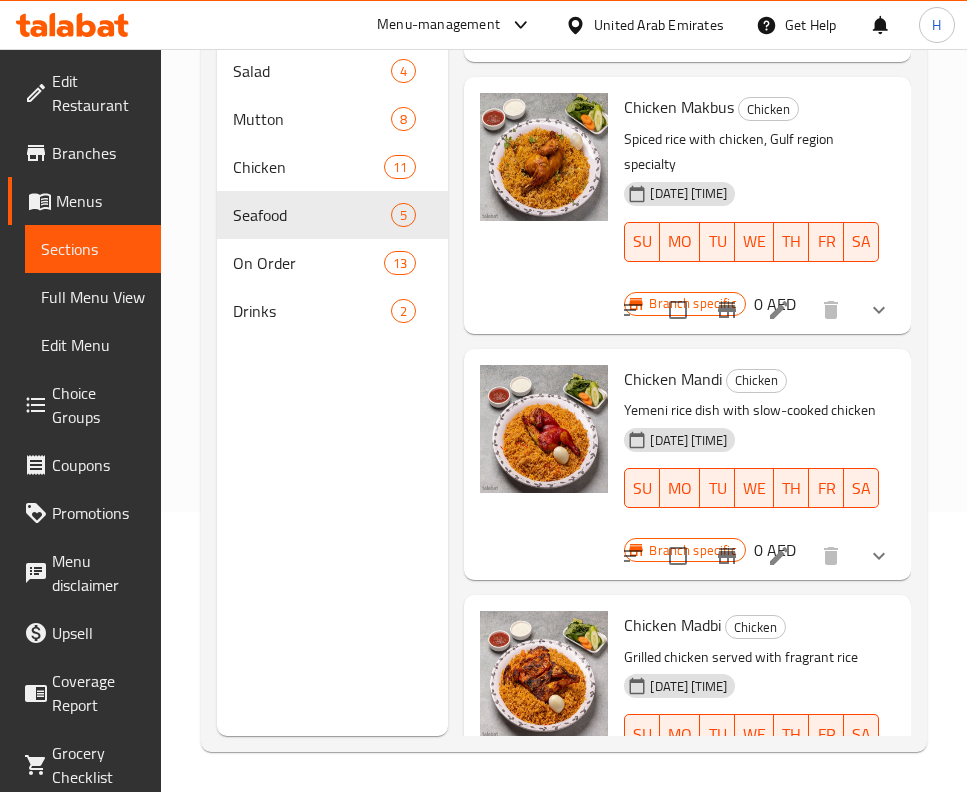 scroll, scrollTop: 1536, scrollLeft: 0, axis: vertical 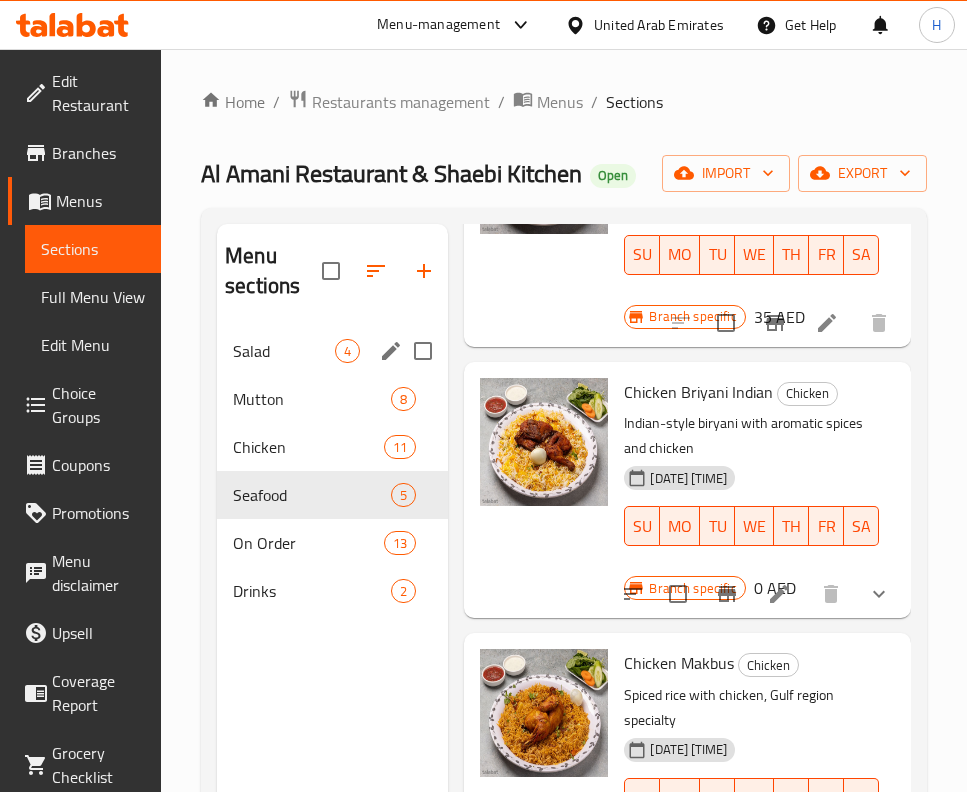 click on "Salad" at bounding box center [284, 351] 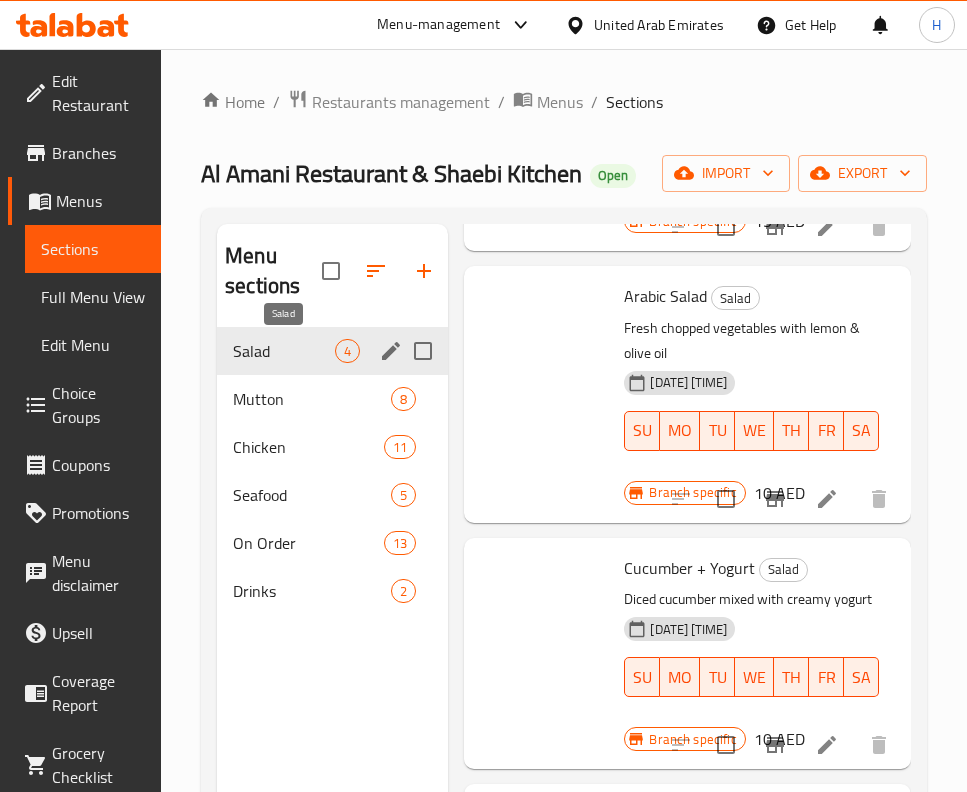 scroll, scrollTop: 873, scrollLeft: 0, axis: vertical 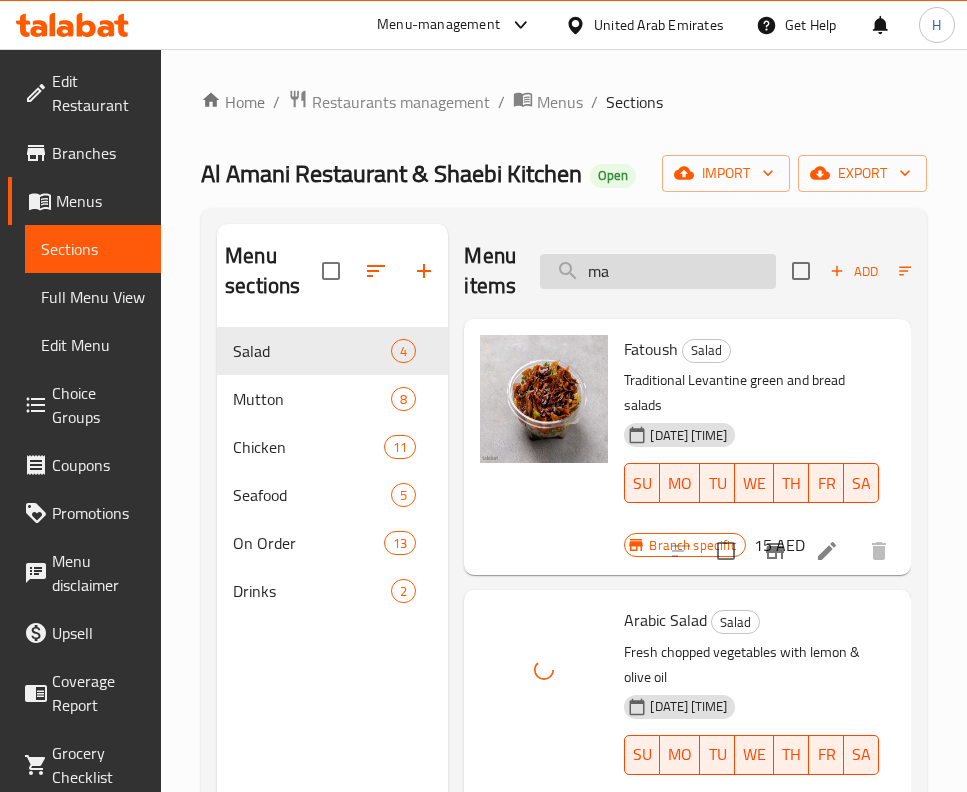 click on "ma" at bounding box center (658, 271) 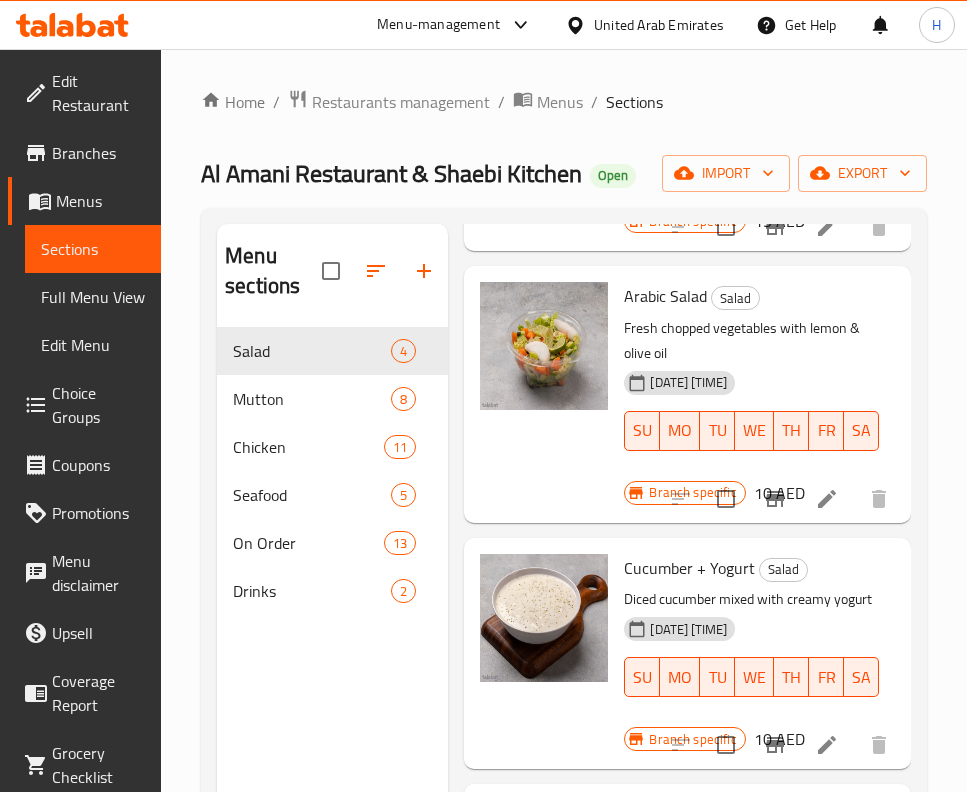 scroll, scrollTop: 873, scrollLeft: 0, axis: vertical 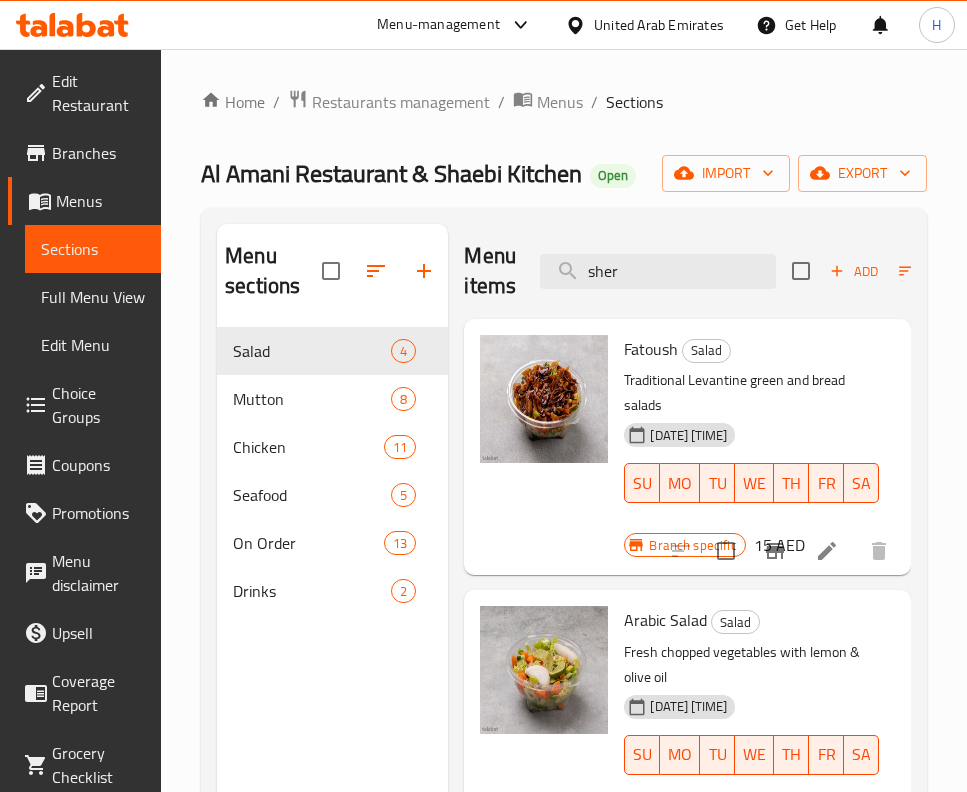 click on "Menu items sher Add Sort Manage items" at bounding box center [687, 271] 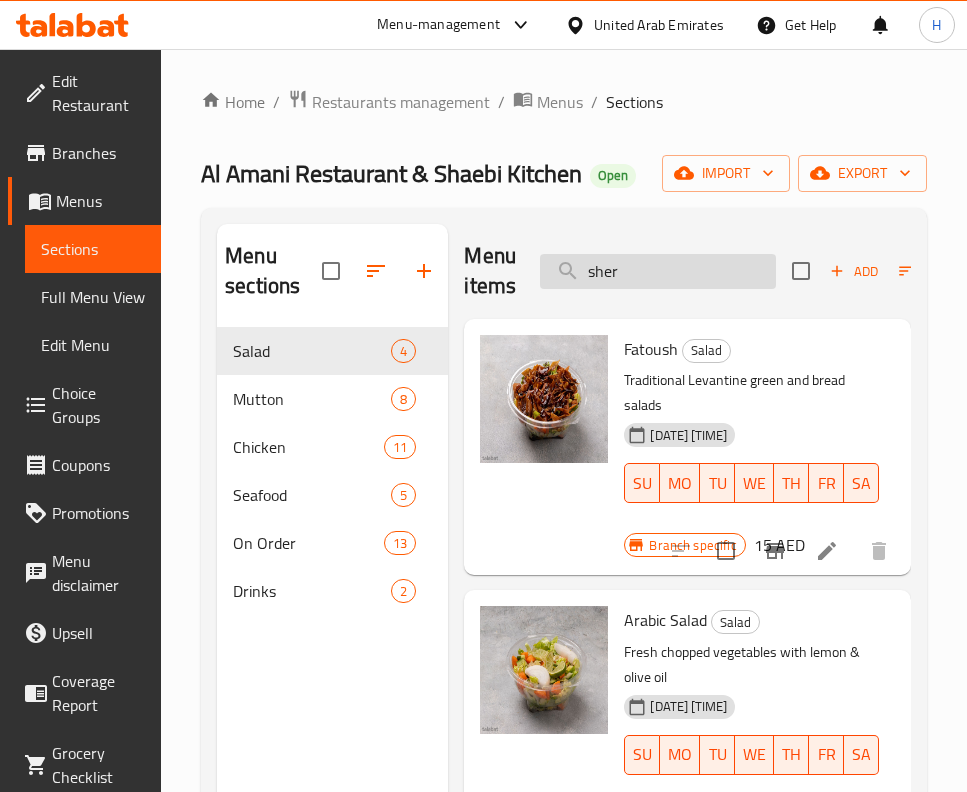 click on "sher" at bounding box center (658, 271) 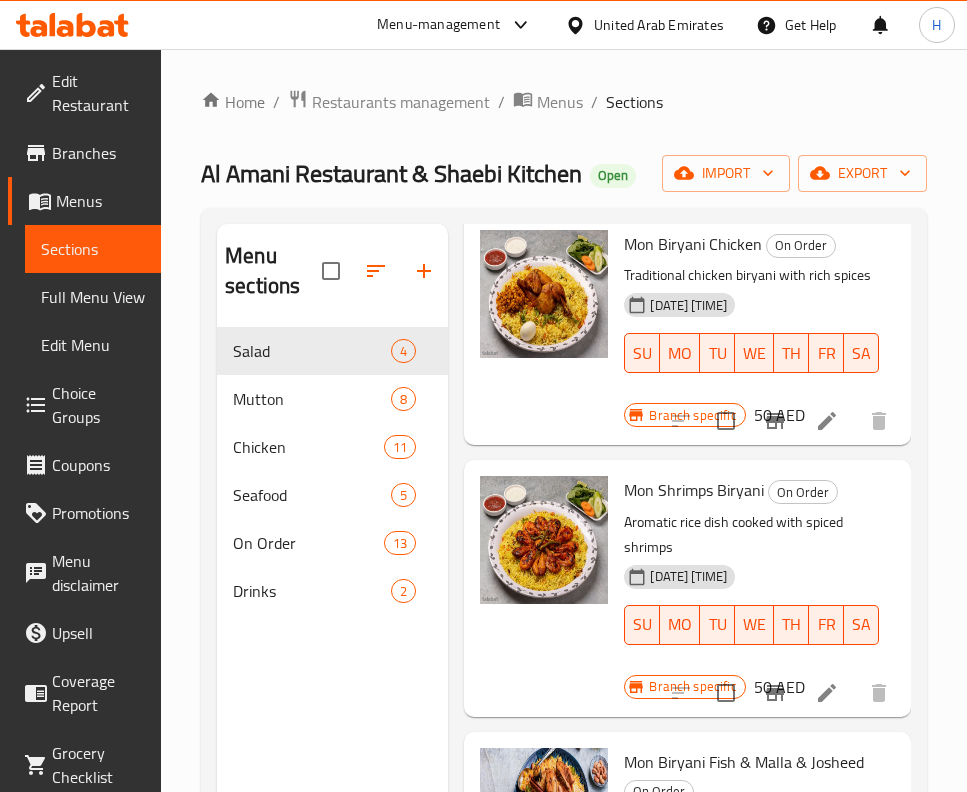 scroll, scrollTop: 2069, scrollLeft: 0, axis: vertical 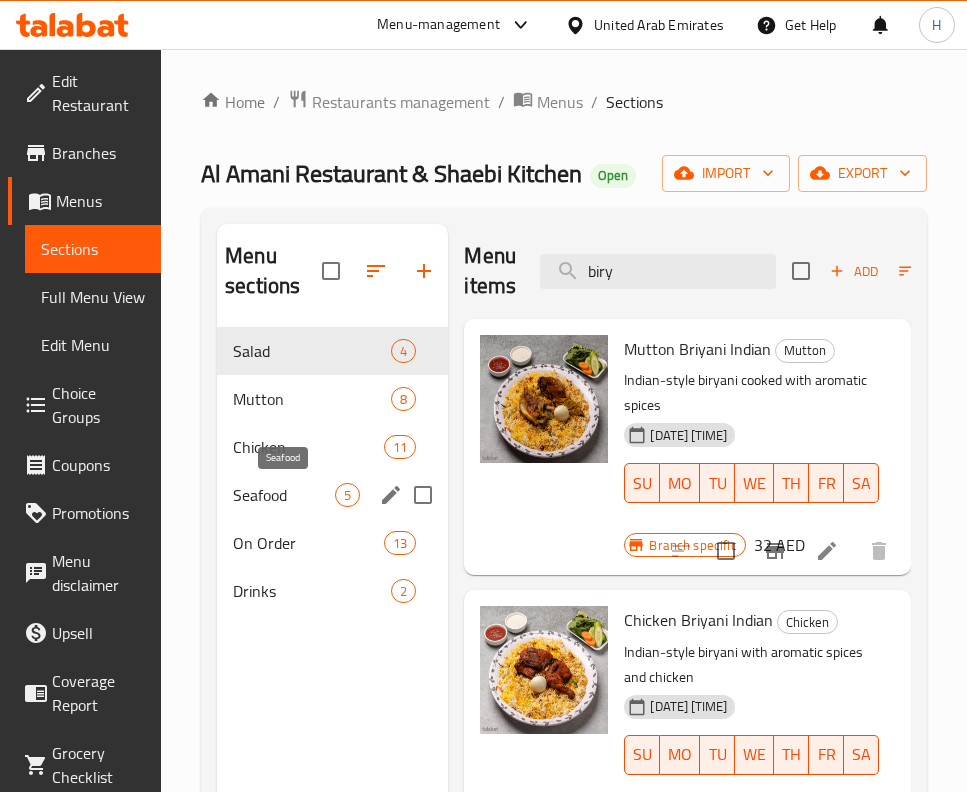 type on "biry" 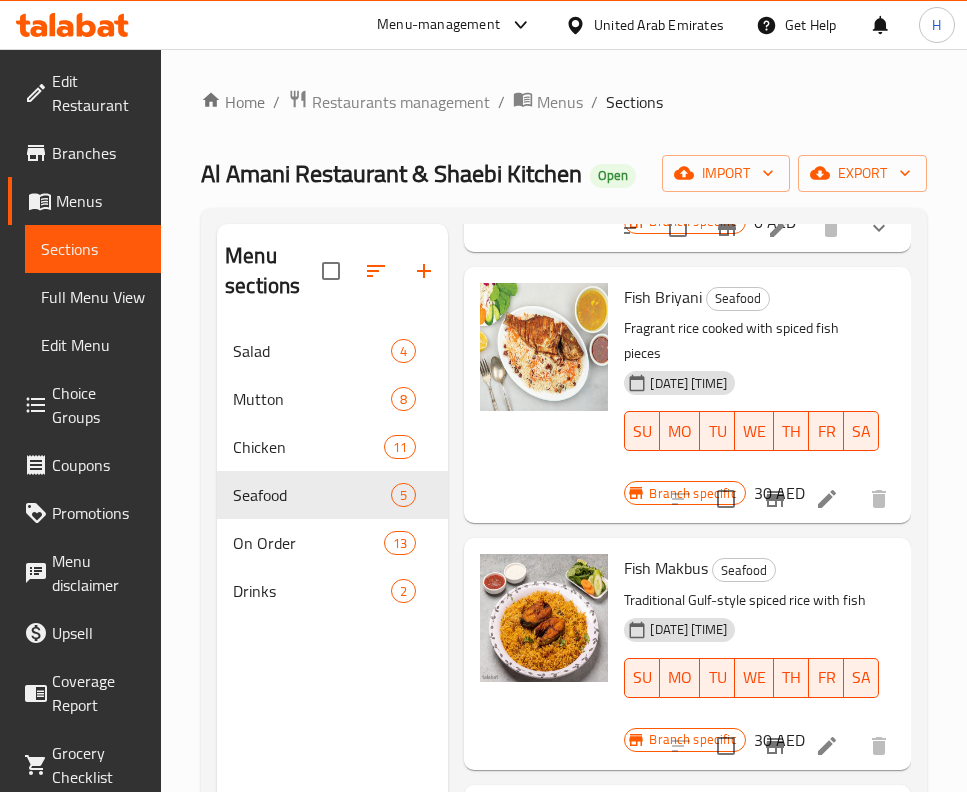 scroll, scrollTop: 600, scrollLeft: 0, axis: vertical 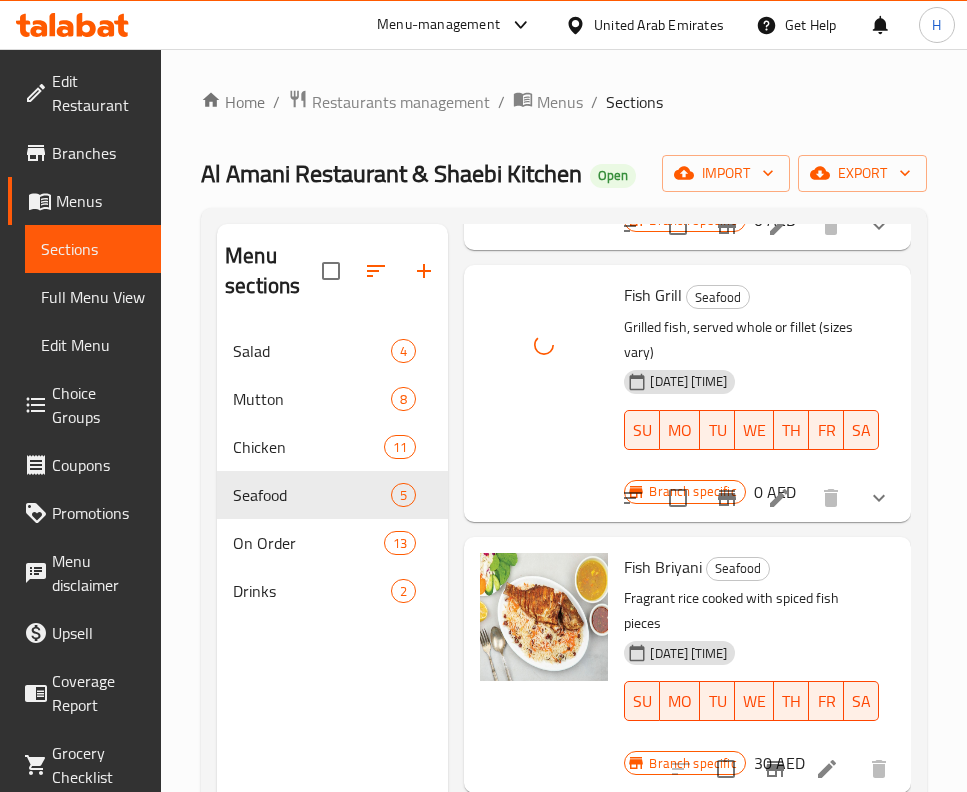 click on "Fish Grill   Seafood Grilled fish, served whole or fillet (sizes vary) [DATE] [TIME] SU MO TU WE TH FR SA Branch specific 0   AED" at bounding box center (687, 393) 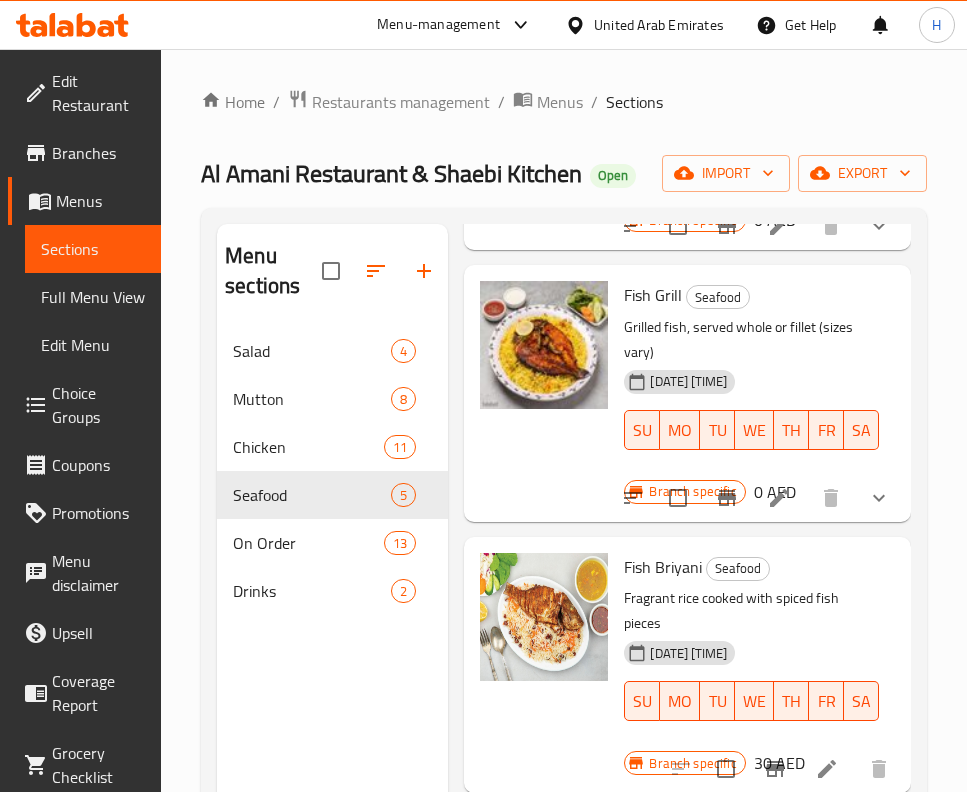 click on "Fish Grill   Seafood Grilled fish, served whole or fillet (sizes vary) [DATE] [TIME] SU MO TU WE TH FR SA Branch specific 0   AED" at bounding box center [687, 393] 